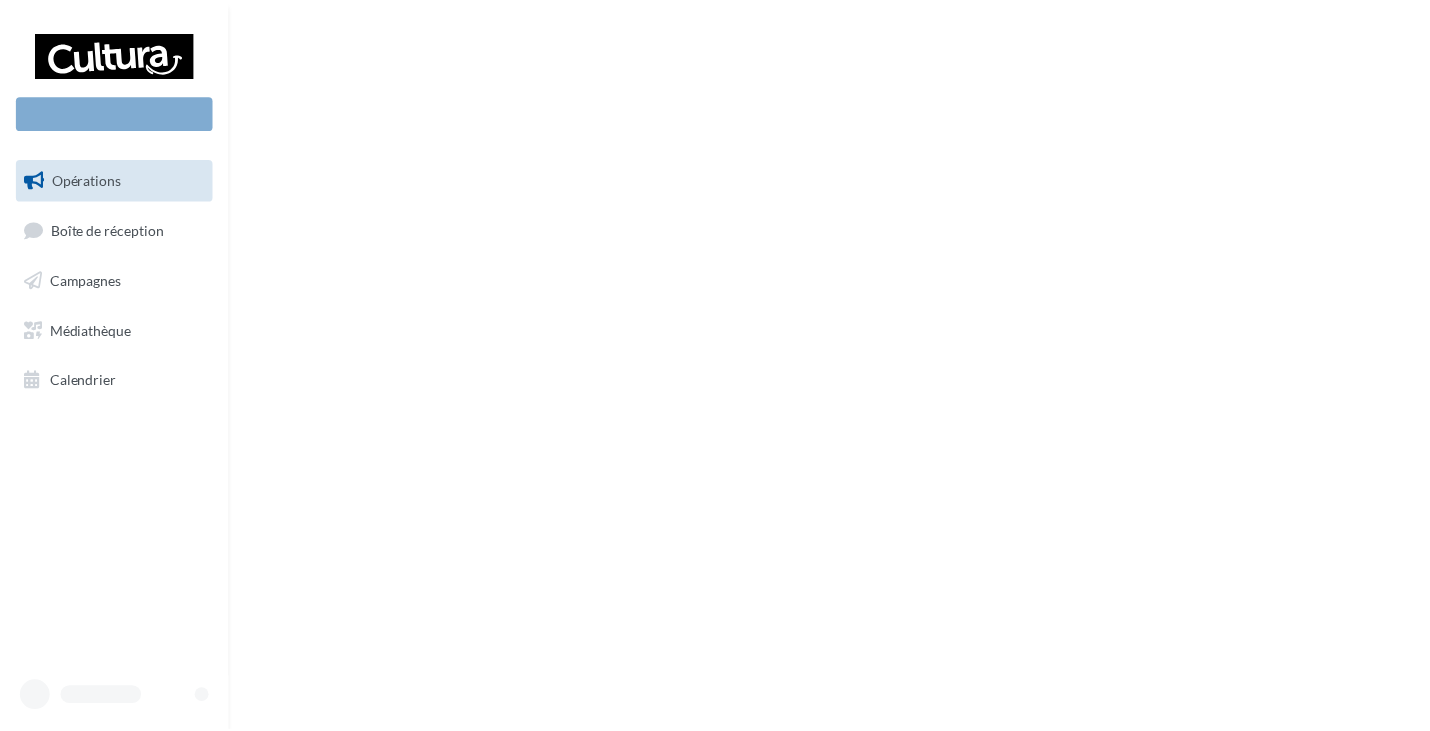 scroll, scrollTop: 0, scrollLeft: 0, axis: both 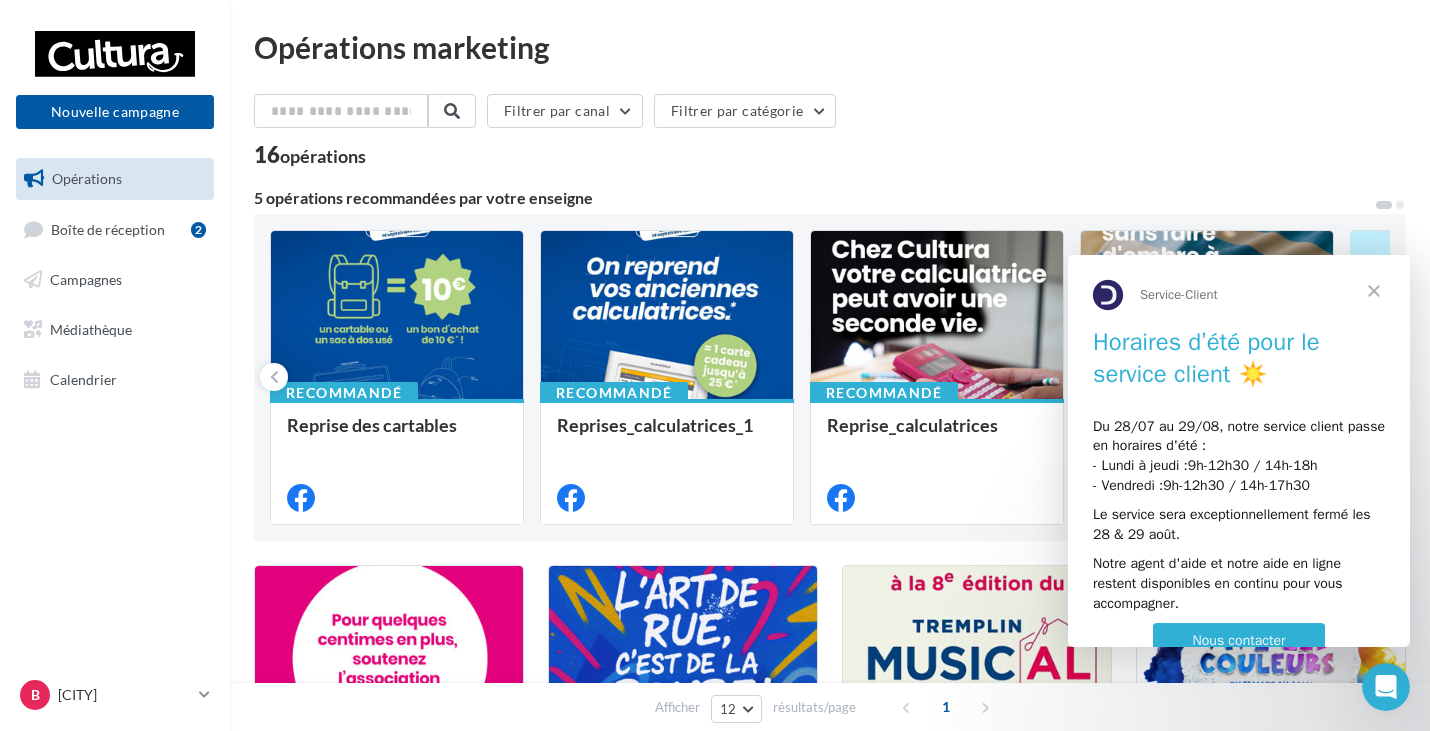 click at bounding box center (1374, 291) 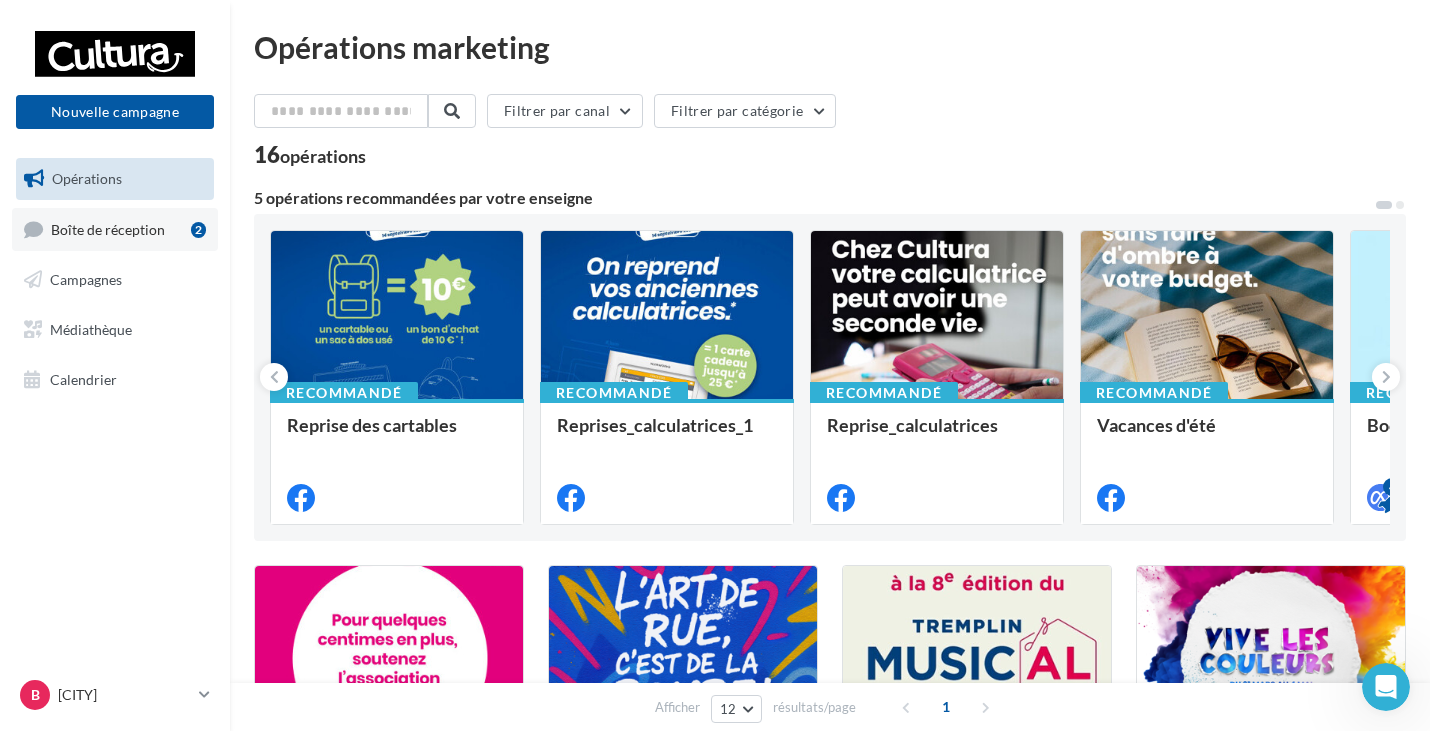 click on "Boîte de réception
2" at bounding box center [115, 229] 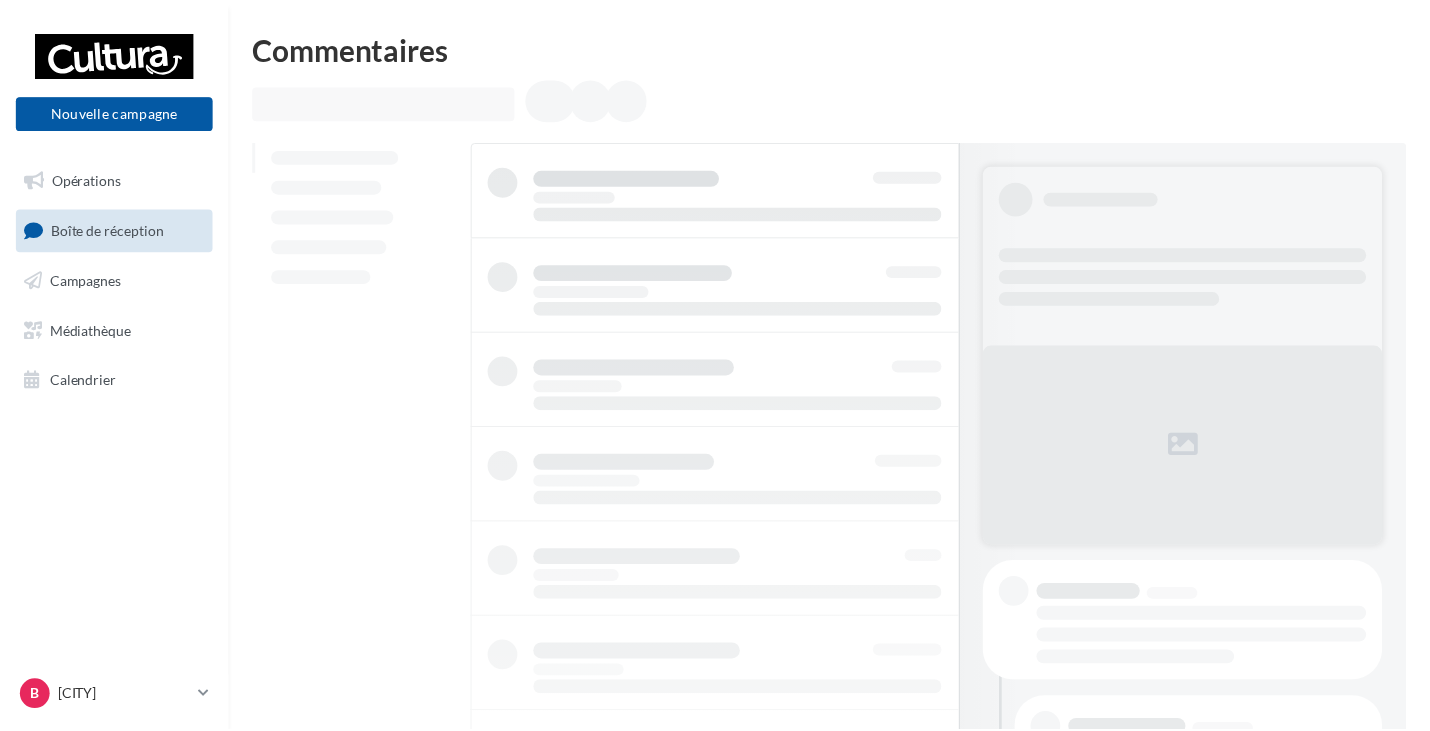 scroll, scrollTop: 0, scrollLeft: 0, axis: both 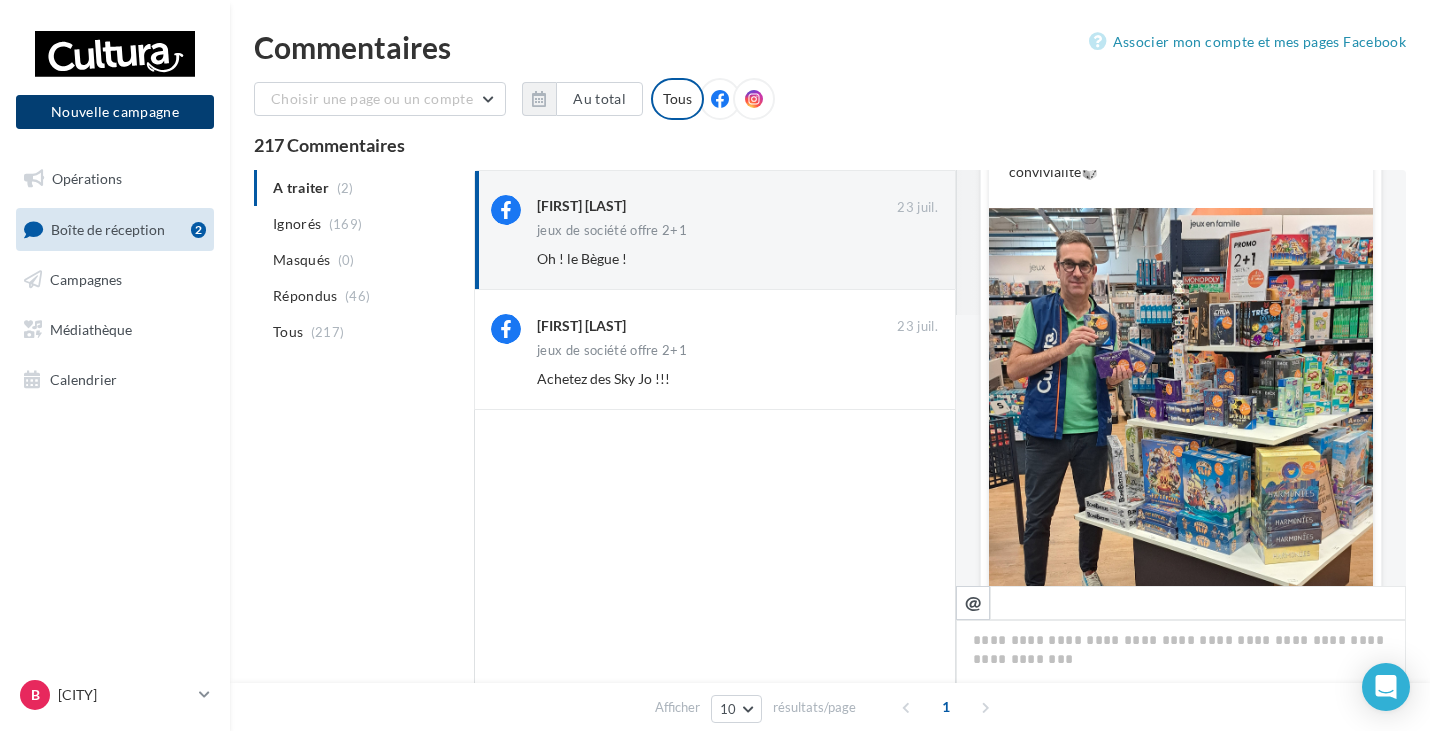 click on "Nouvelle campagne" at bounding box center [115, 112] 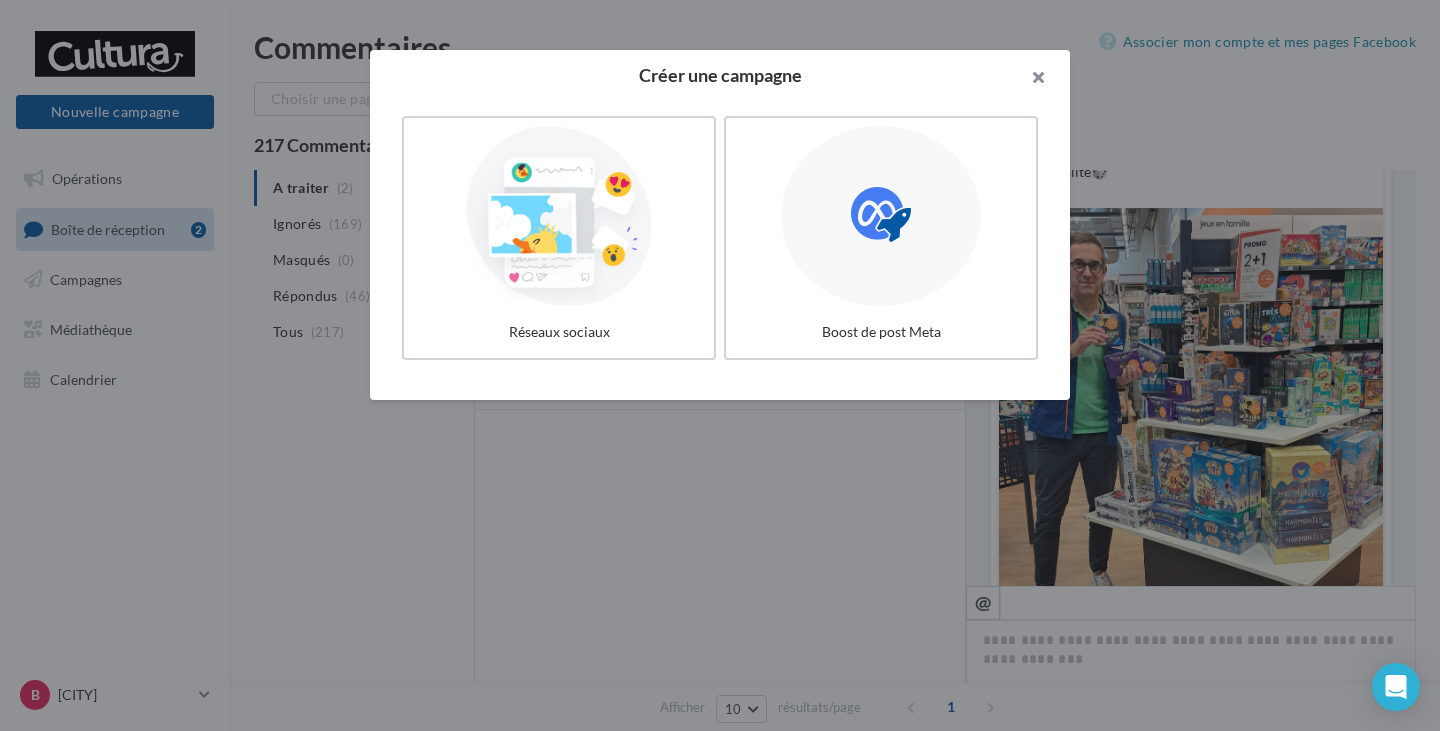 click at bounding box center [1030, 80] 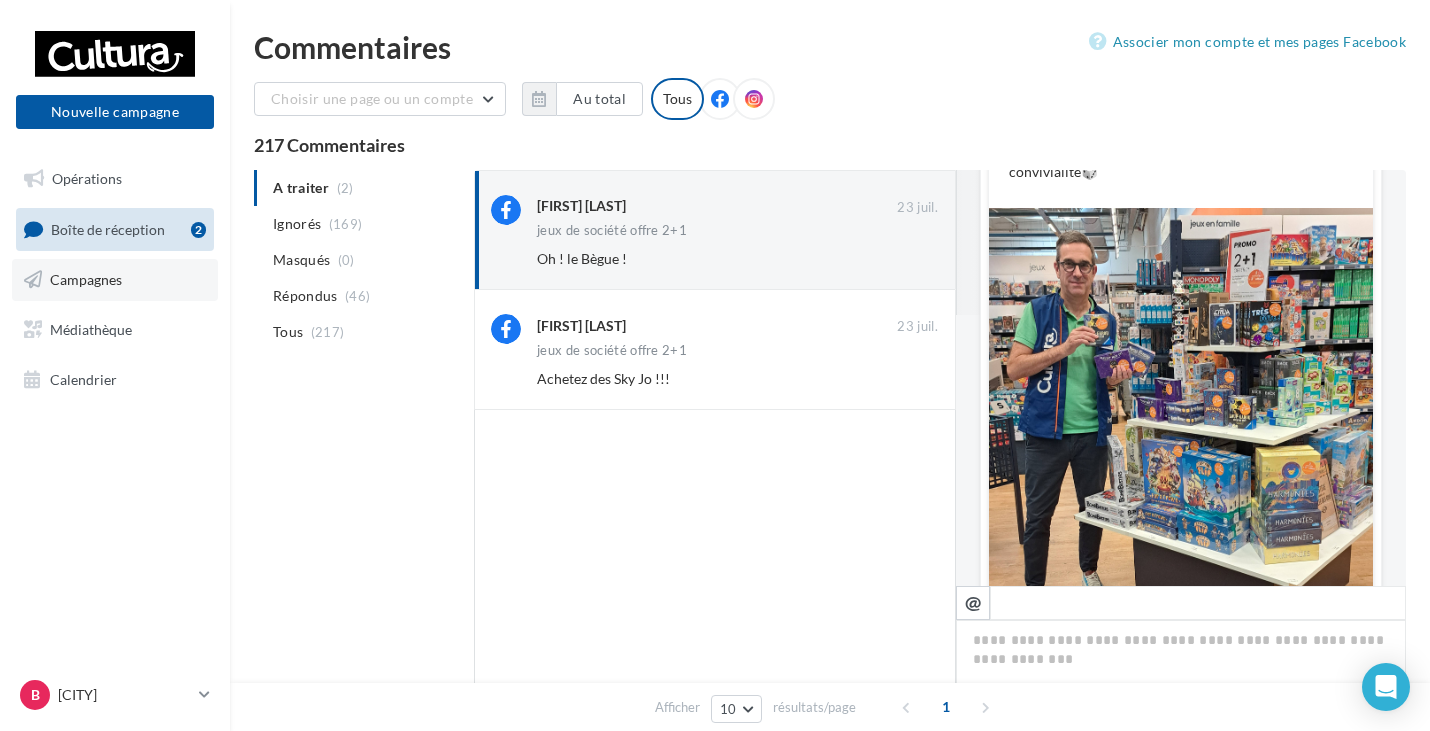 click on "Campagnes" at bounding box center [115, 280] 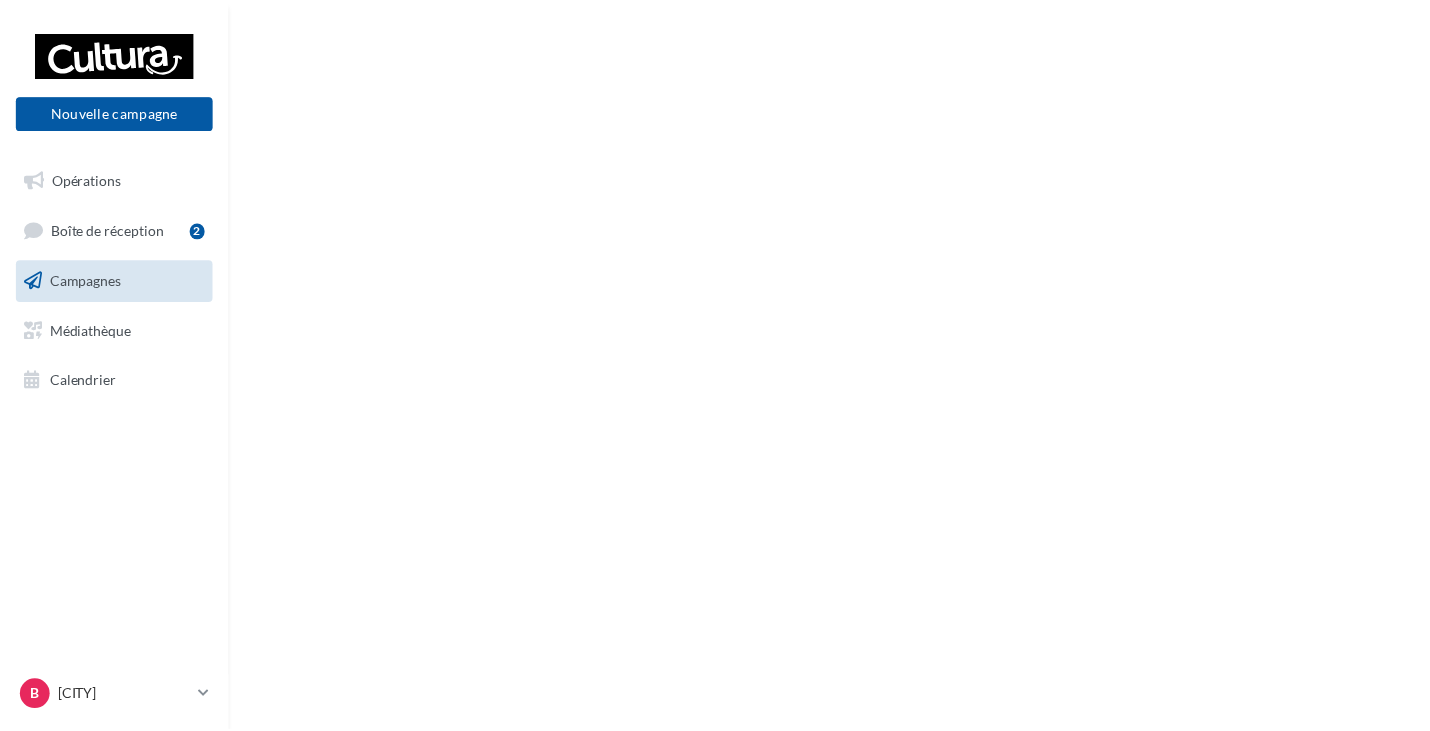 scroll, scrollTop: 0, scrollLeft: 0, axis: both 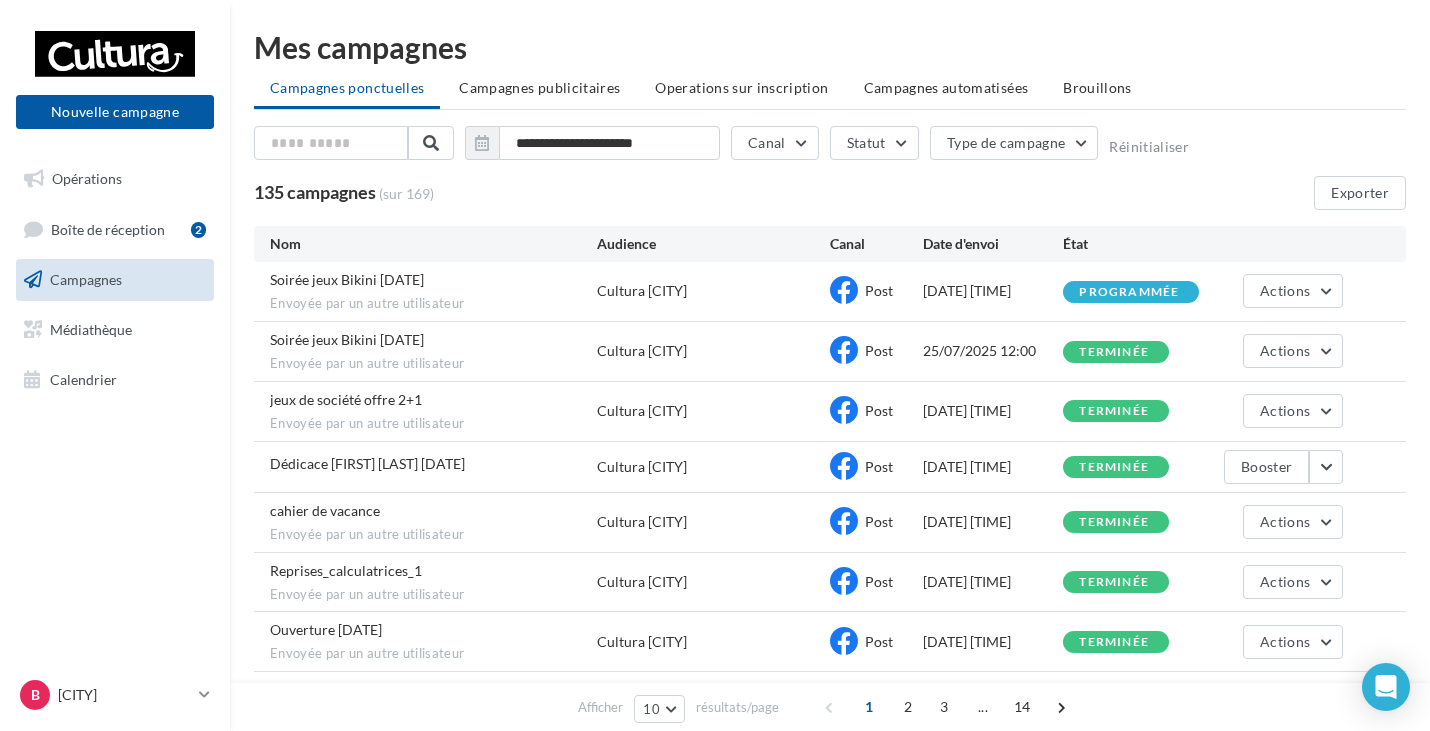 click on "Envoyée par un autre utilisateur" at bounding box center [433, 304] 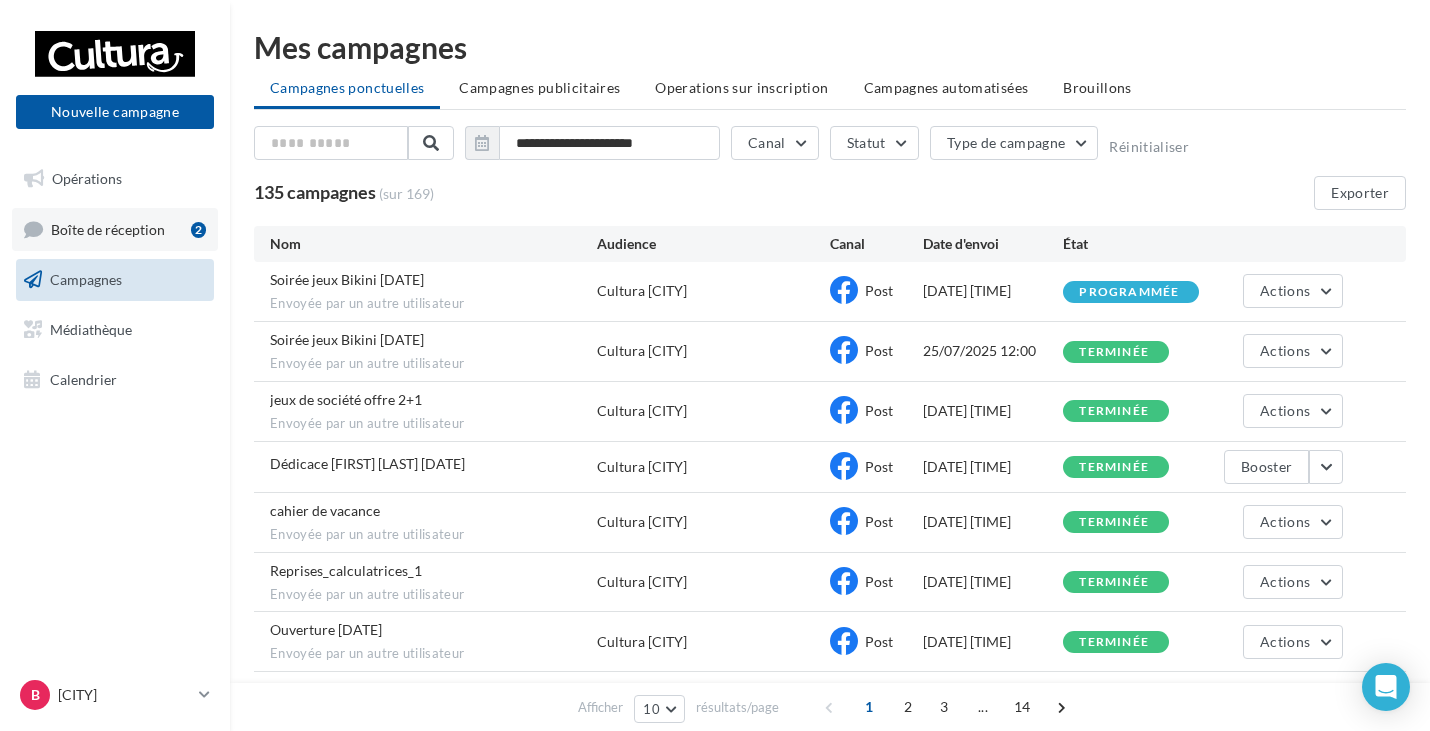 click on "Boîte de réception" at bounding box center (108, 228) 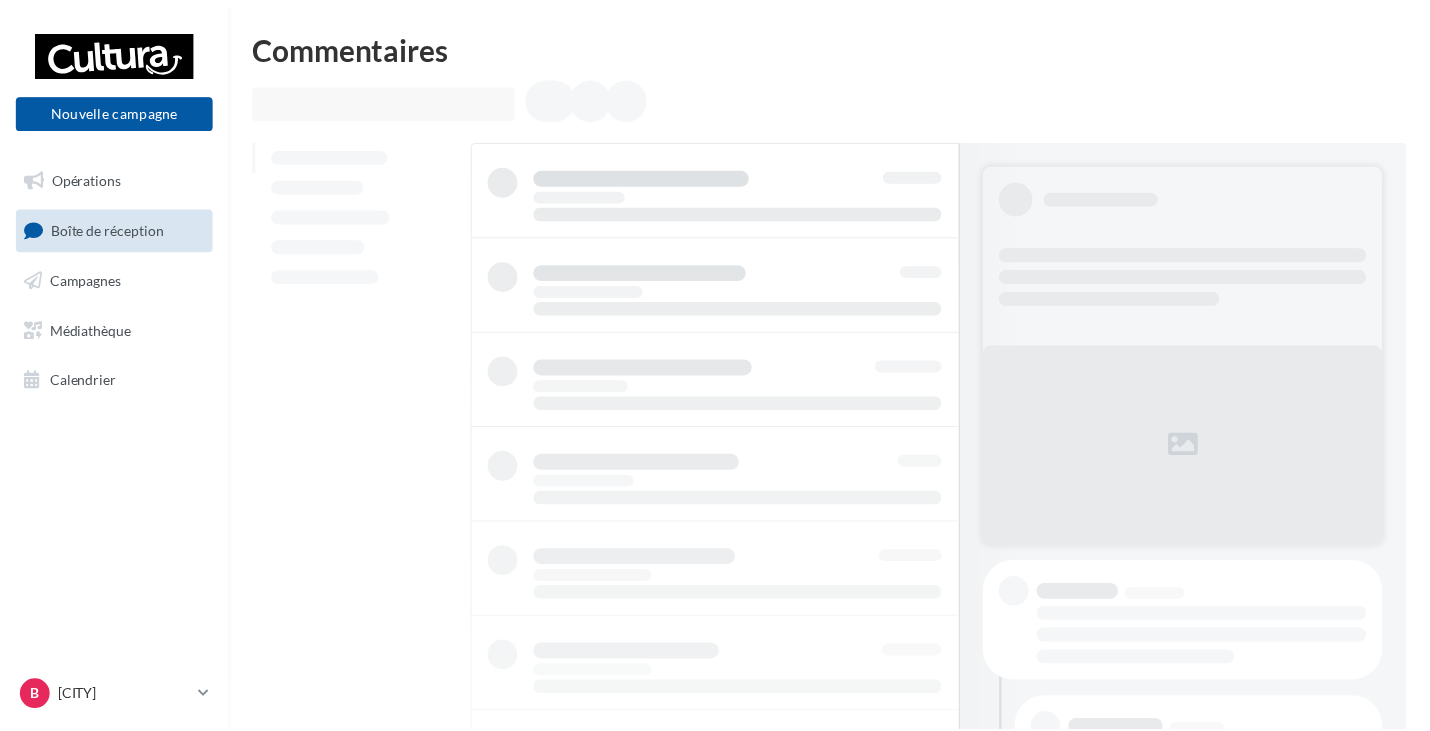 scroll, scrollTop: 0, scrollLeft: 0, axis: both 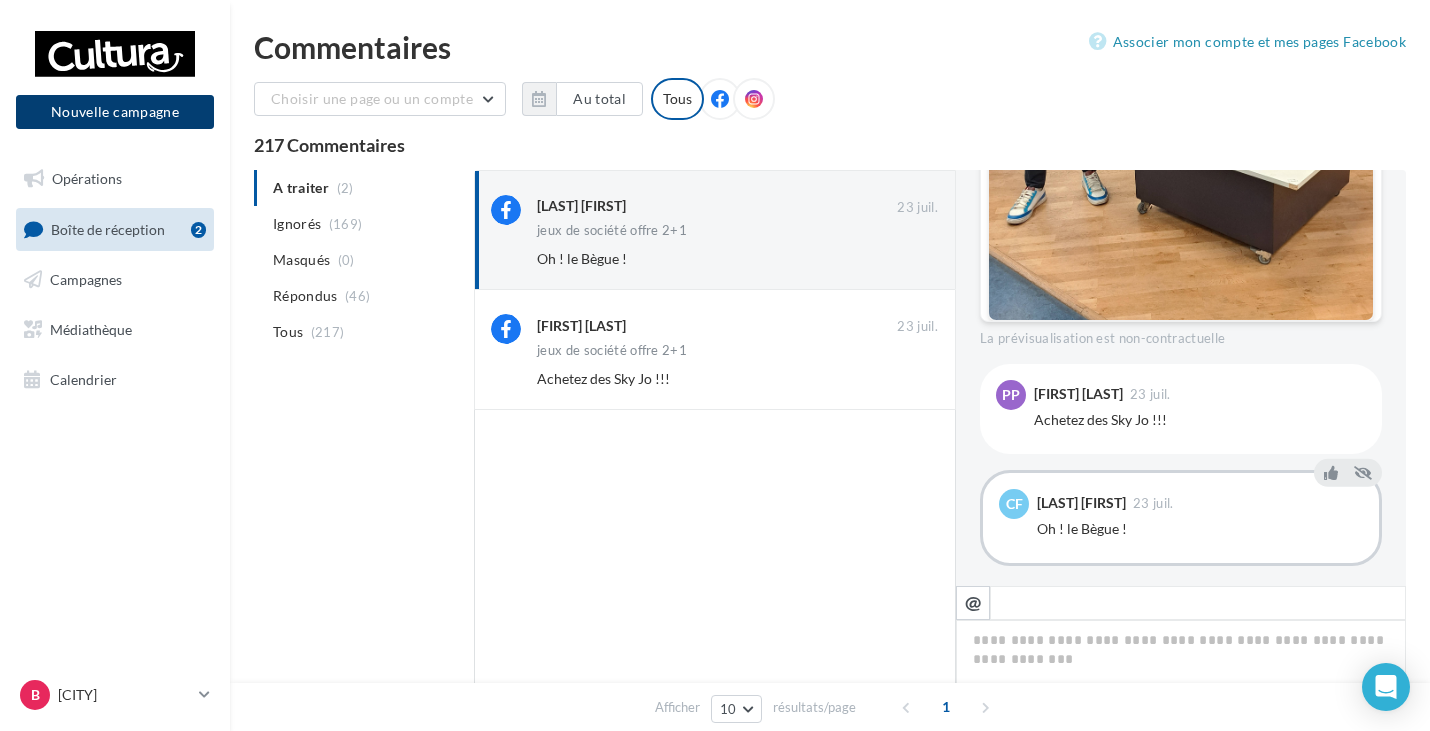 click on "Nouvelle campagne" at bounding box center [115, 112] 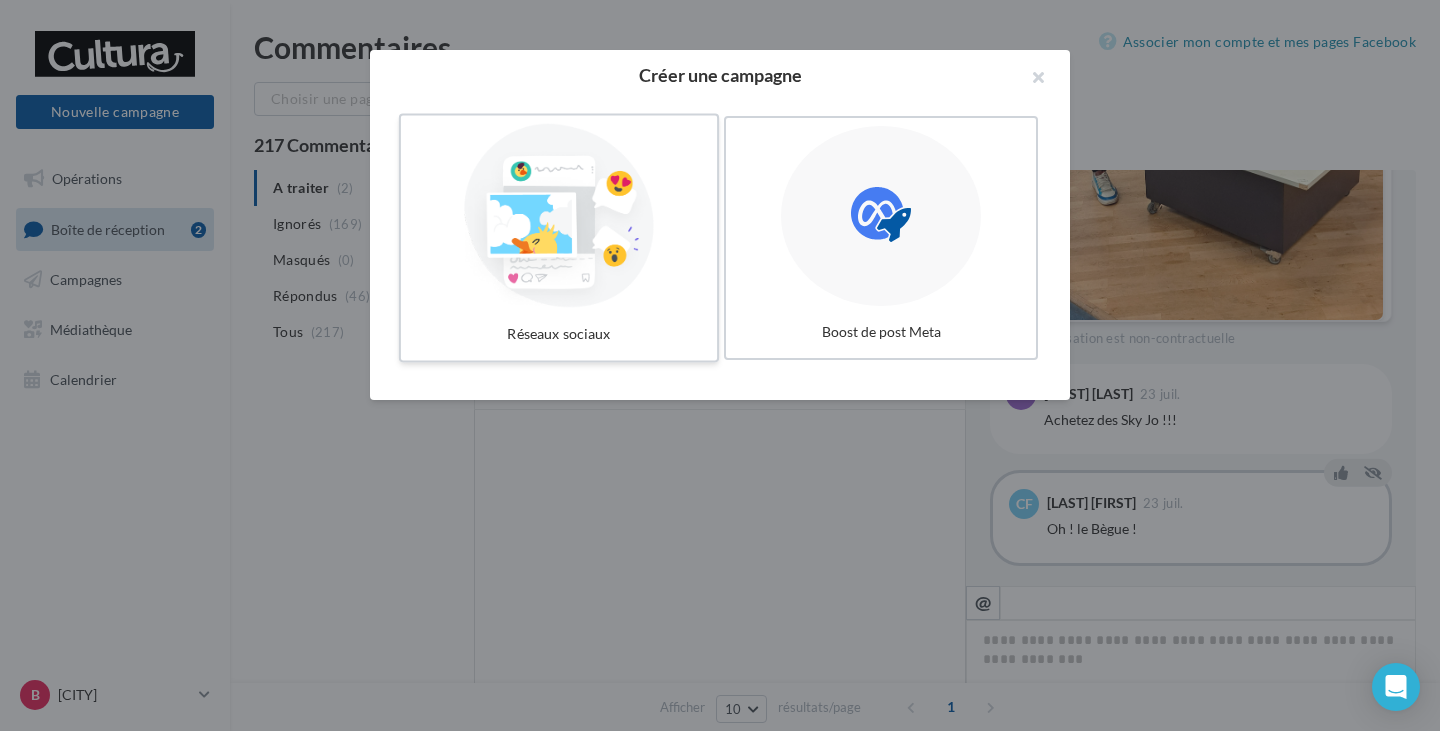 click at bounding box center (559, 216) 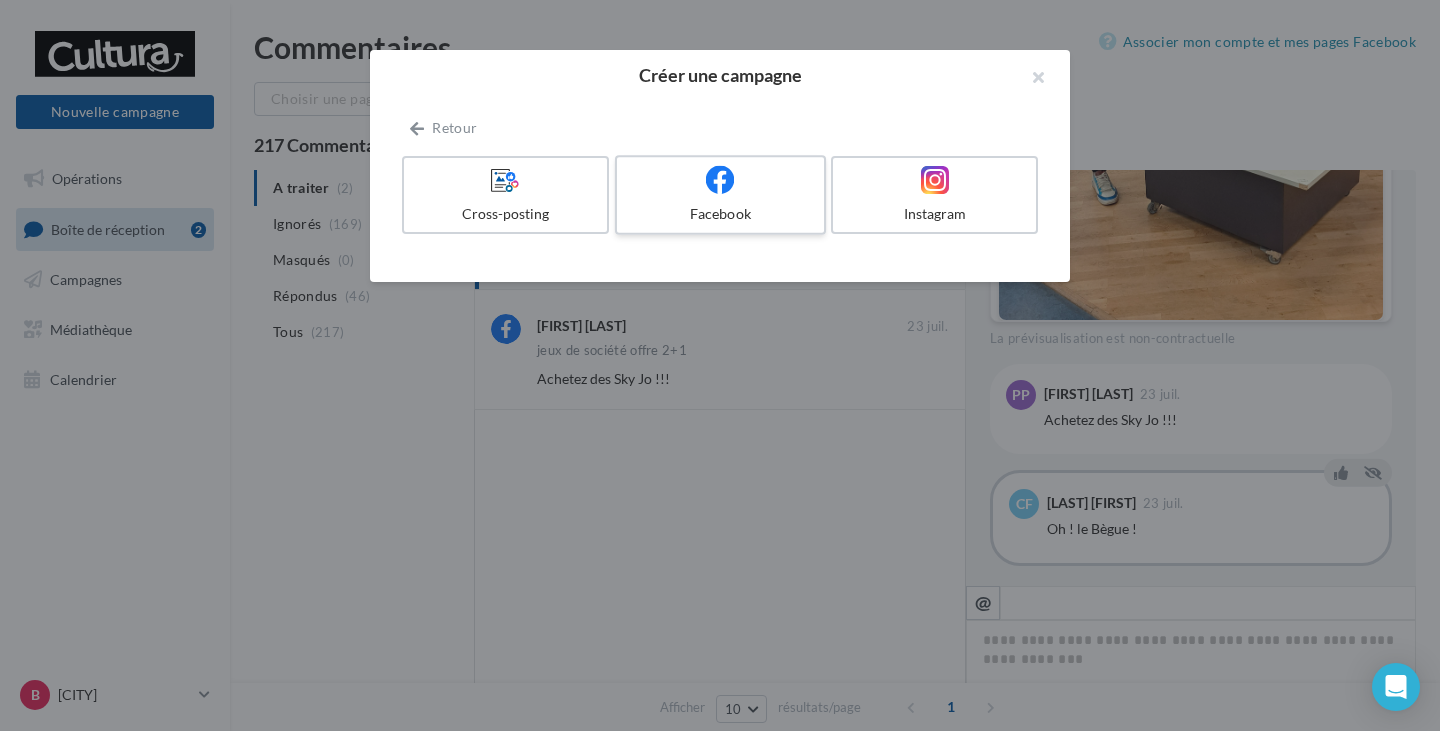 click on "Facebook" at bounding box center [720, 195] 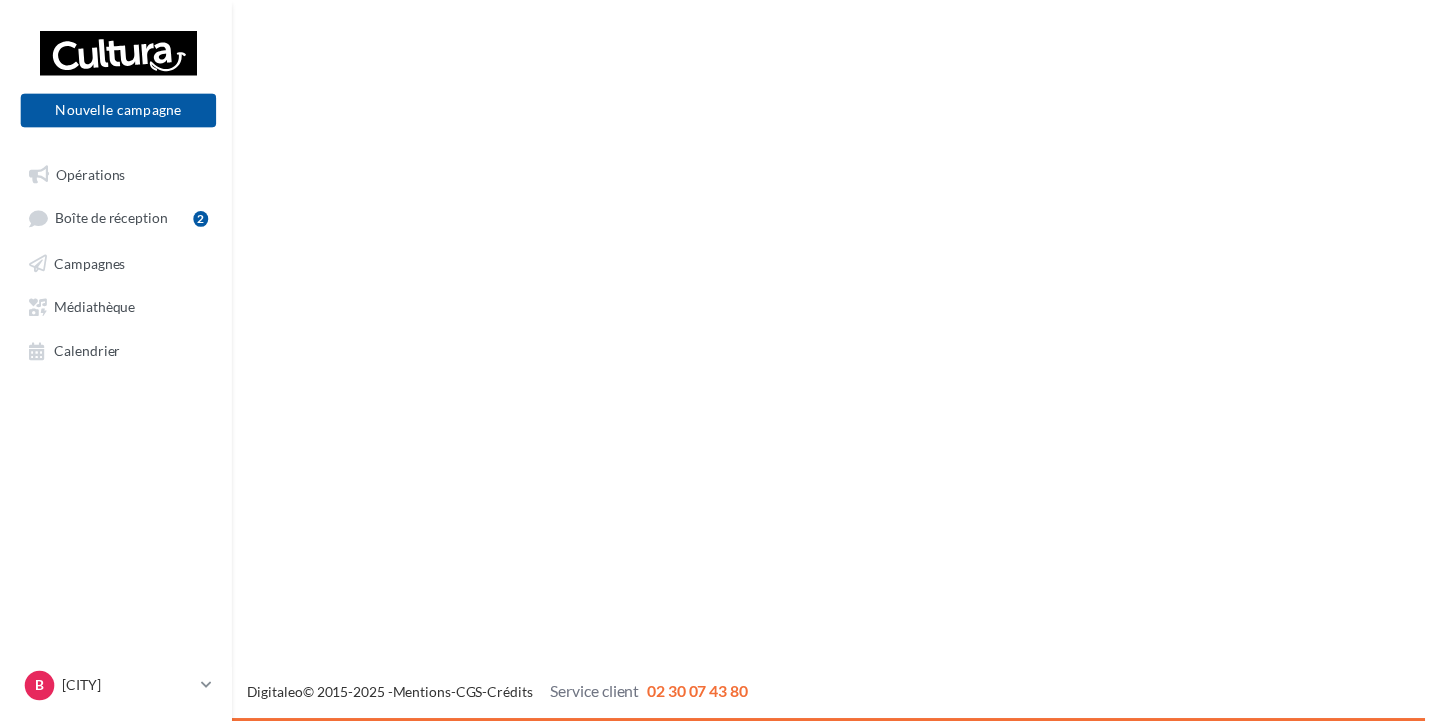 scroll, scrollTop: 0, scrollLeft: 0, axis: both 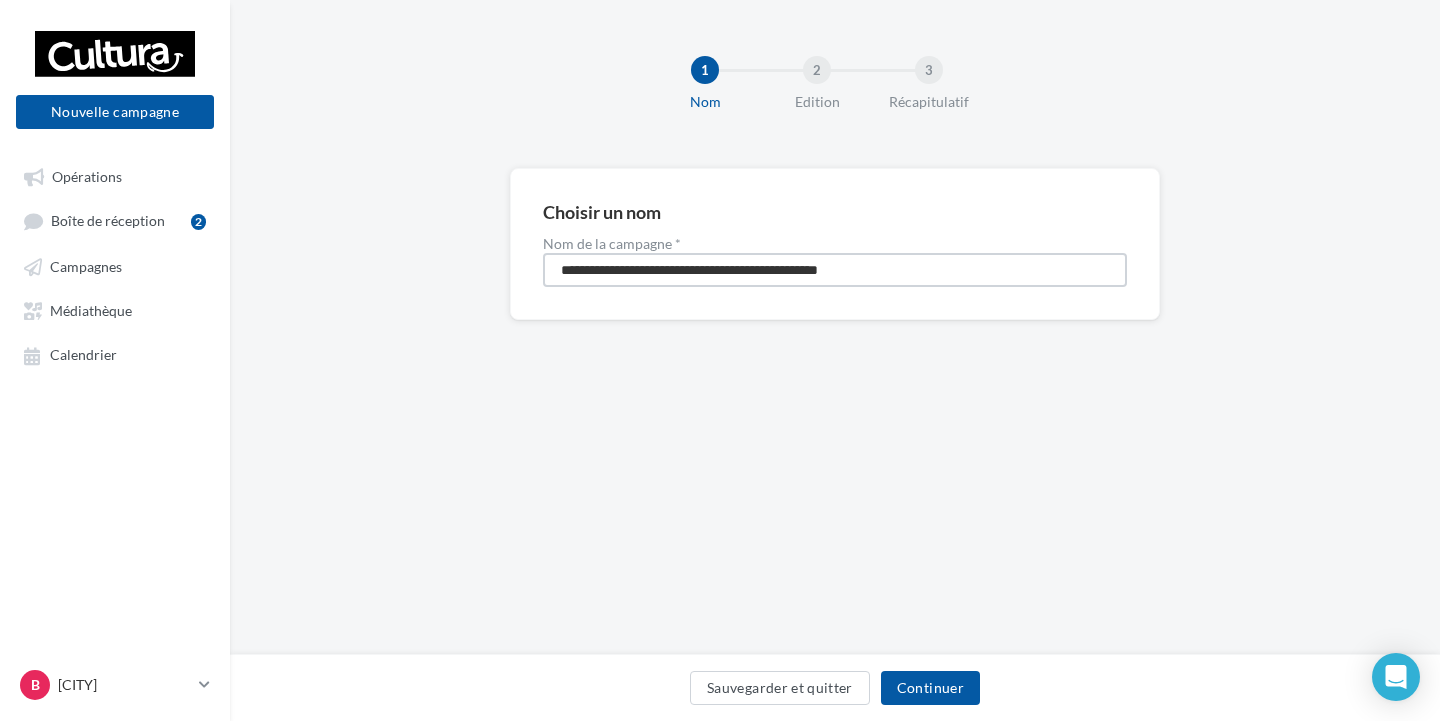 click on "**********" at bounding box center [835, 270] 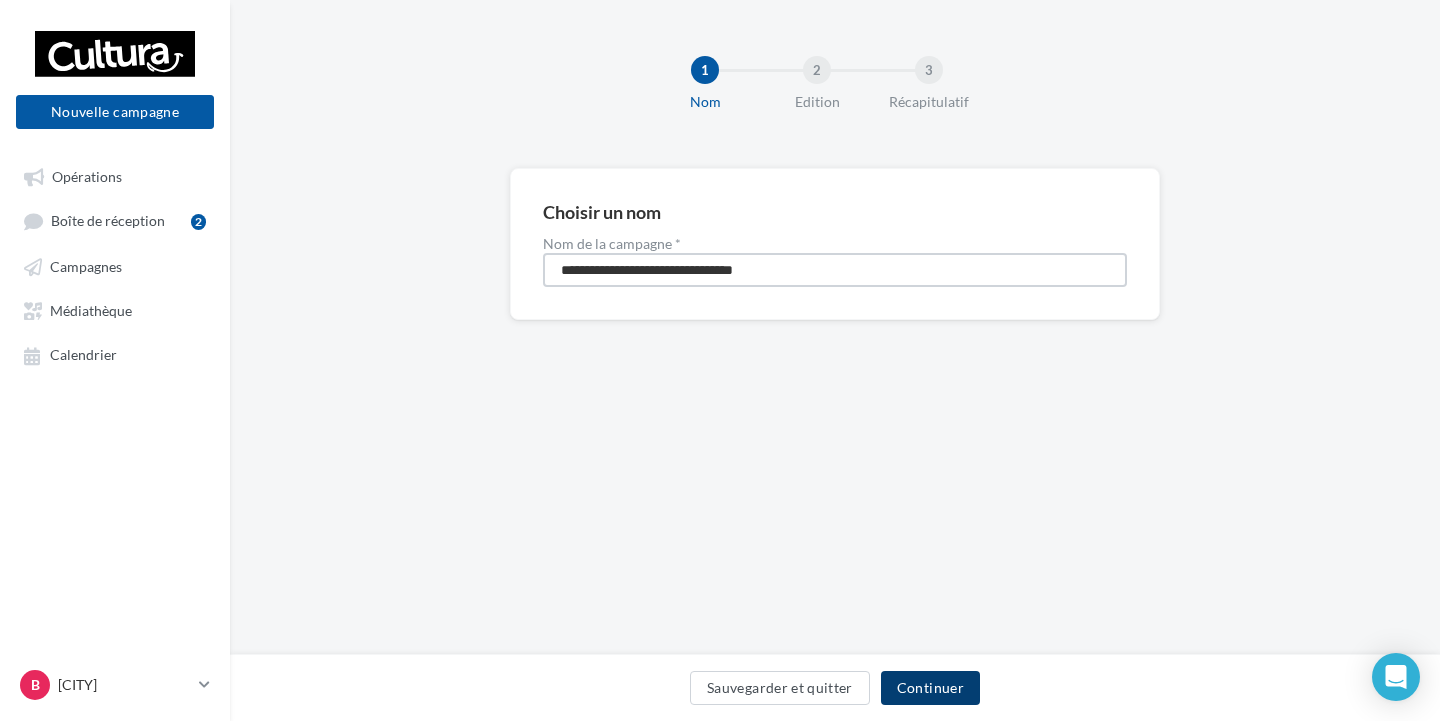 type on "**********" 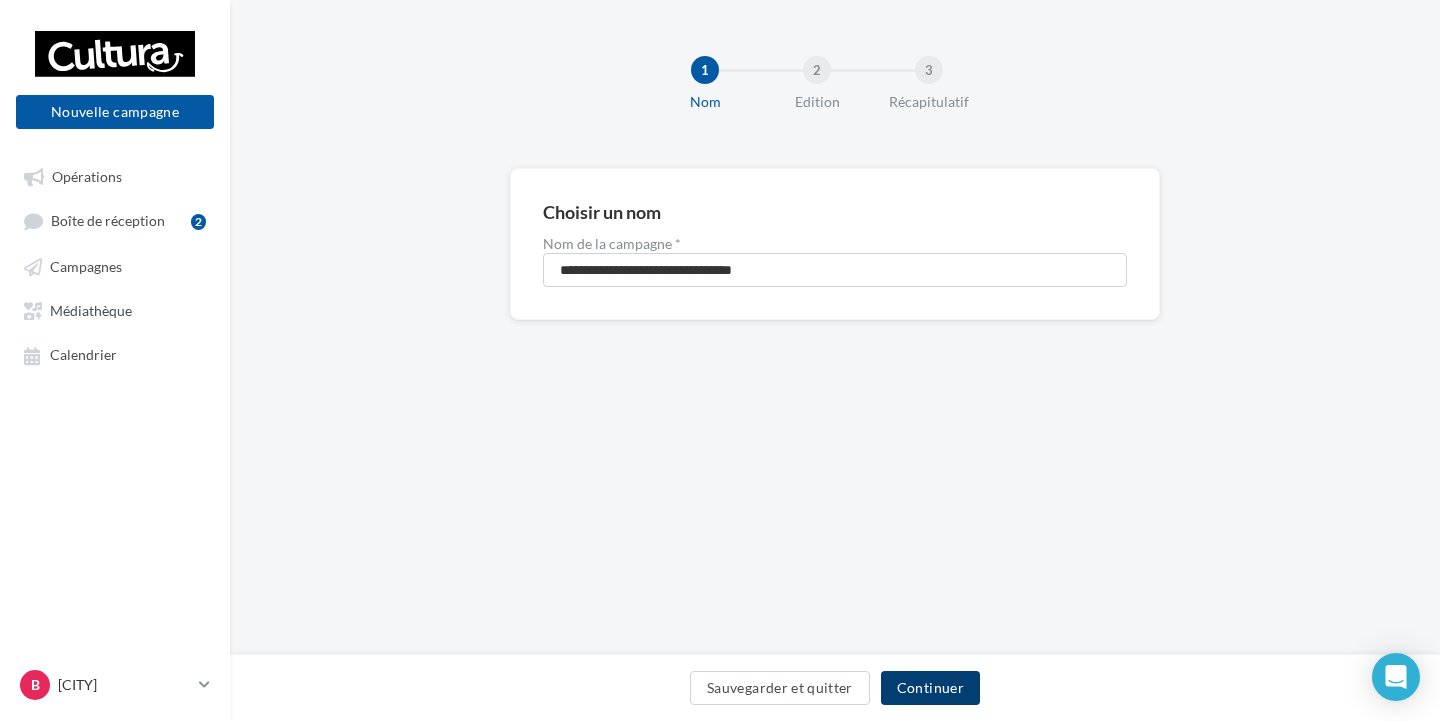 click on "Continuer" at bounding box center [930, 688] 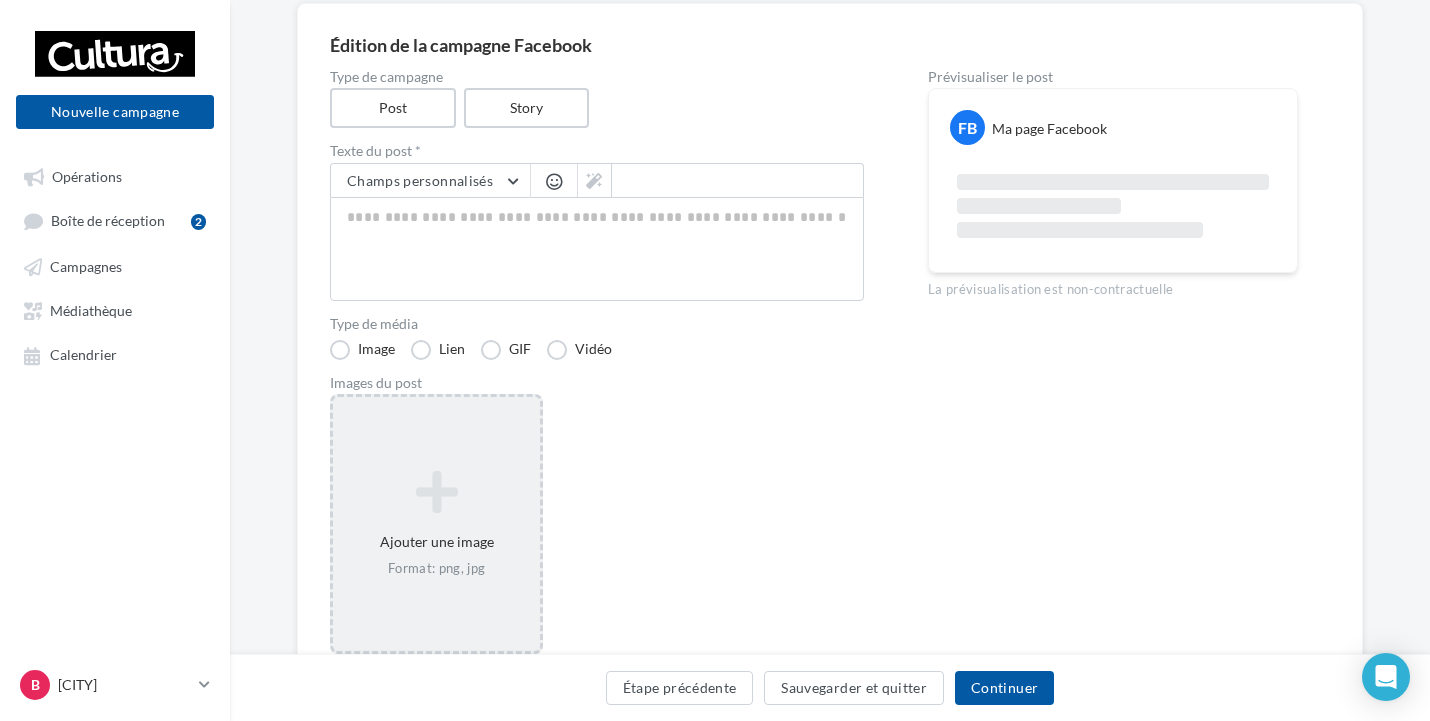 scroll, scrollTop: 200, scrollLeft: 0, axis: vertical 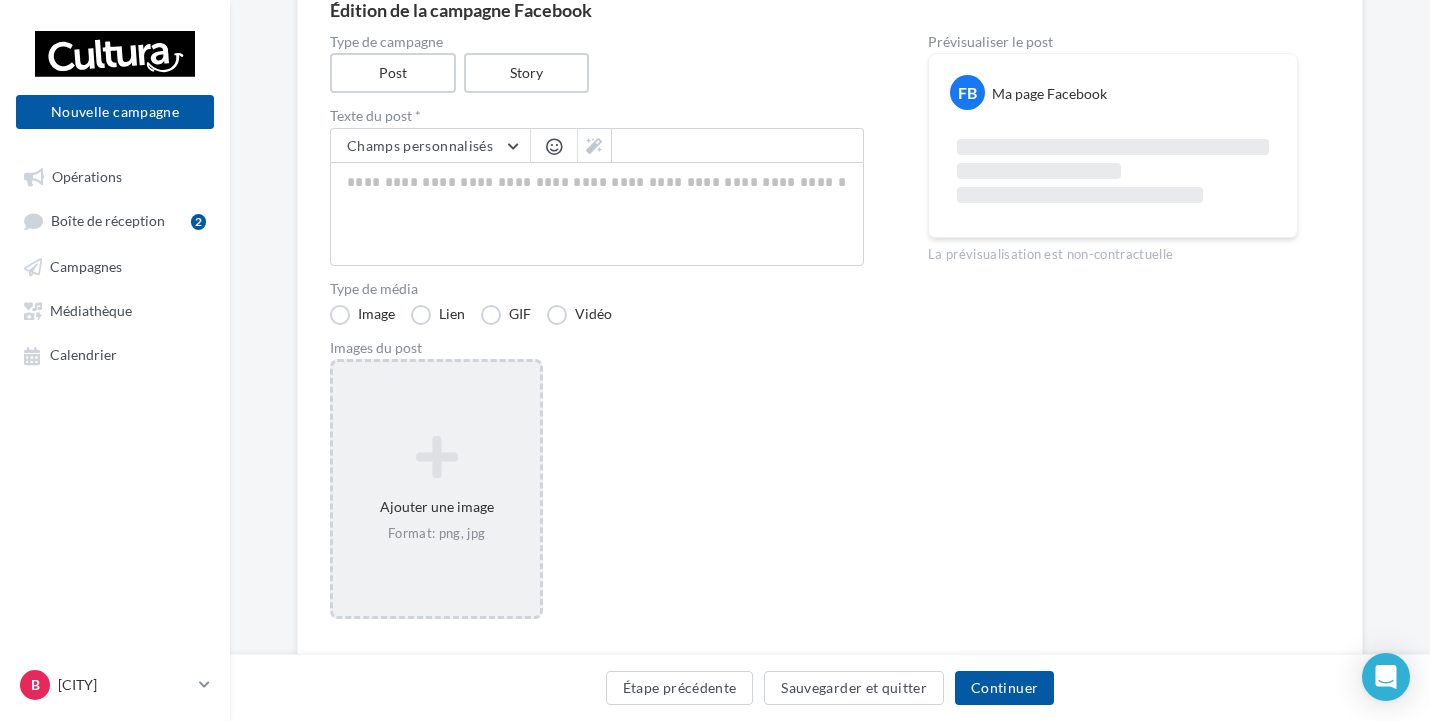 click at bounding box center [436, 457] 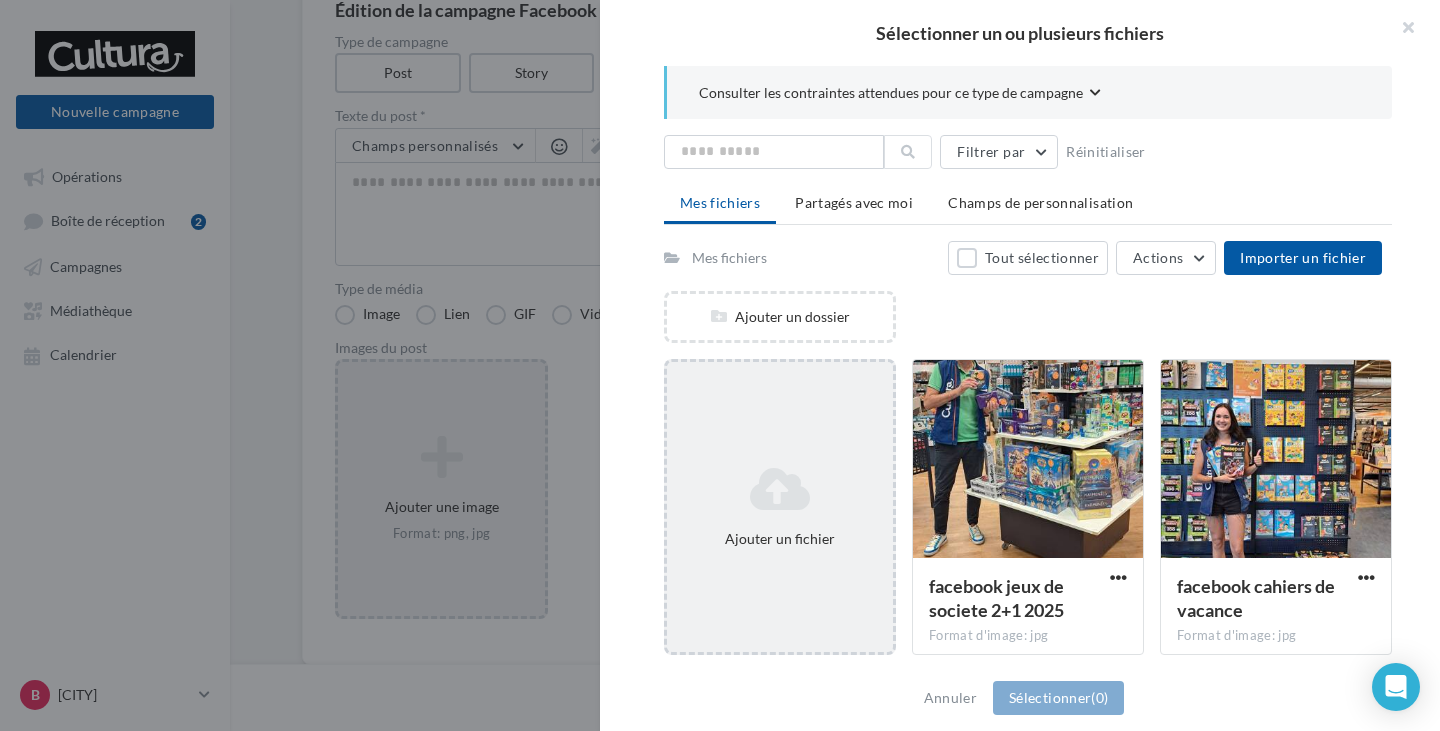 click on "Ajouter un fichier" at bounding box center (780, 507) 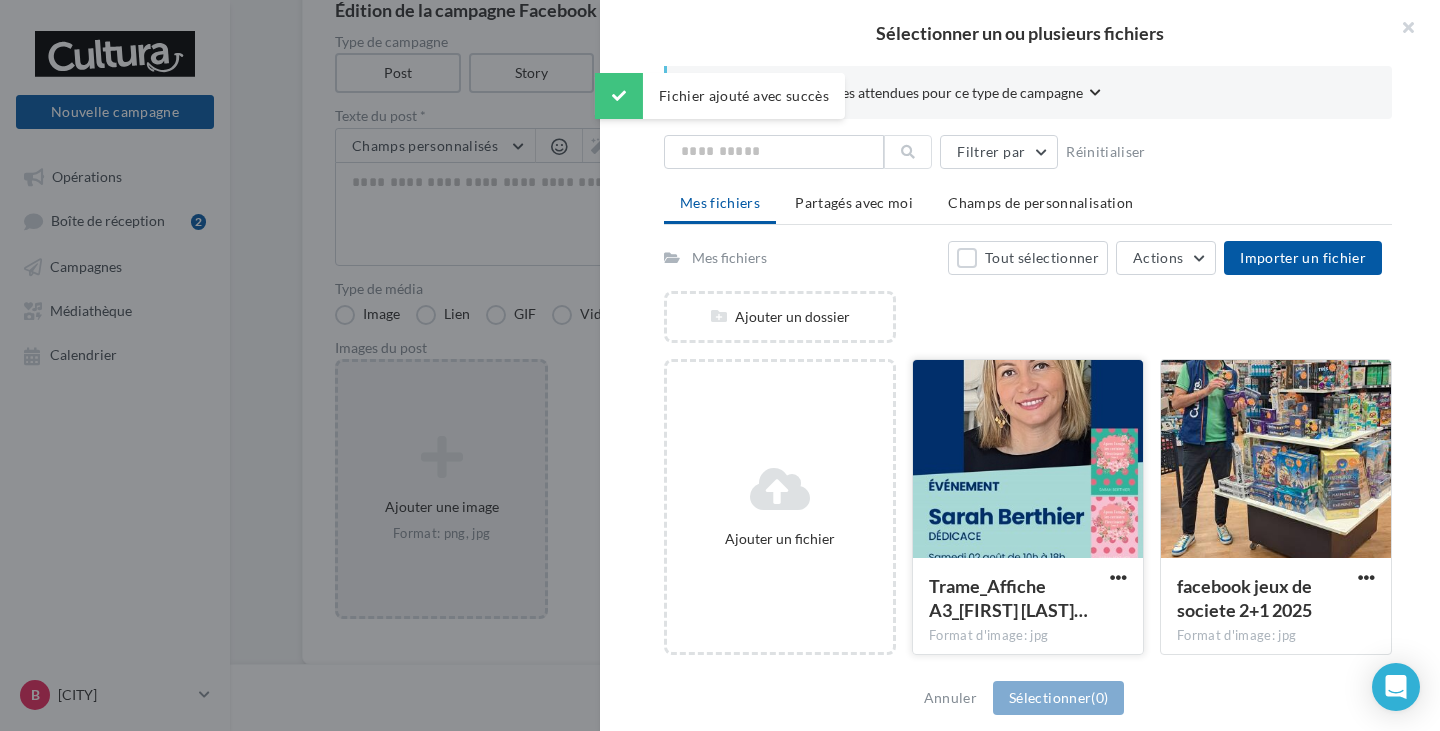 click at bounding box center (1028, 460) 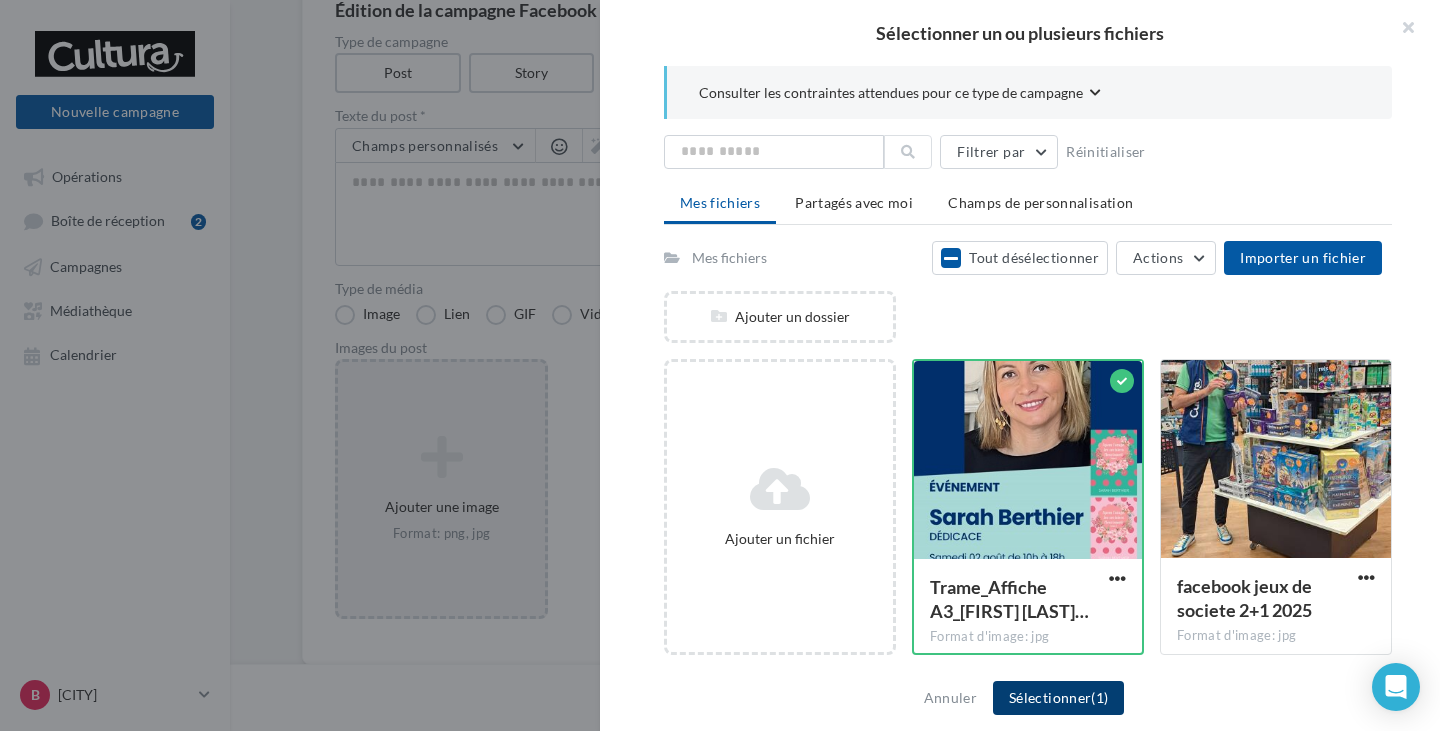 click on "Sélectionner   (1)" at bounding box center (1058, 698) 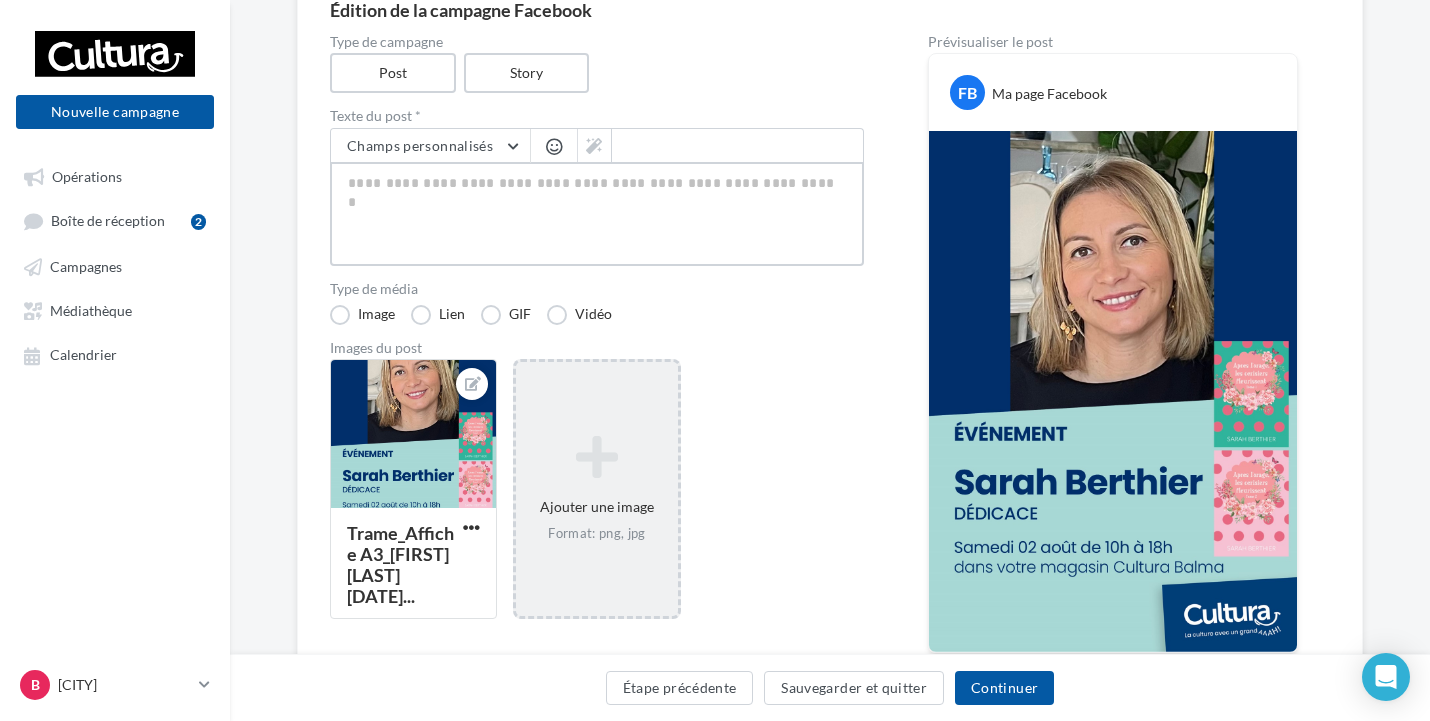 click at bounding box center (597, 214) 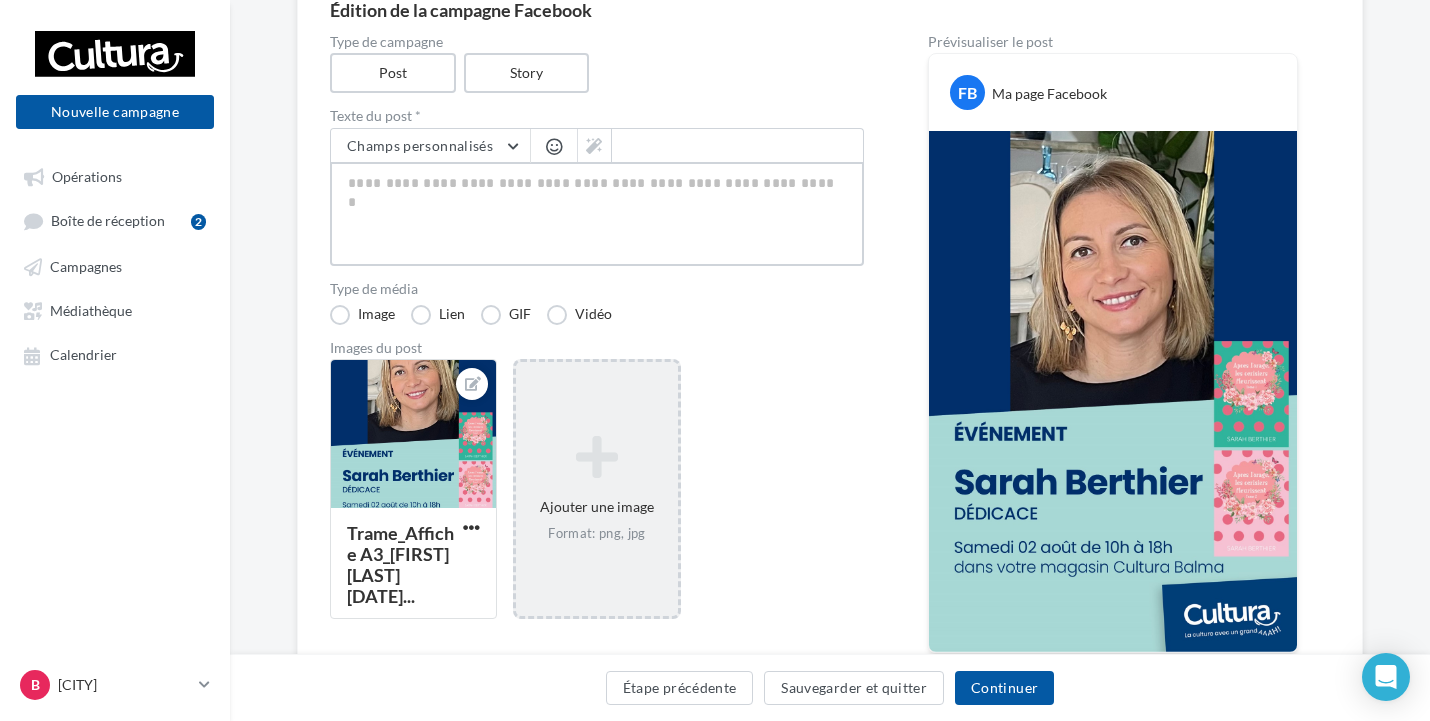 type on "*" 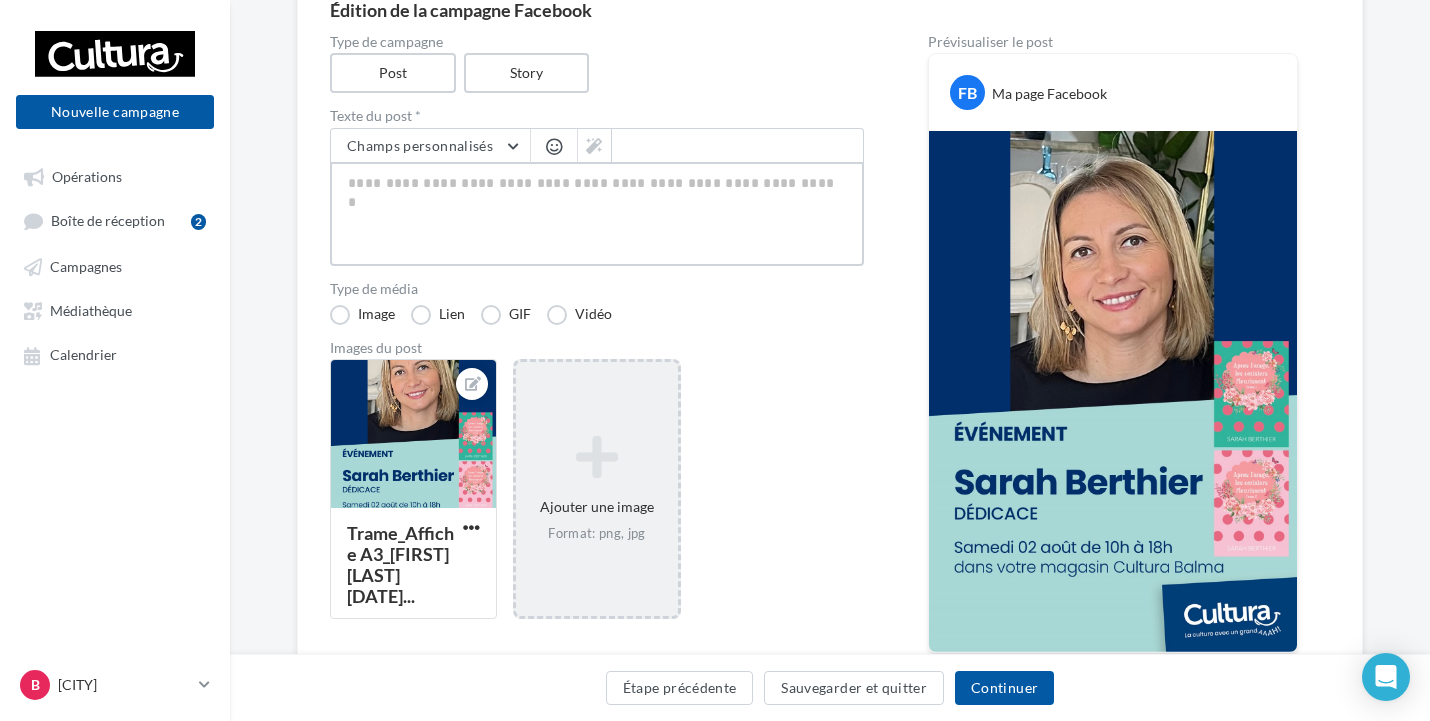 type on "*" 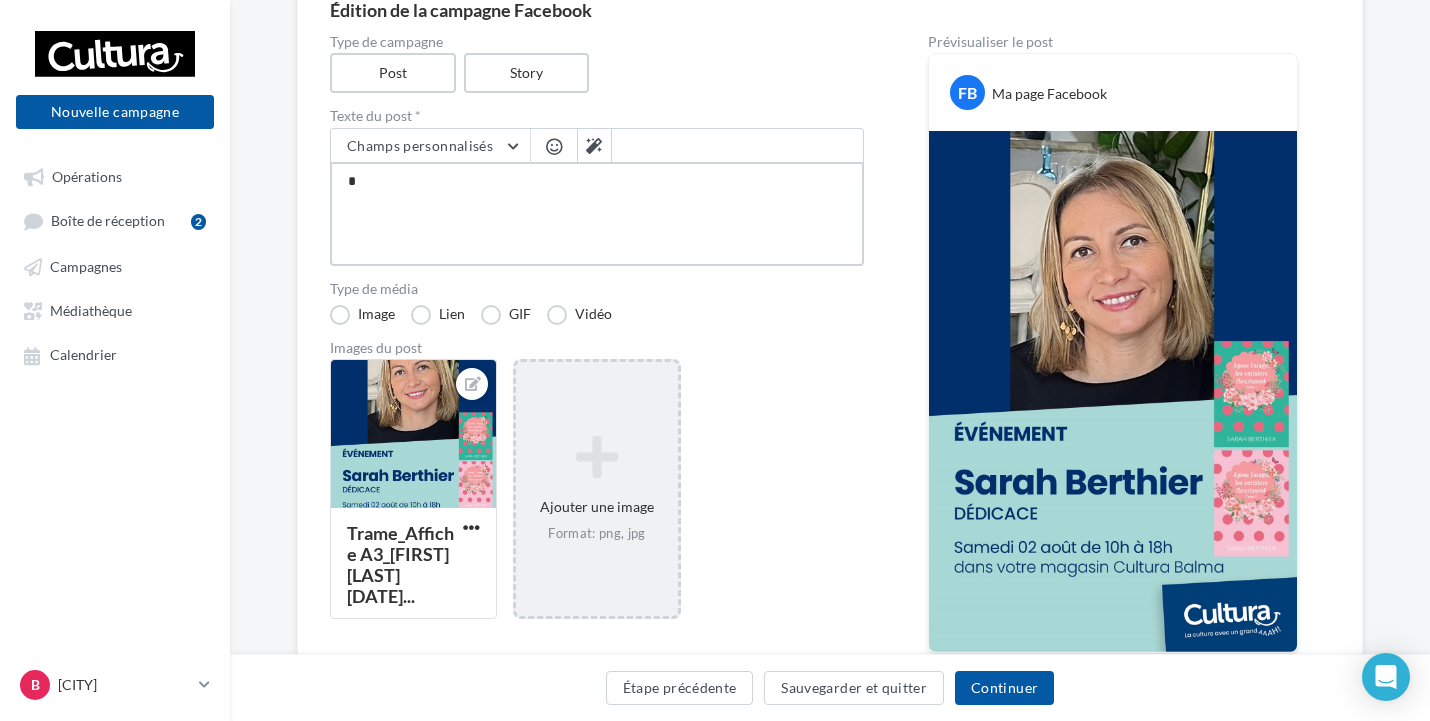 type on "**" 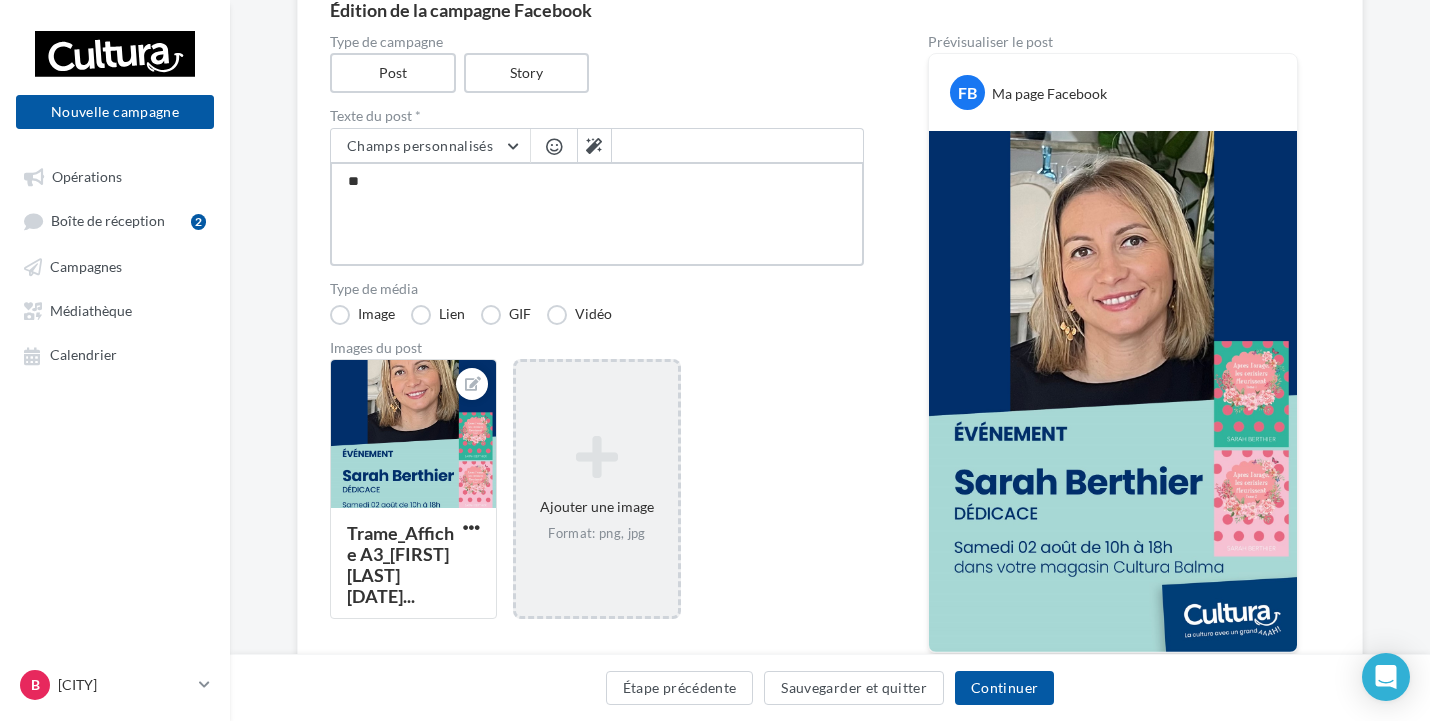 type on "***" 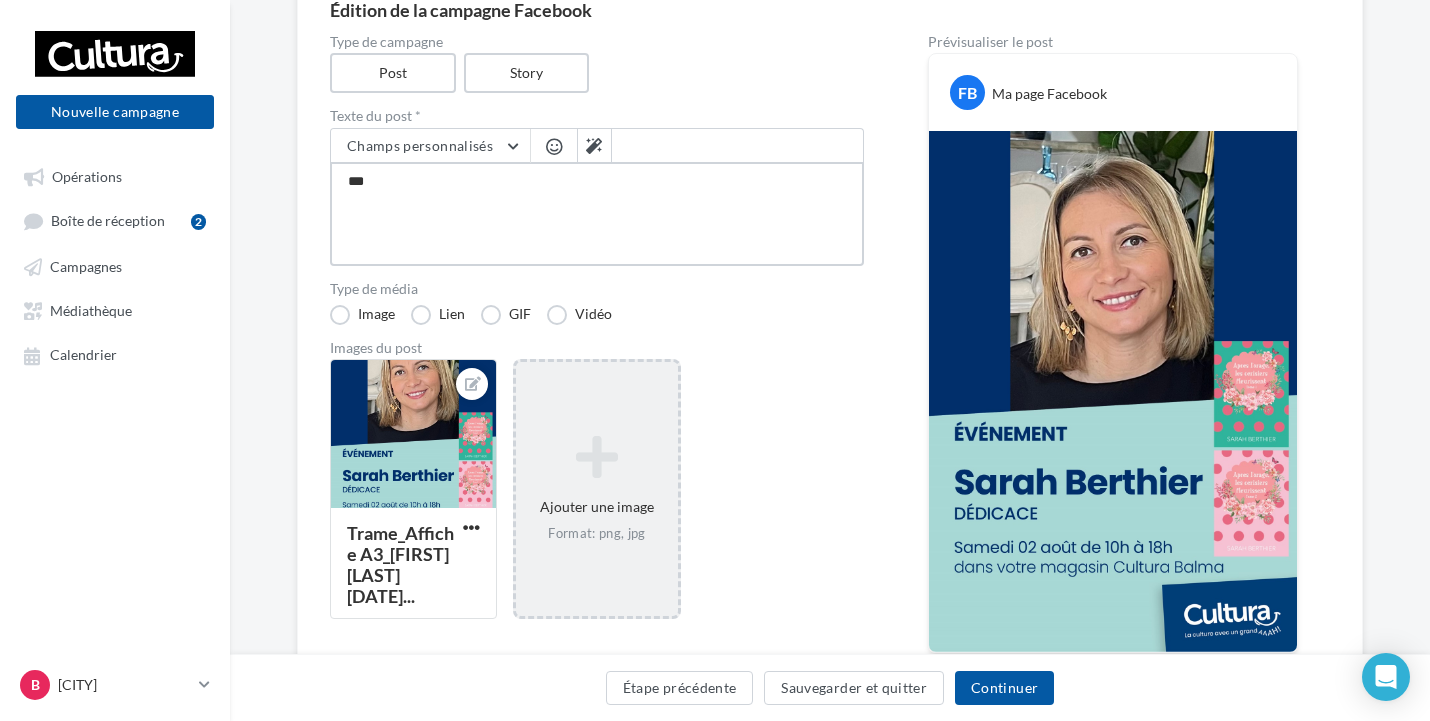 type on "****" 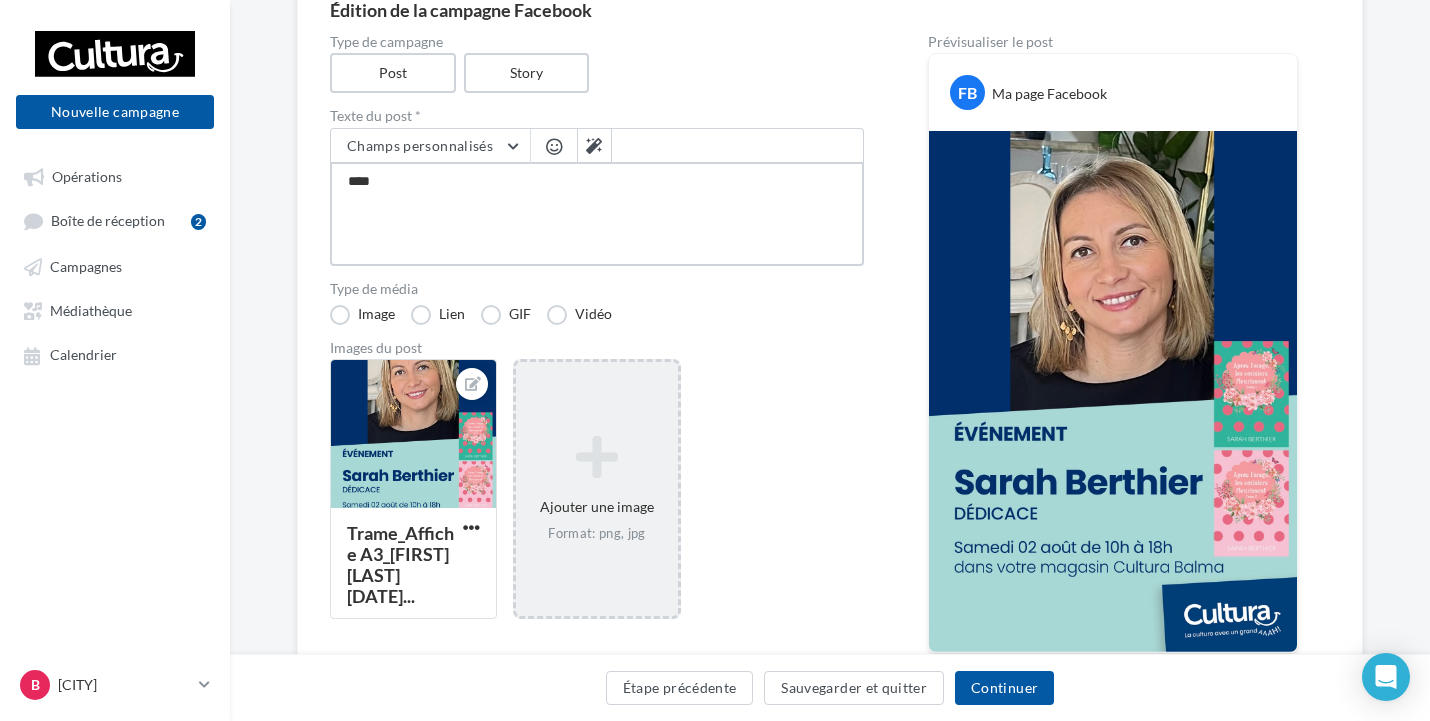 type on "***" 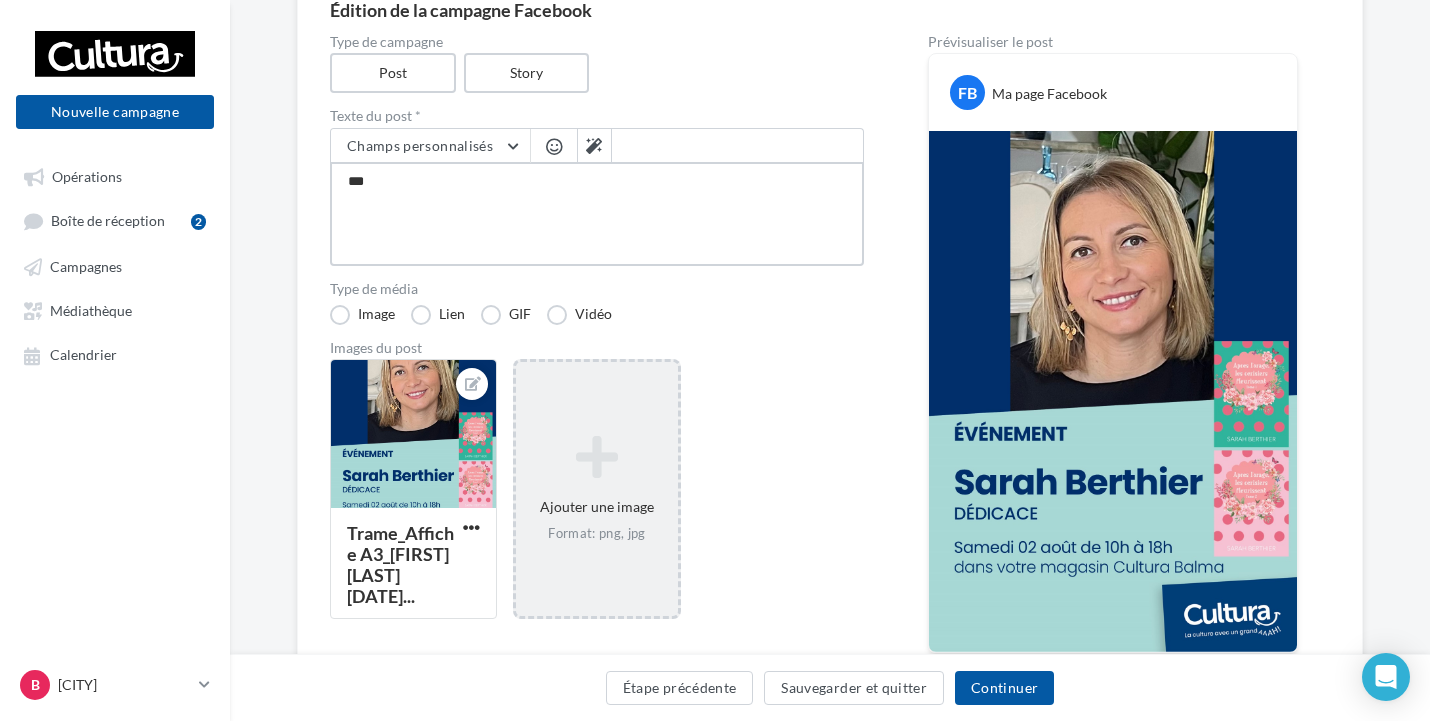 type on "**" 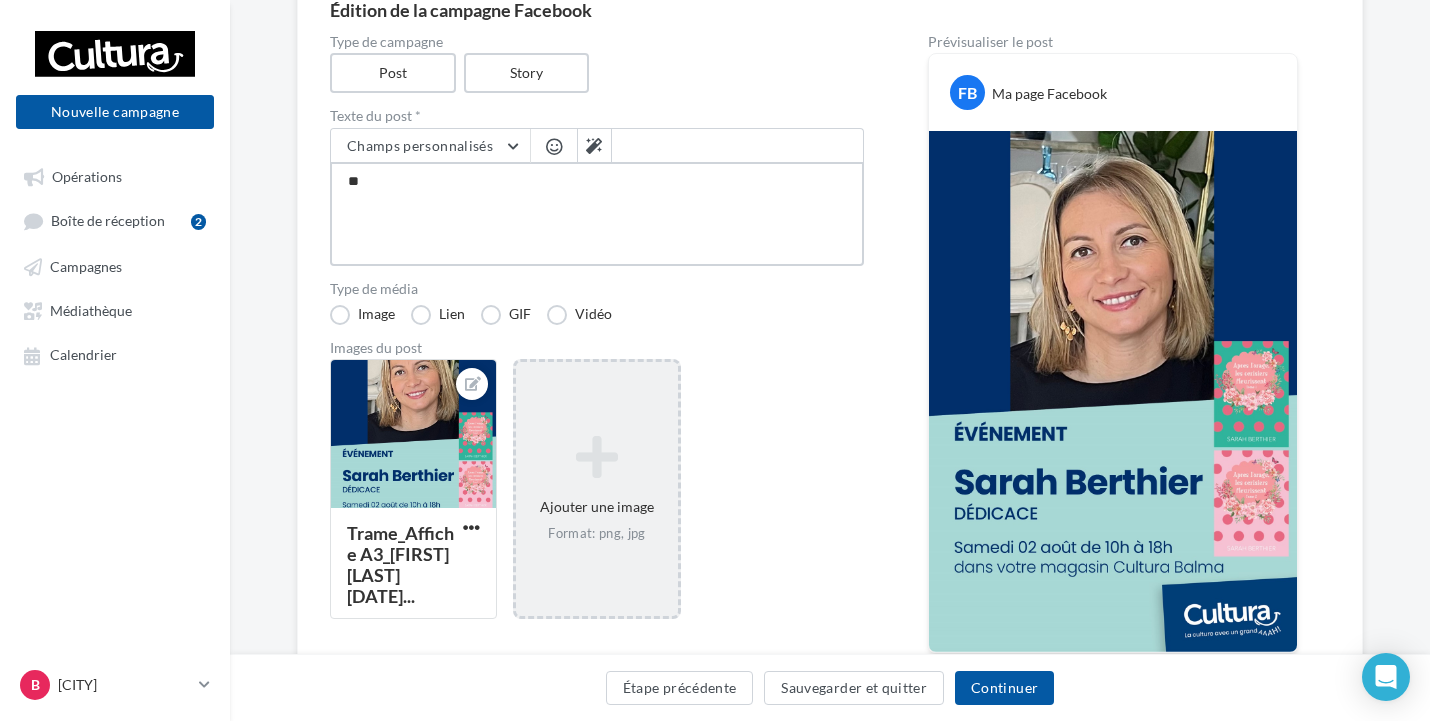 type on "*" 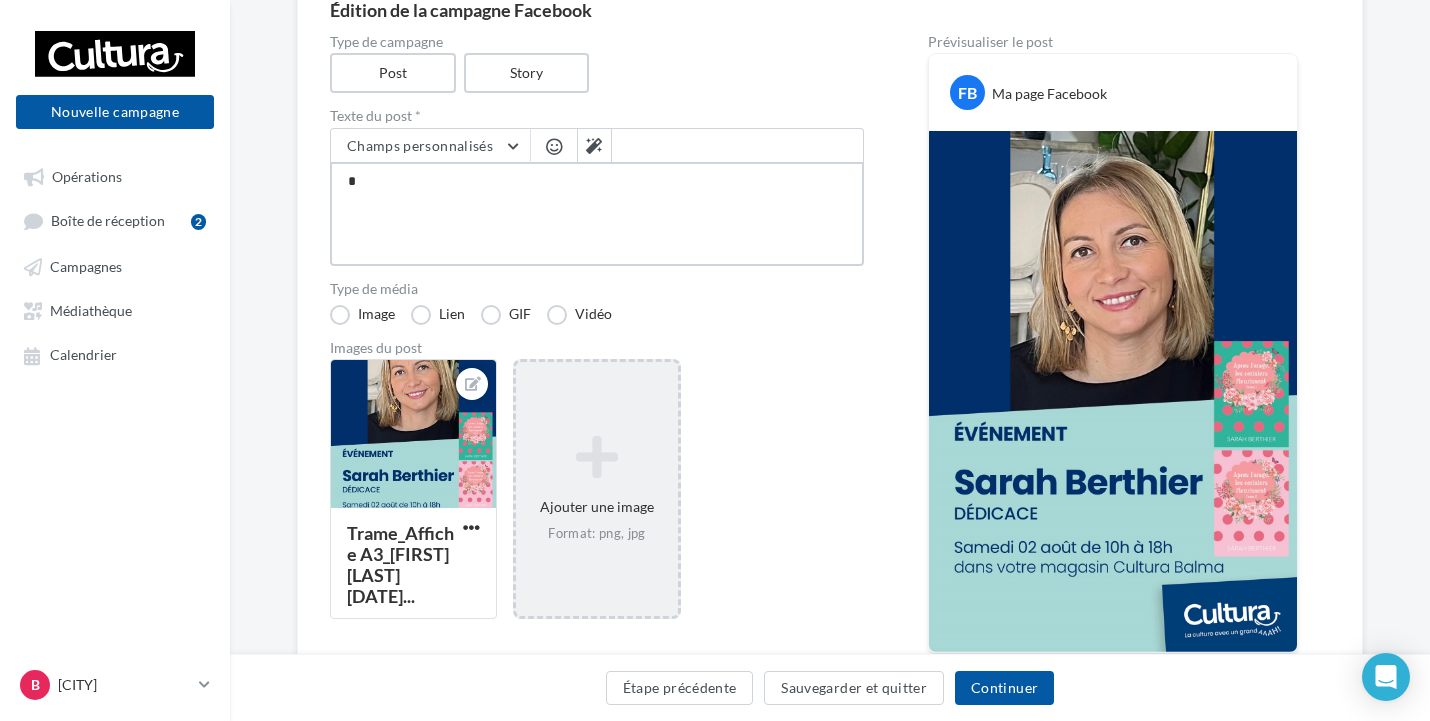 type 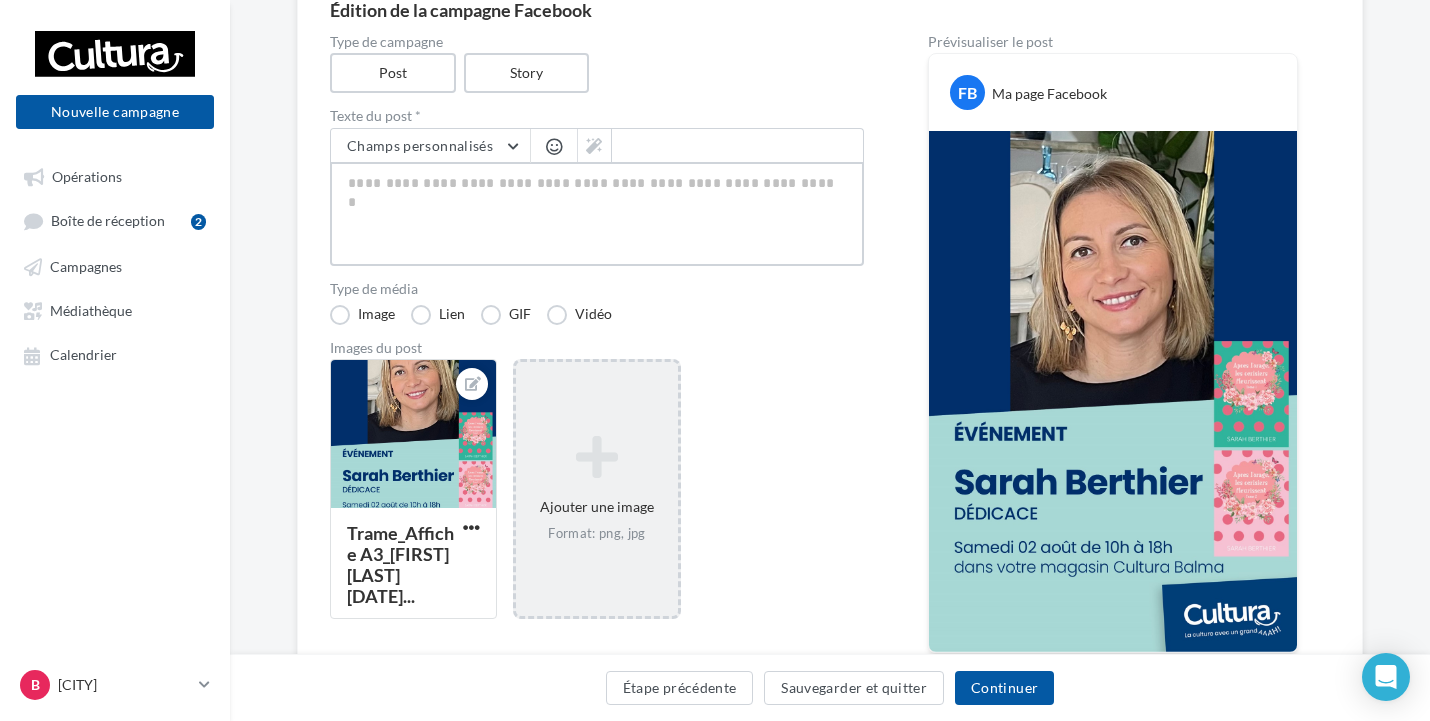 type on "*" 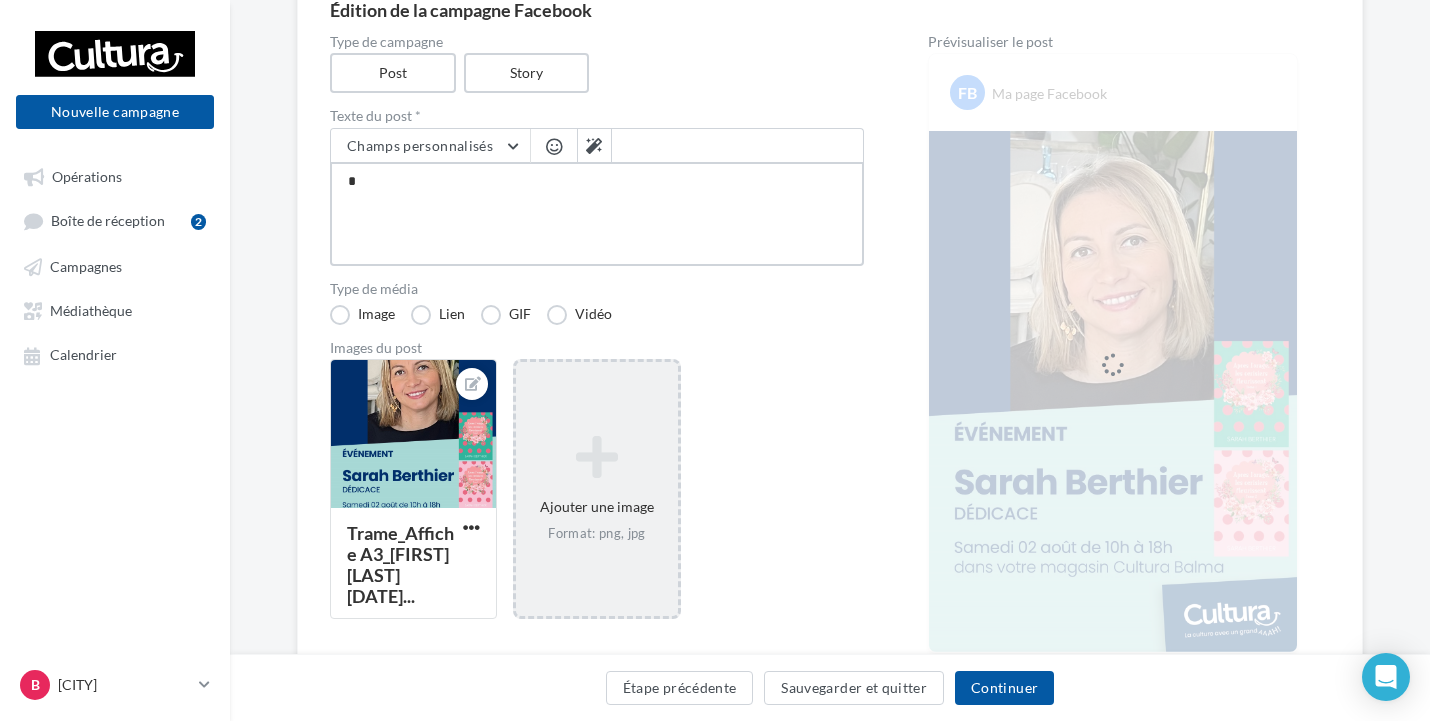 drag, startPoint x: 400, startPoint y: 204, endPoint x: 761, endPoint y: 217, distance: 361.234 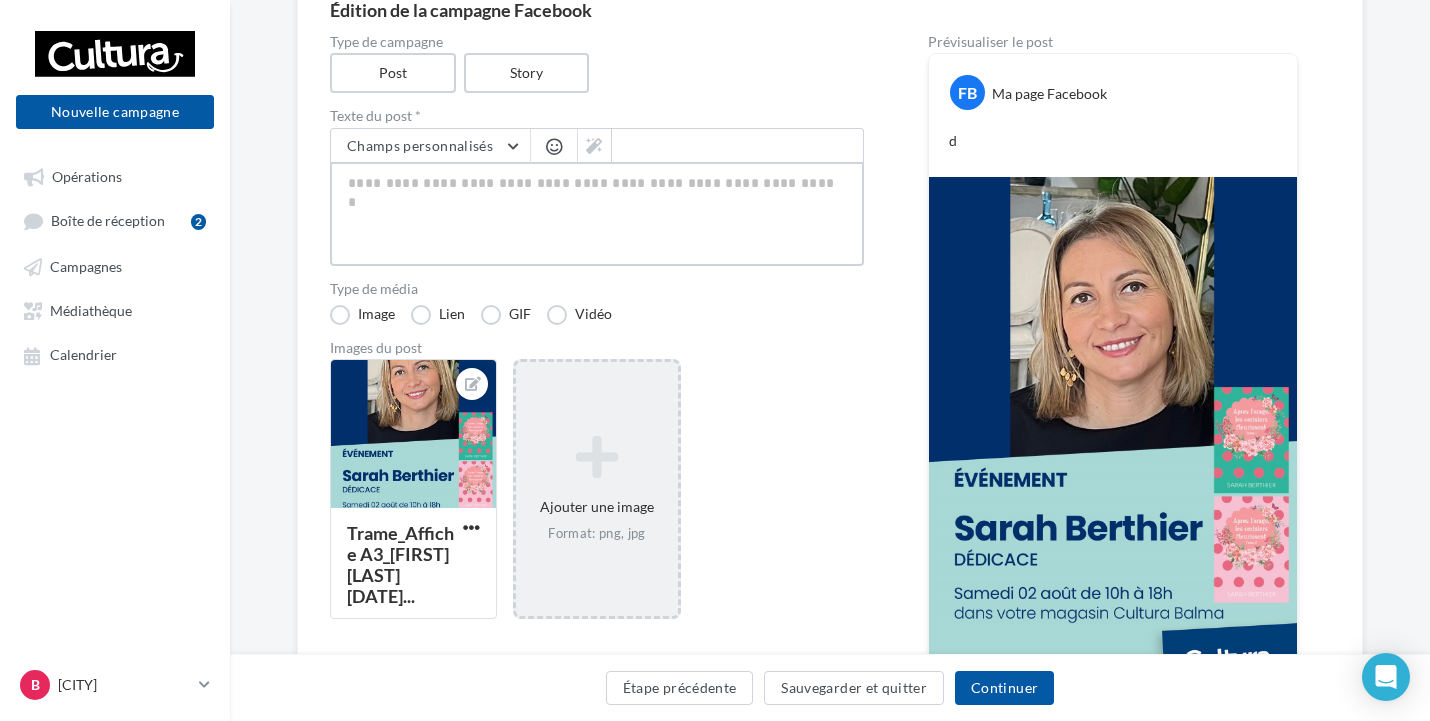 type on "*" 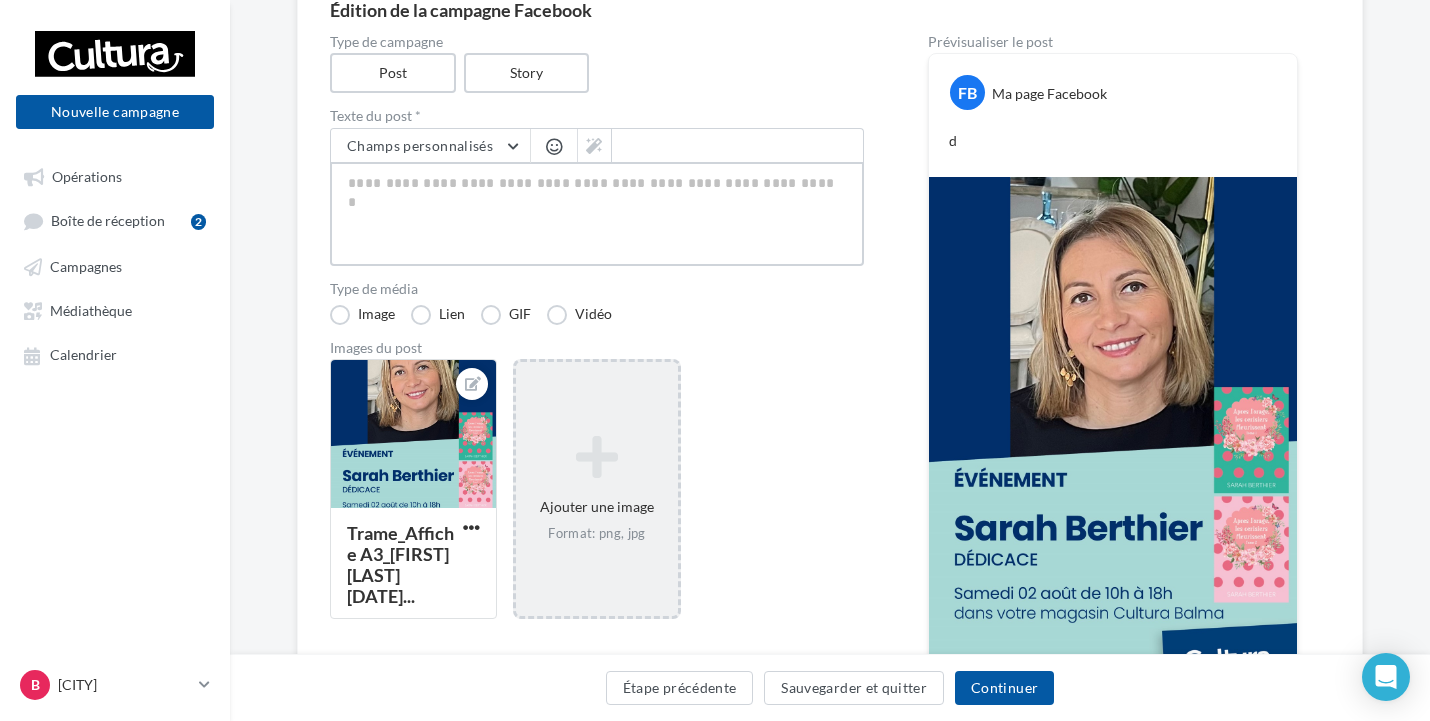 type on "*" 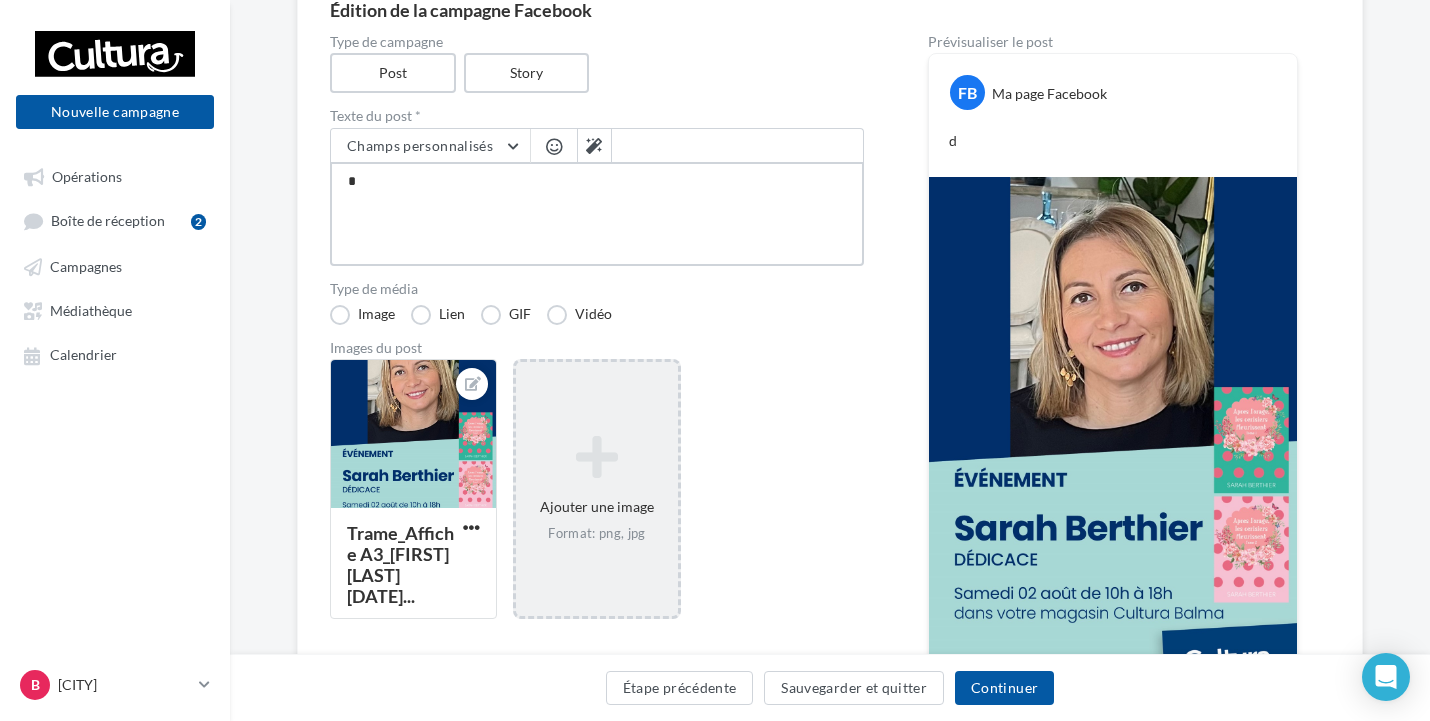 type on "**" 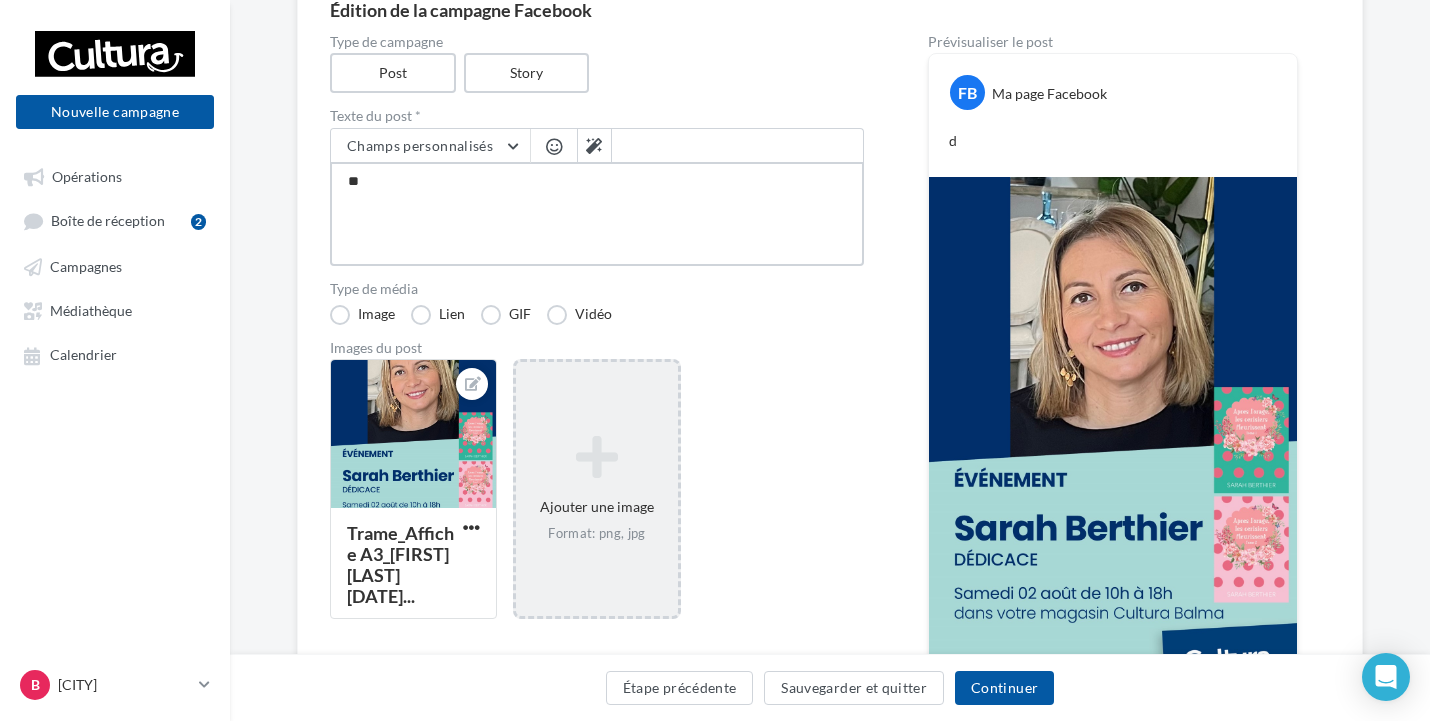 type on "***" 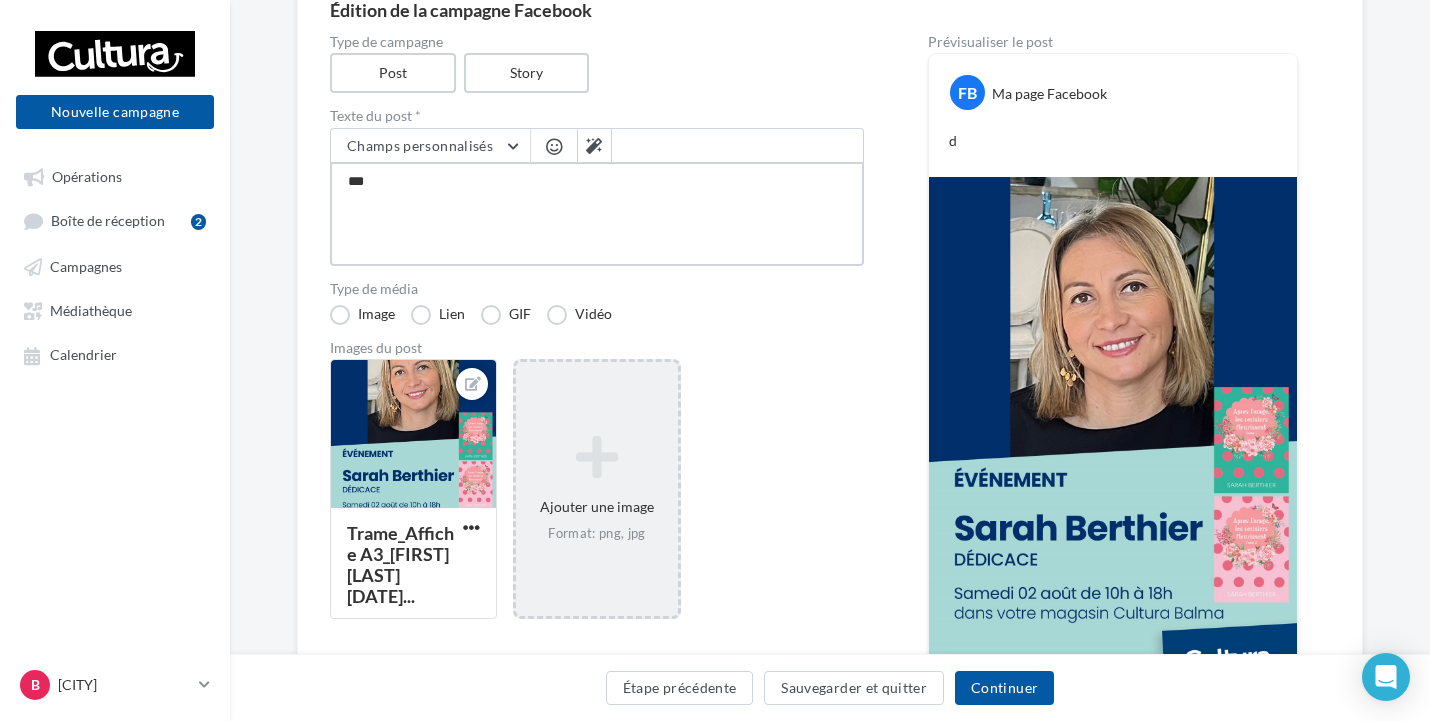 type on "****" 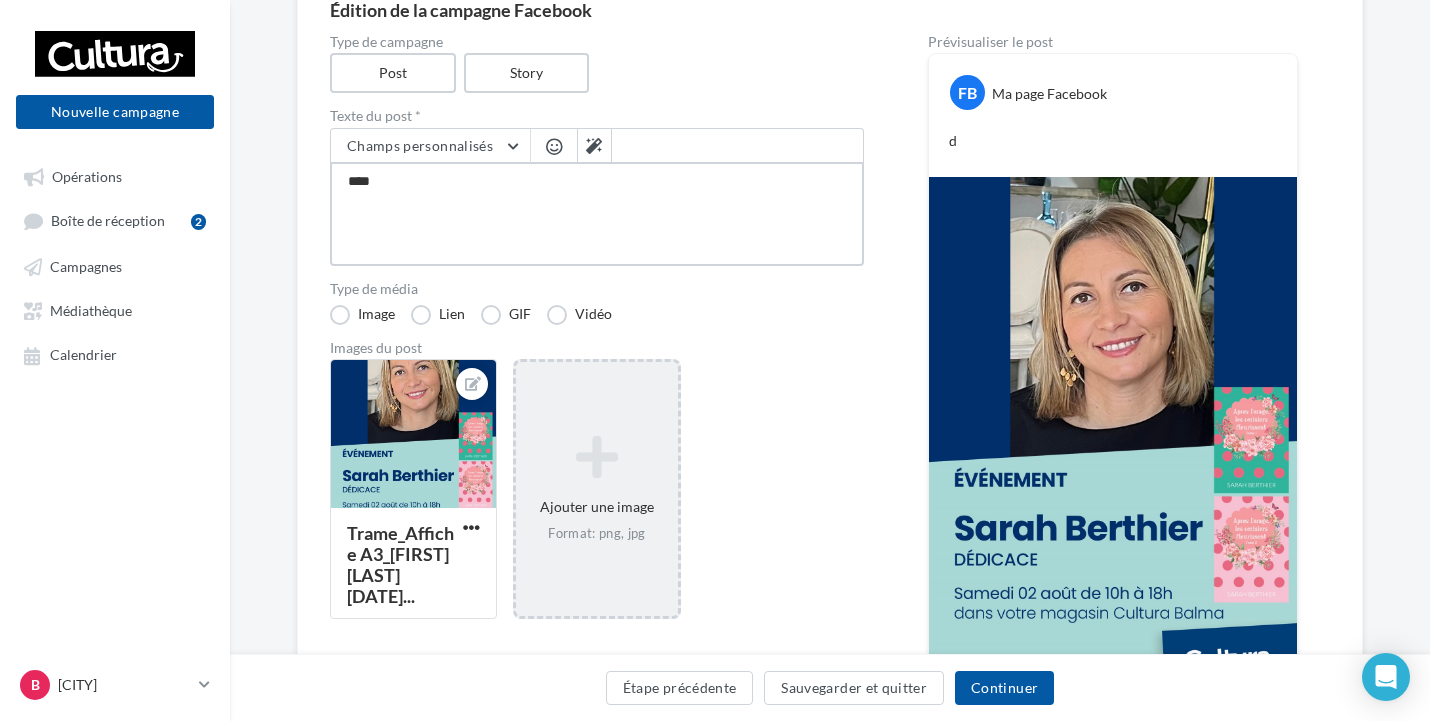 type on "*****" 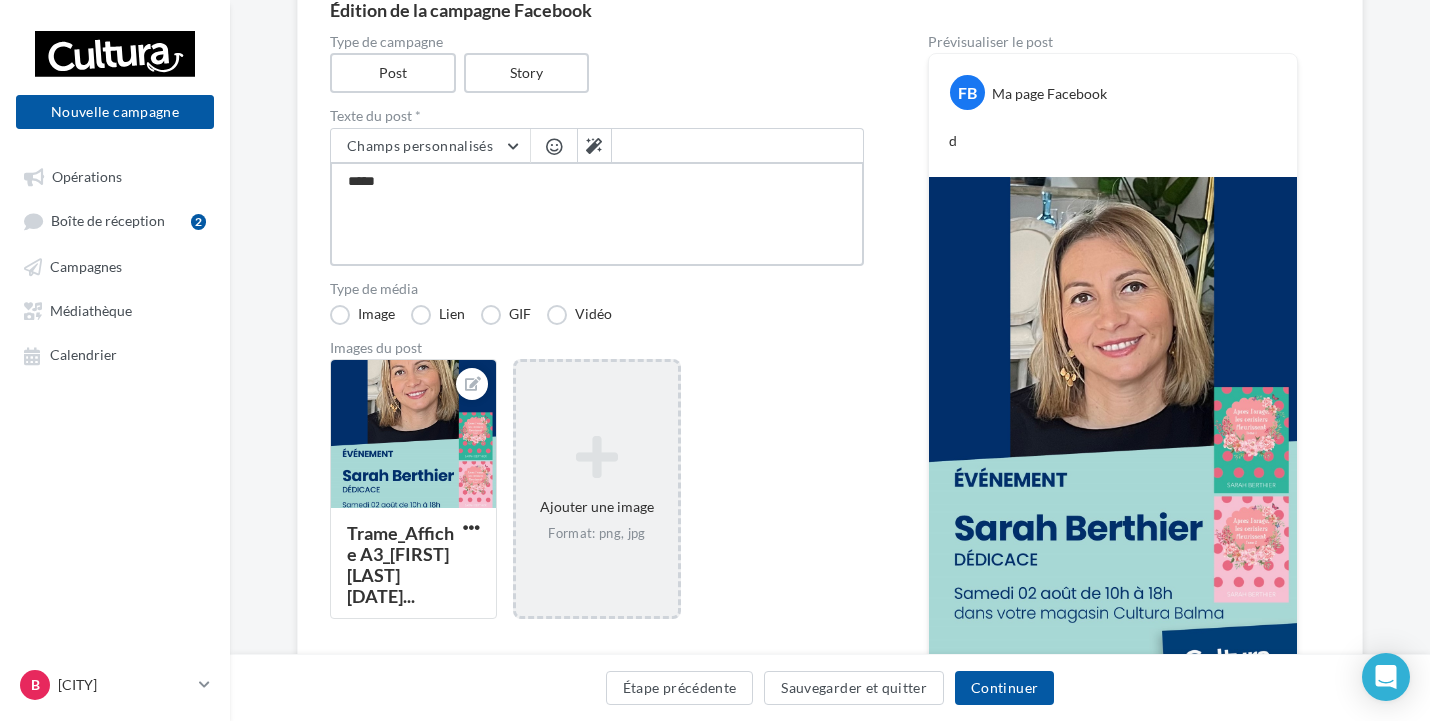 type on "******" 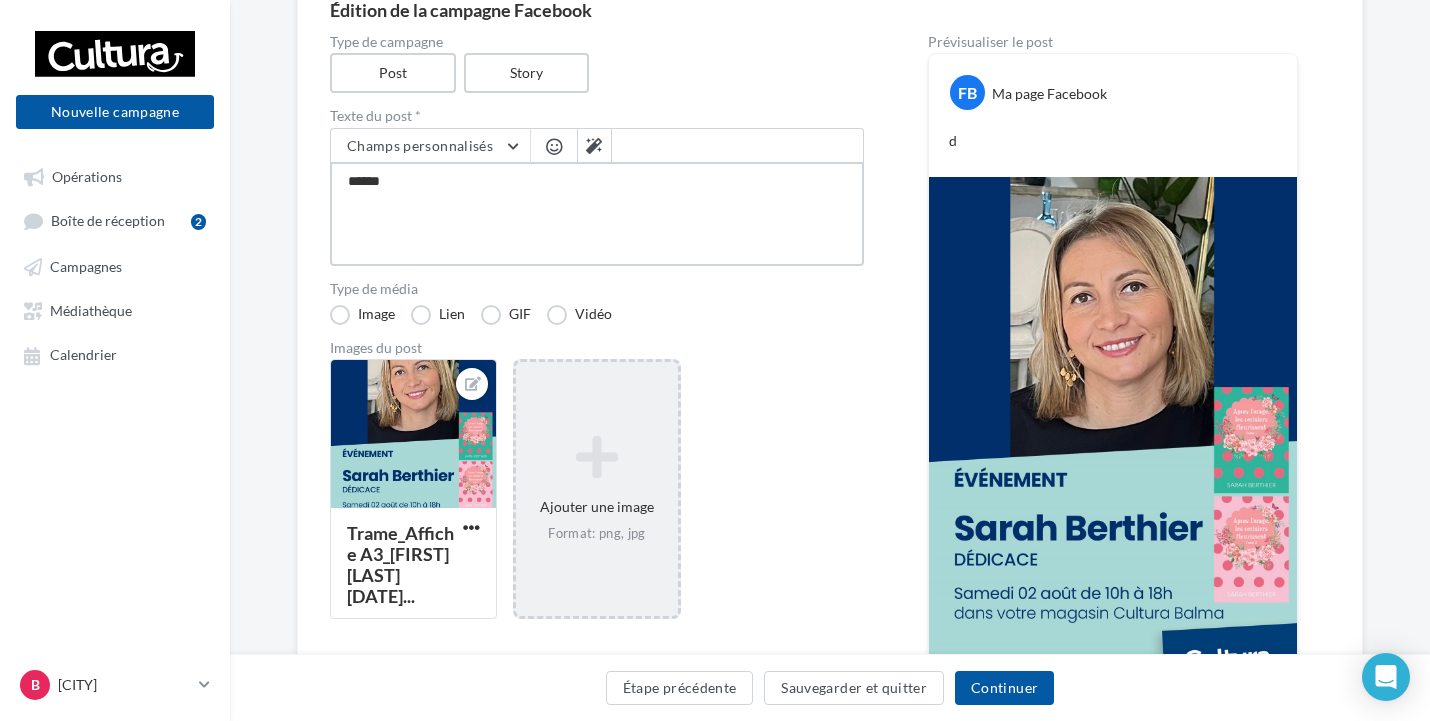 type on "*****" 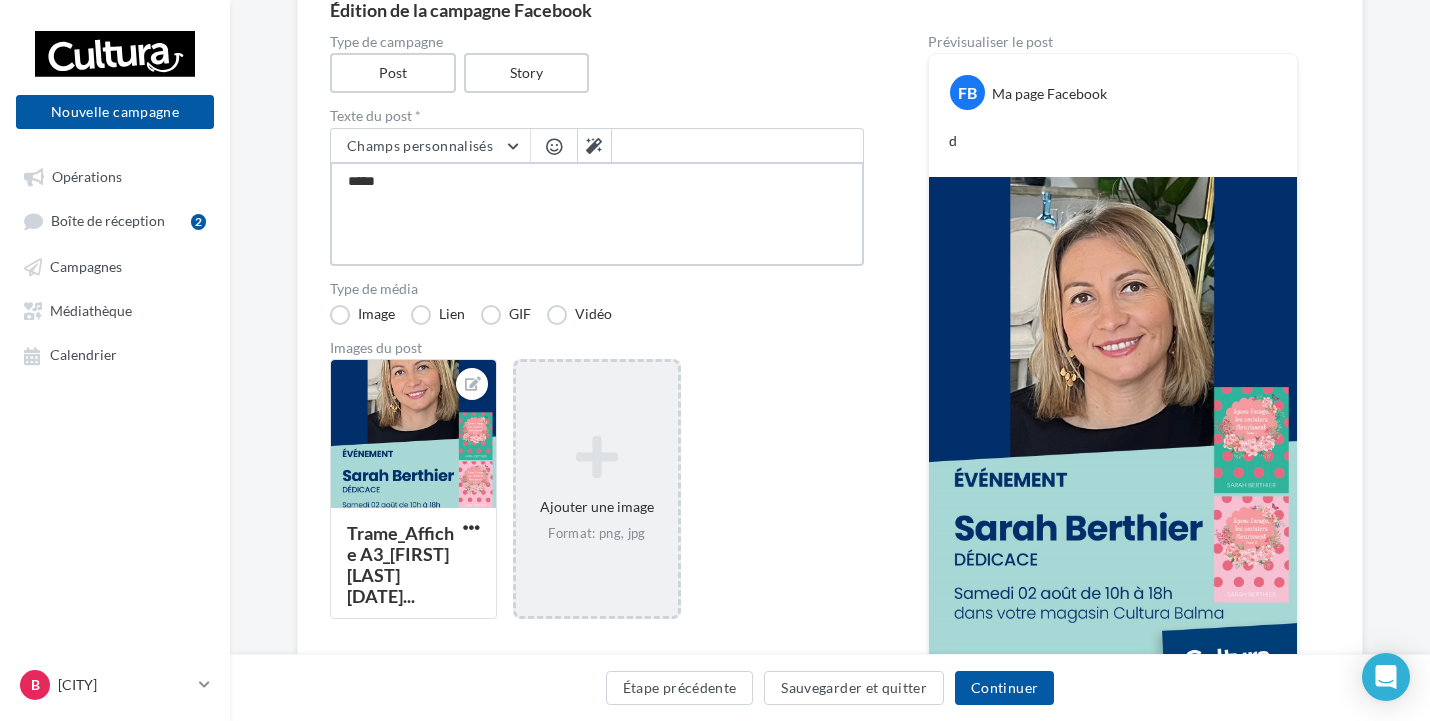 type on "******" 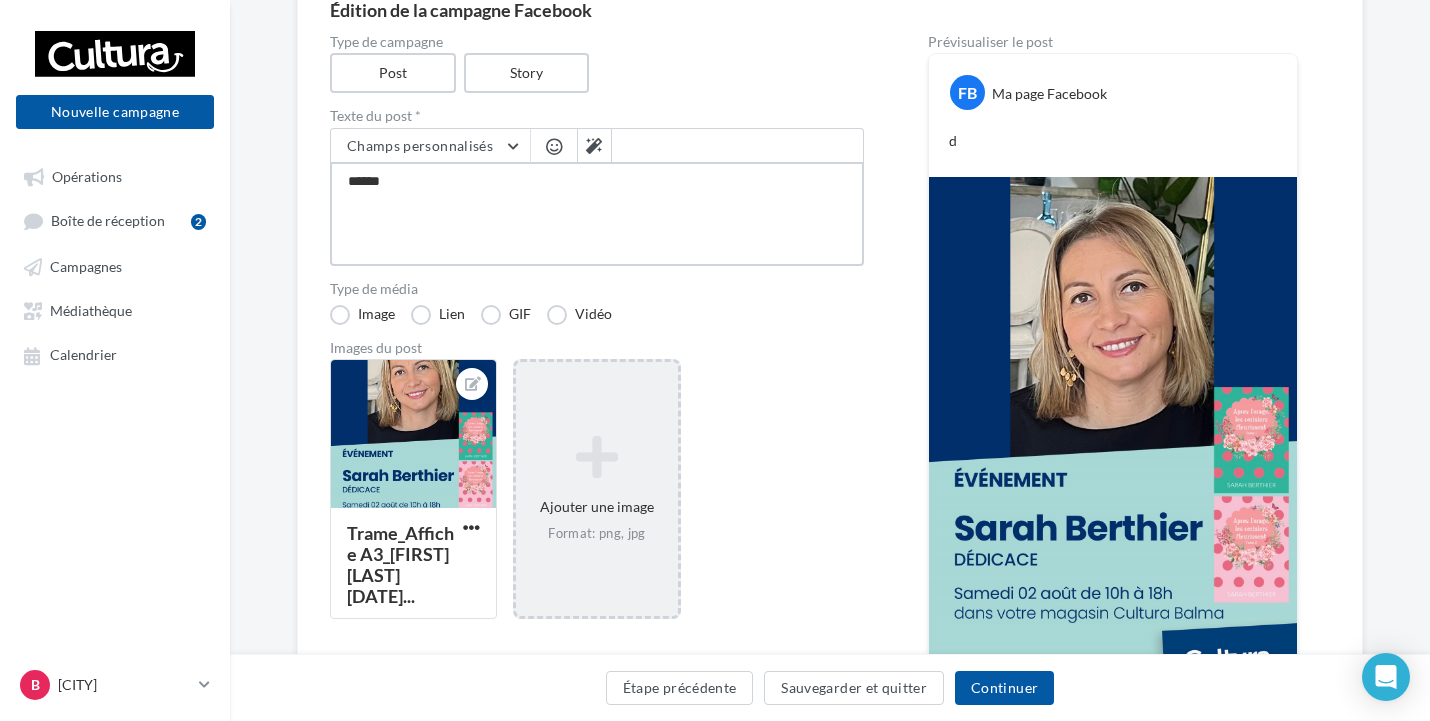 type on "*******" 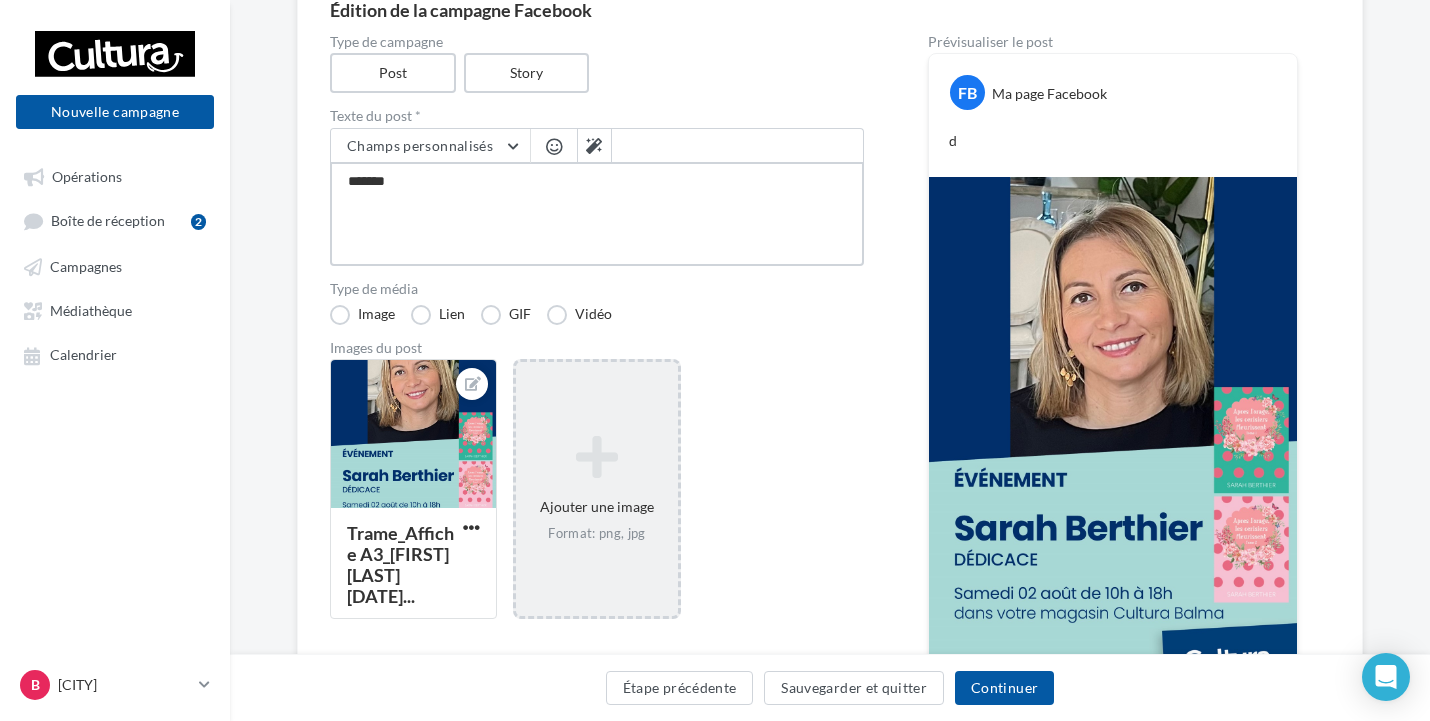 type on "********" 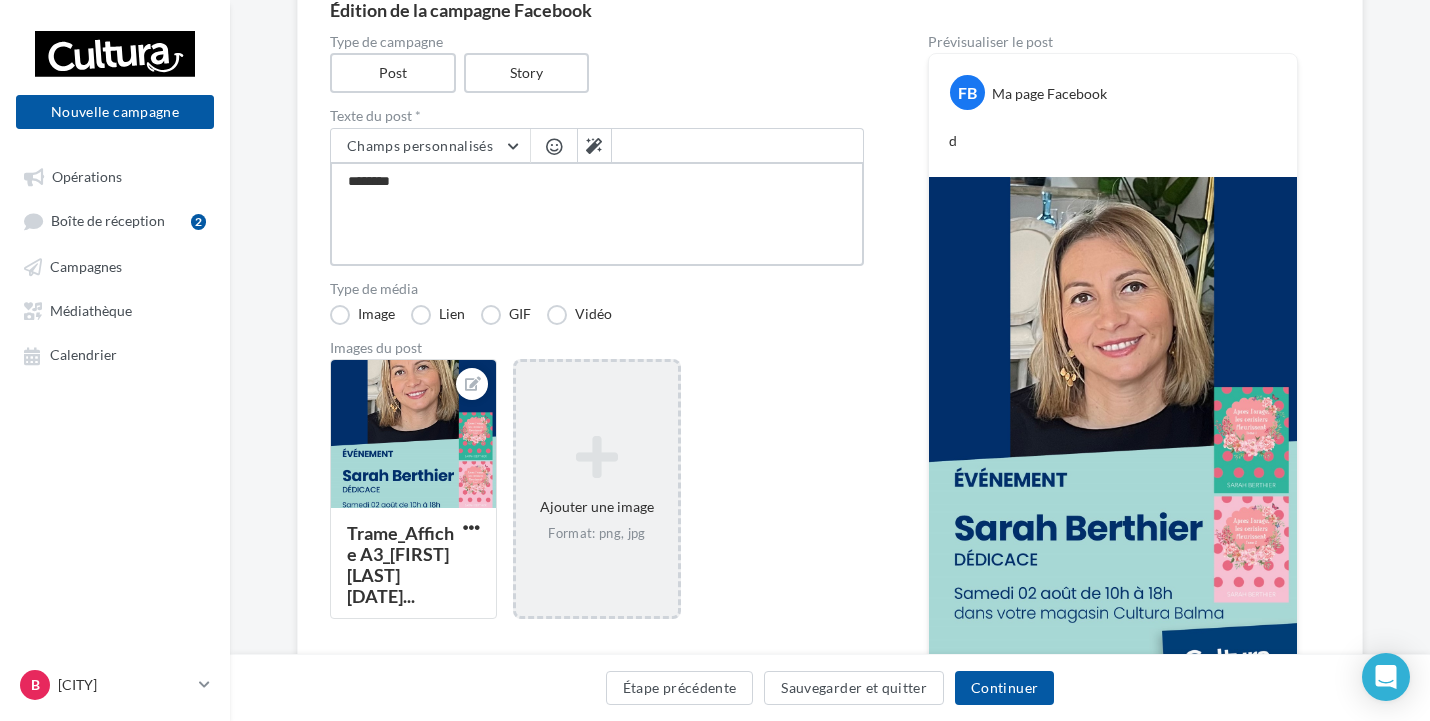 type on "*******" 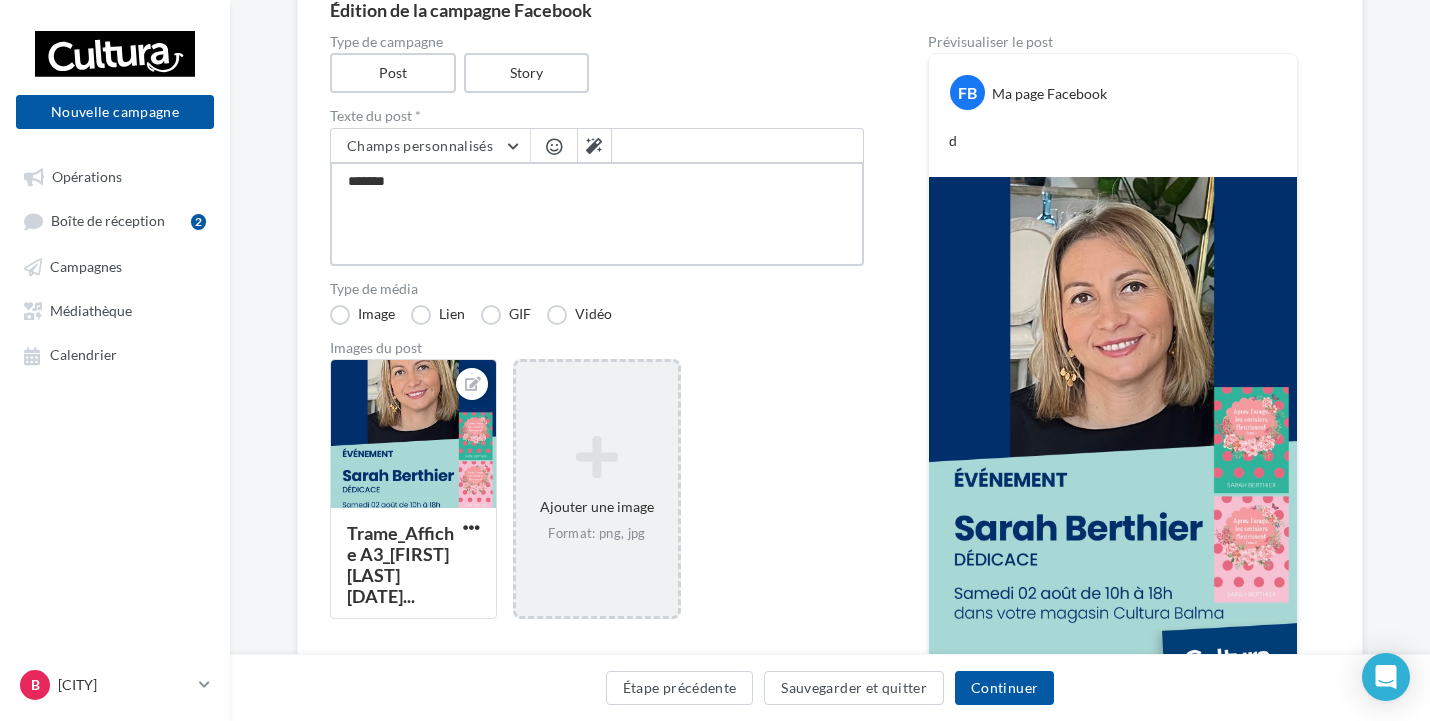 type on "******" 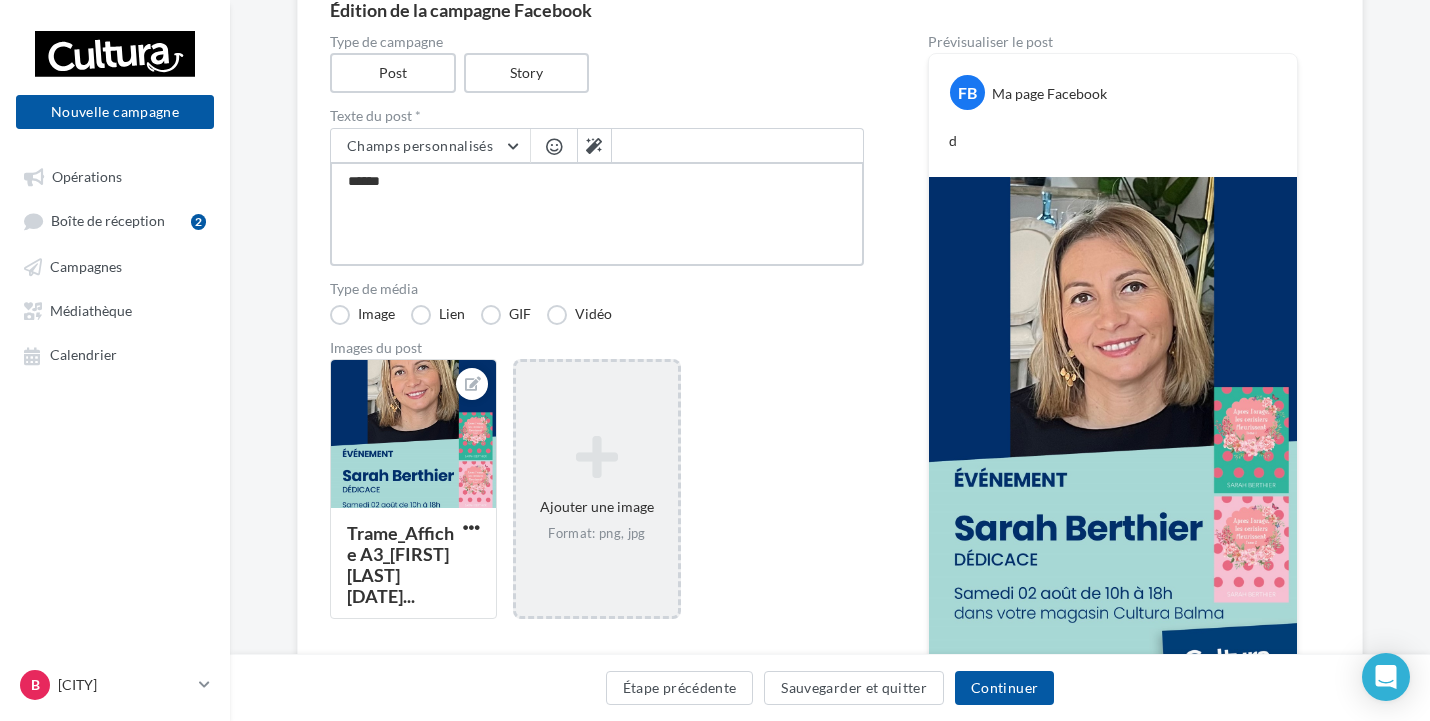 type on "*****" 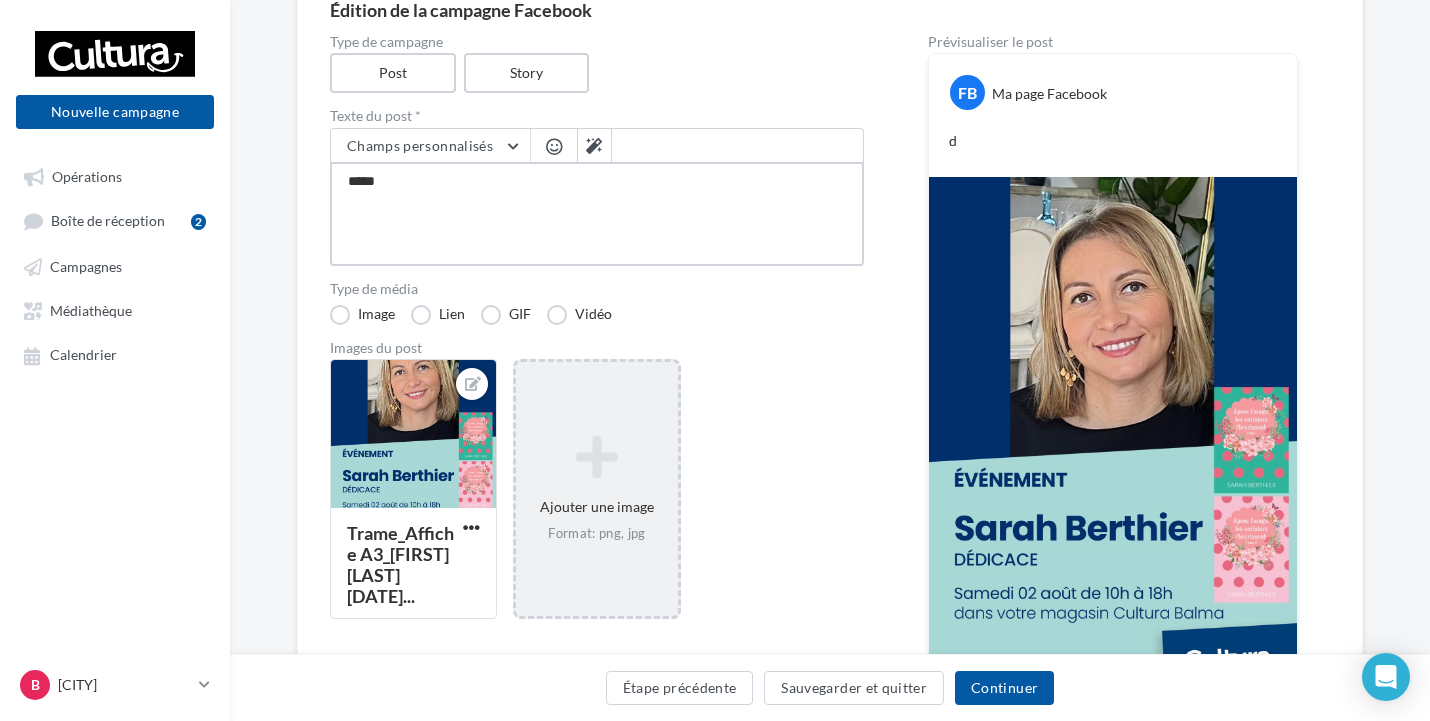 type on "****" 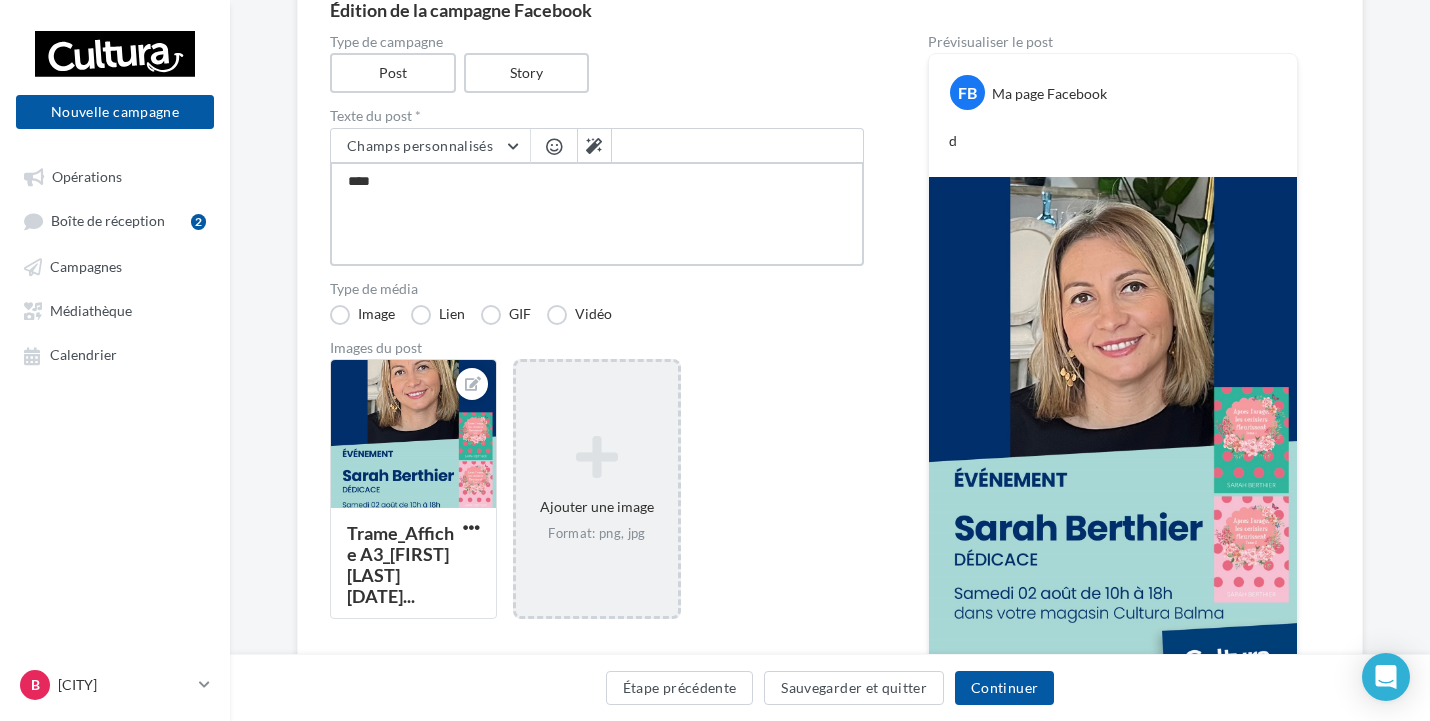 type on "***" 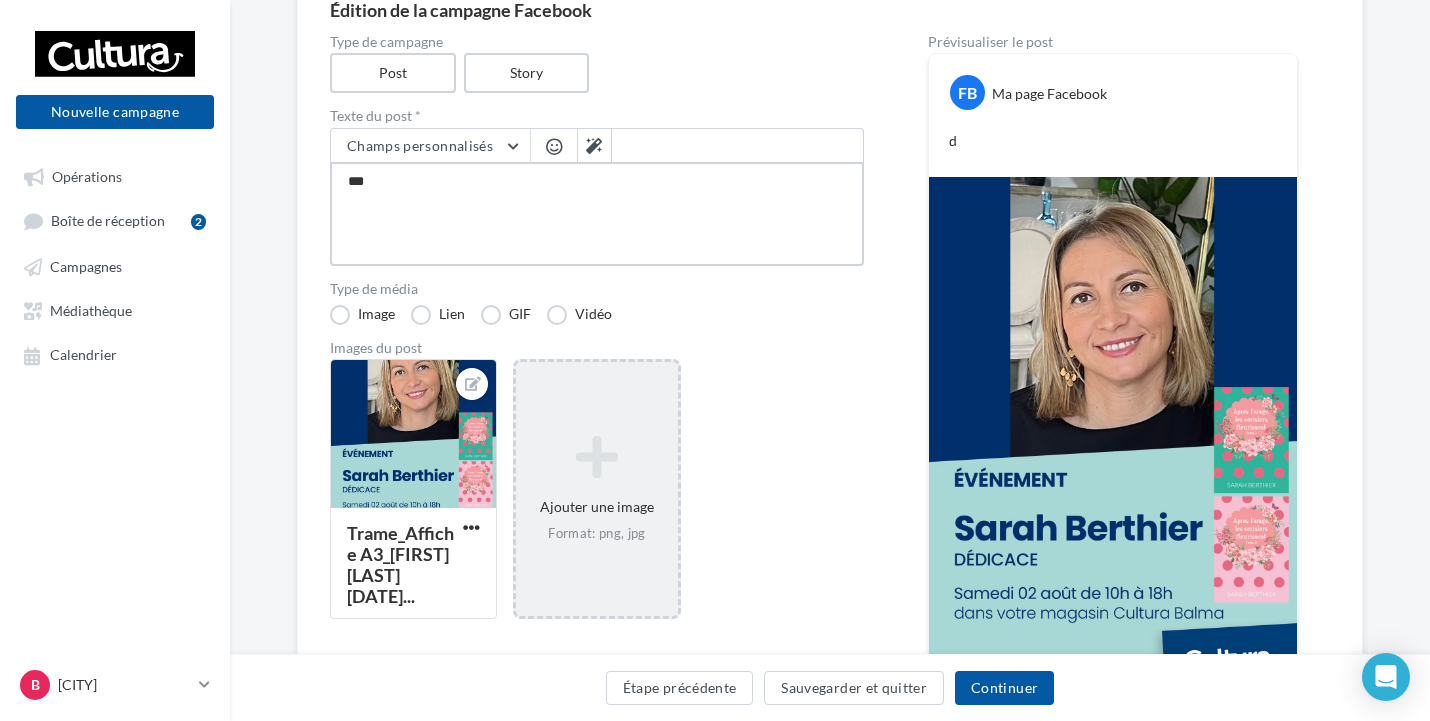 type on "**" 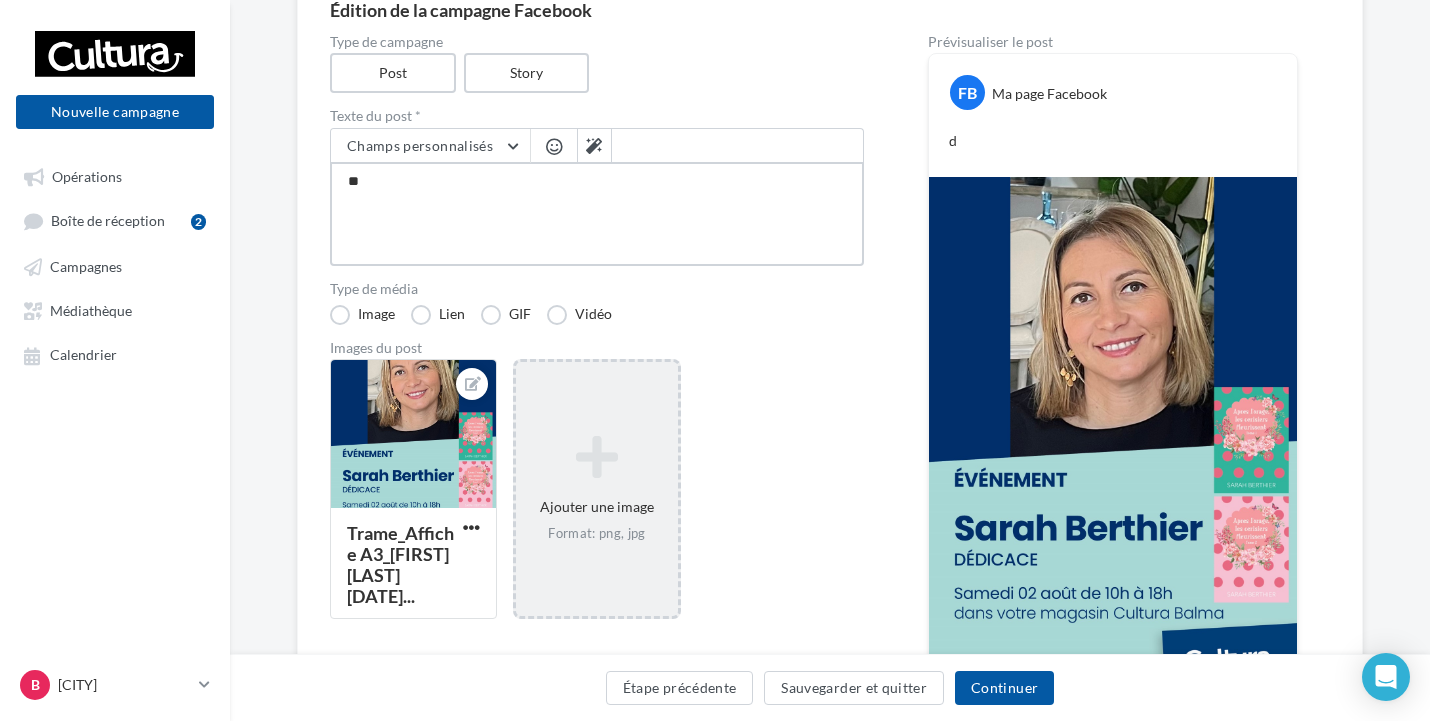 type on "*" 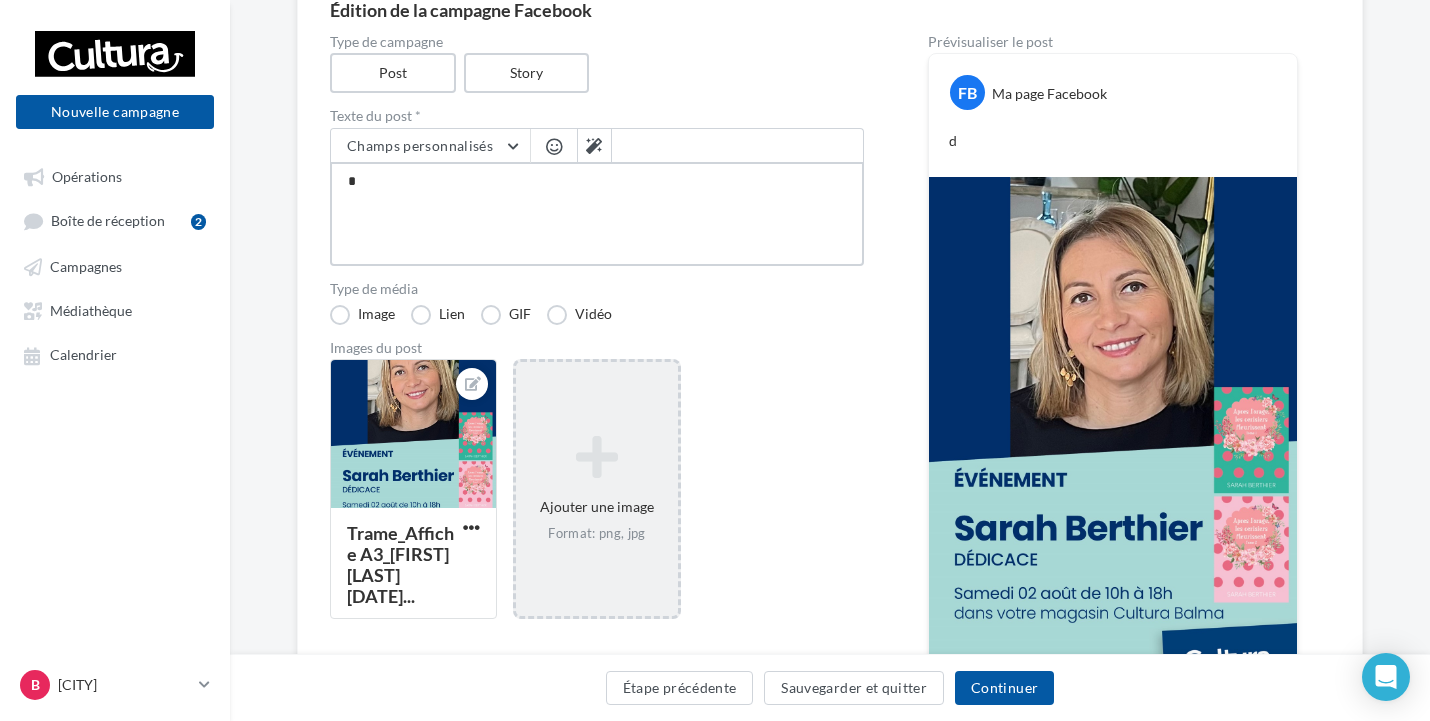 type on "**" 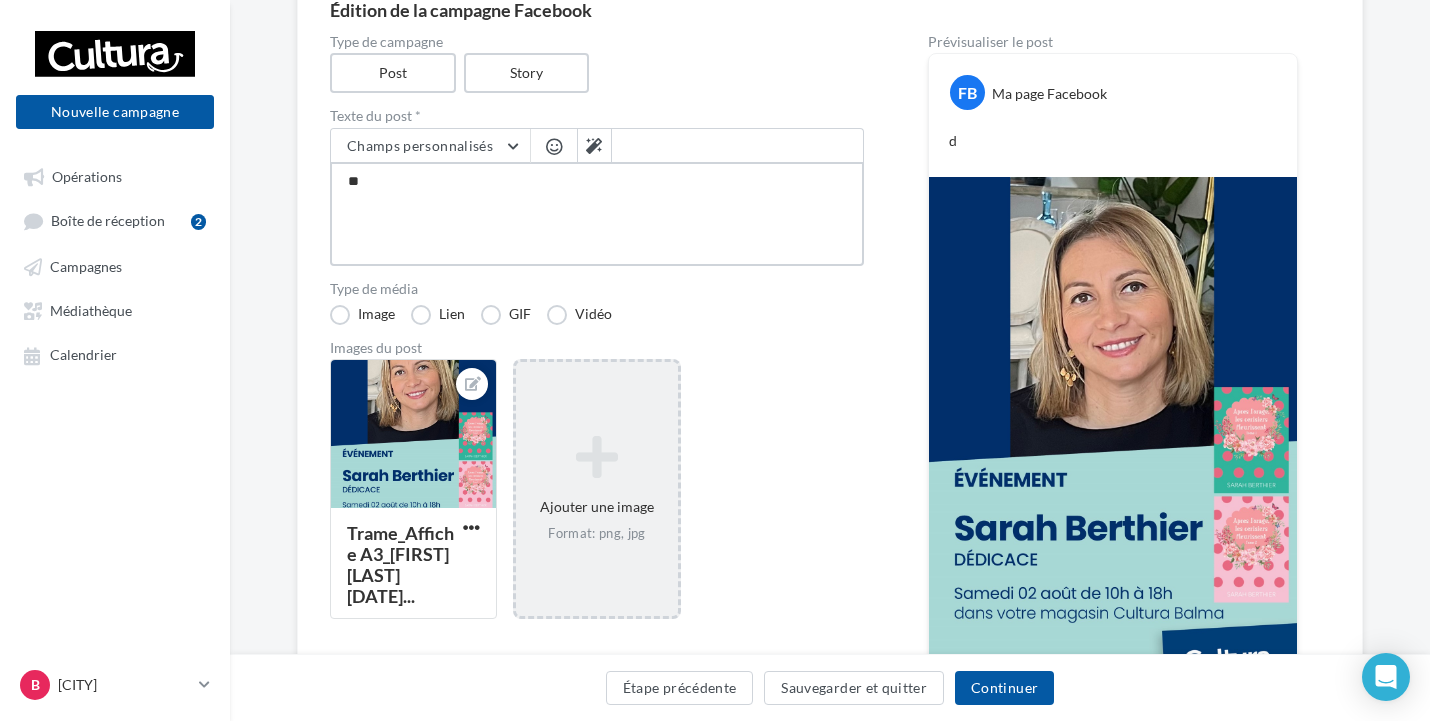 type on "***" 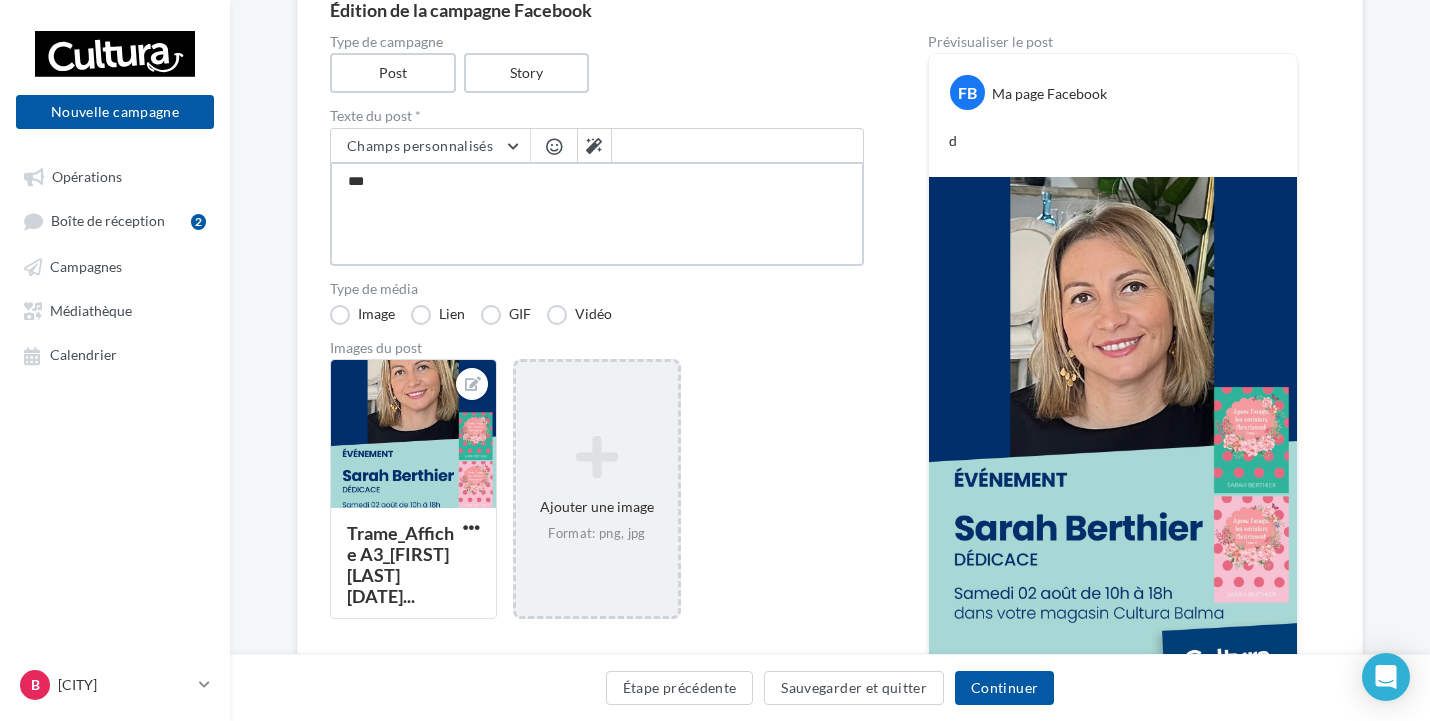 type on "****" 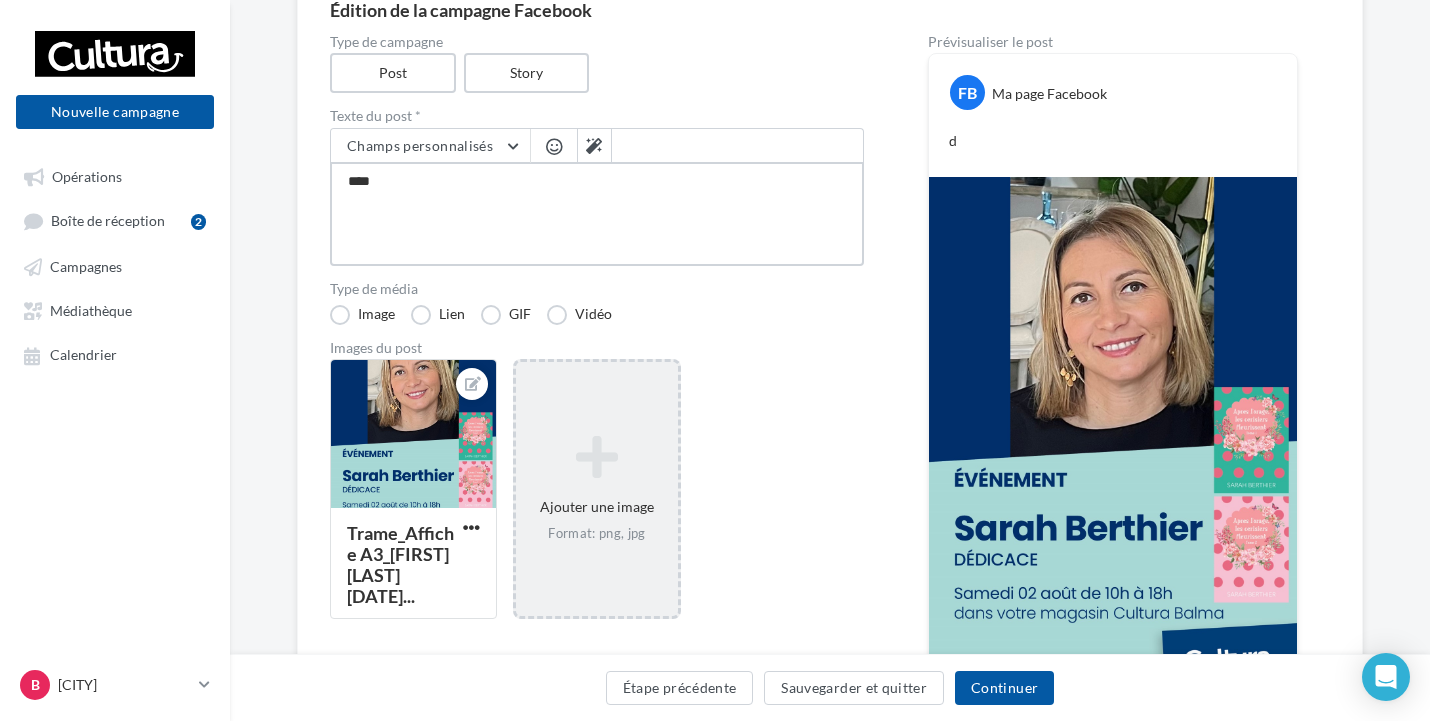 type on "*****" 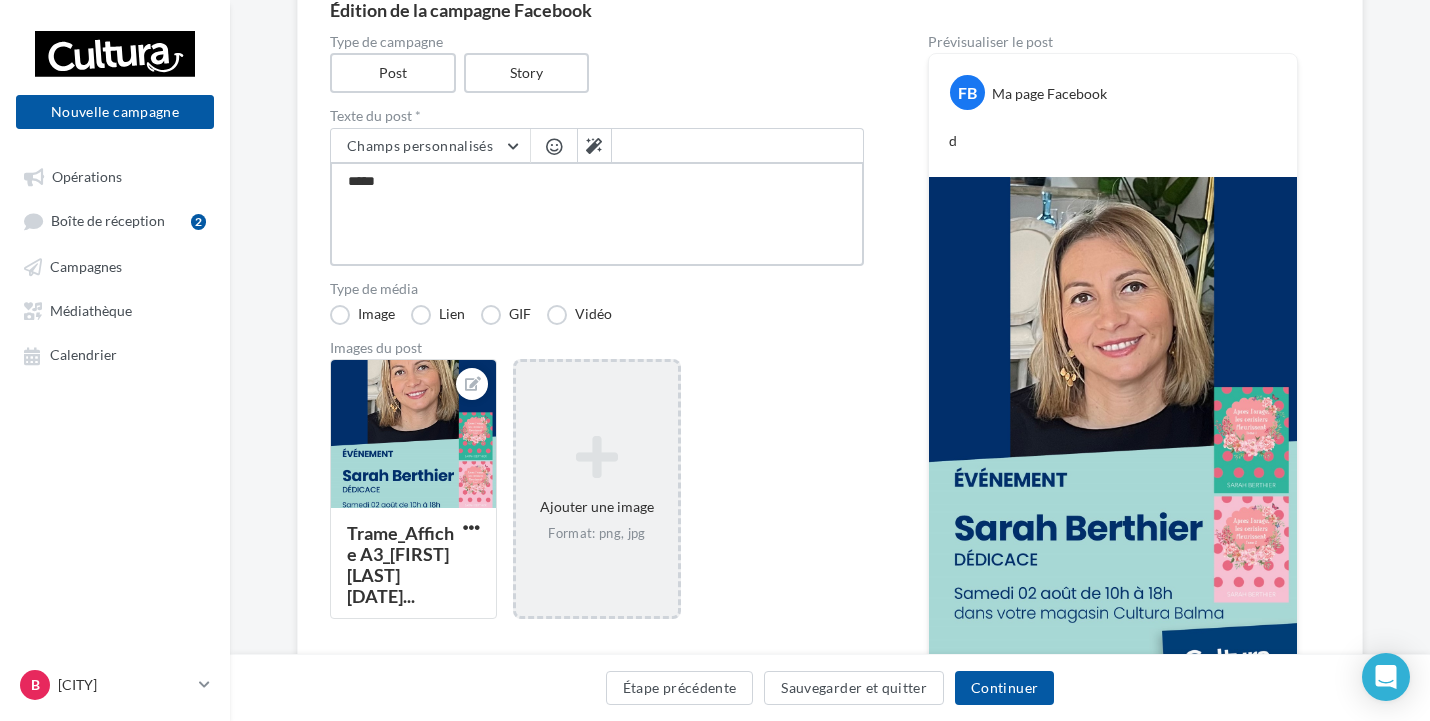 type on "******" 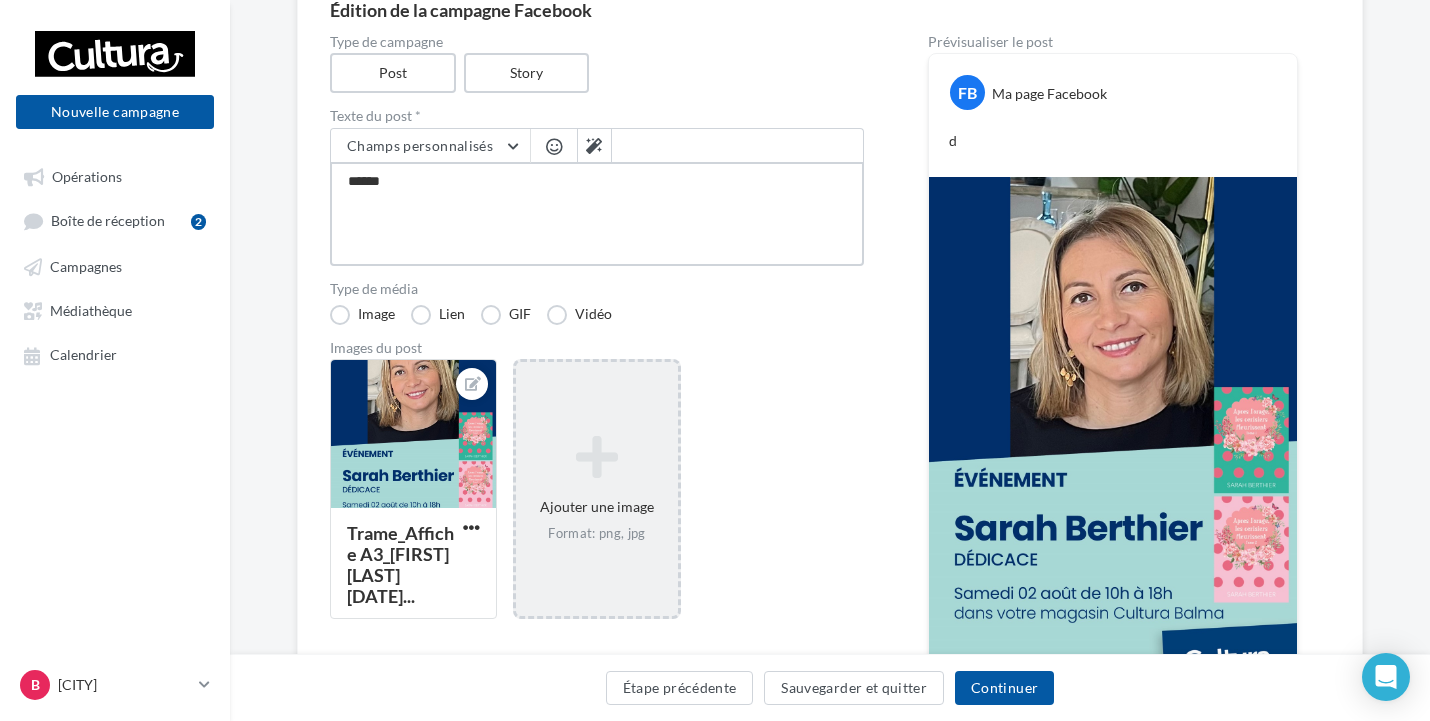 type on "*******" 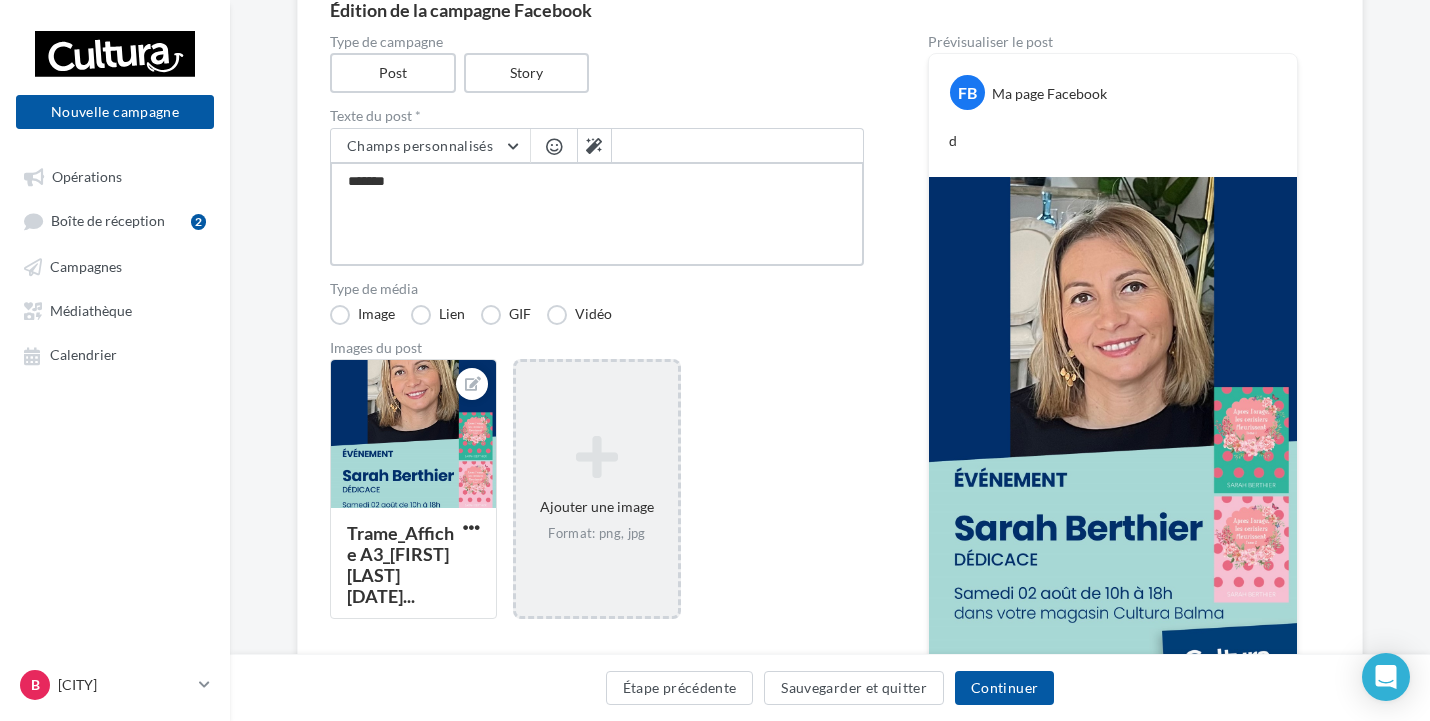 type on "********" 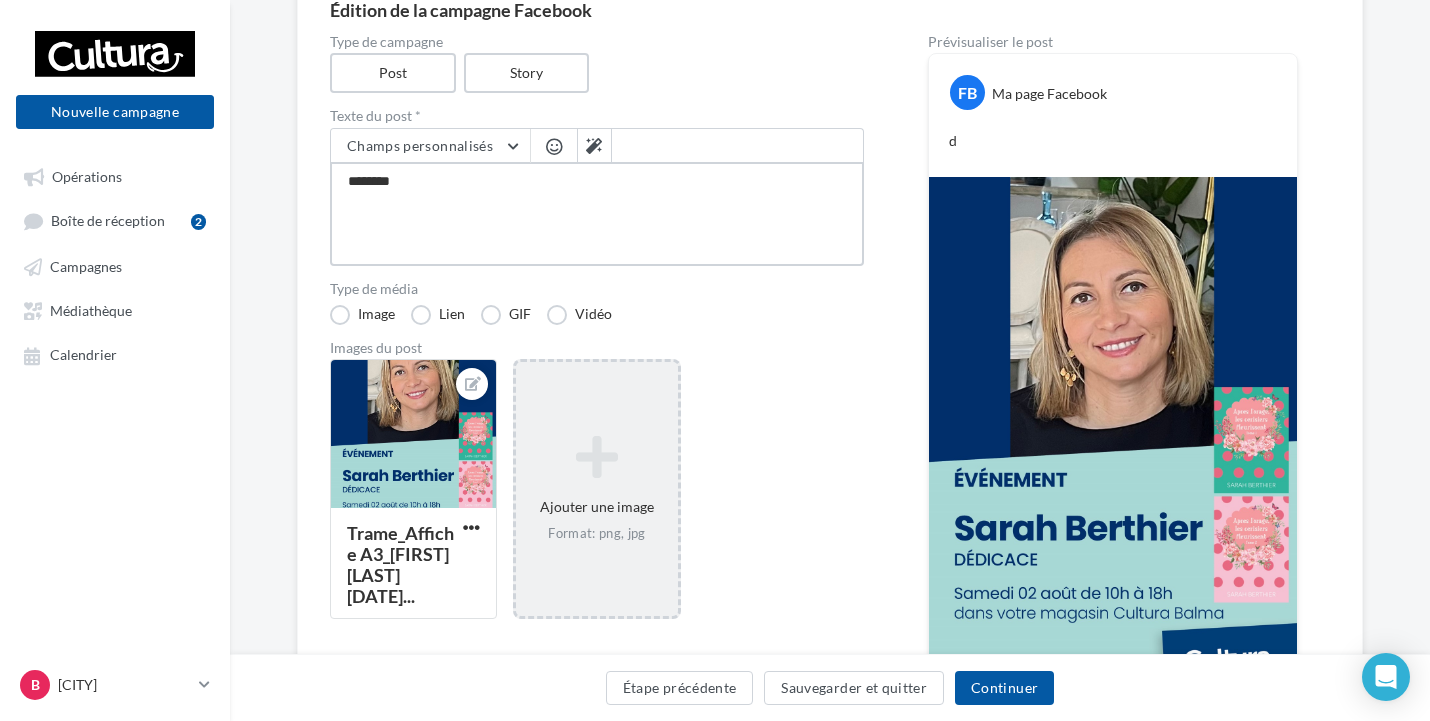 type on "*********" 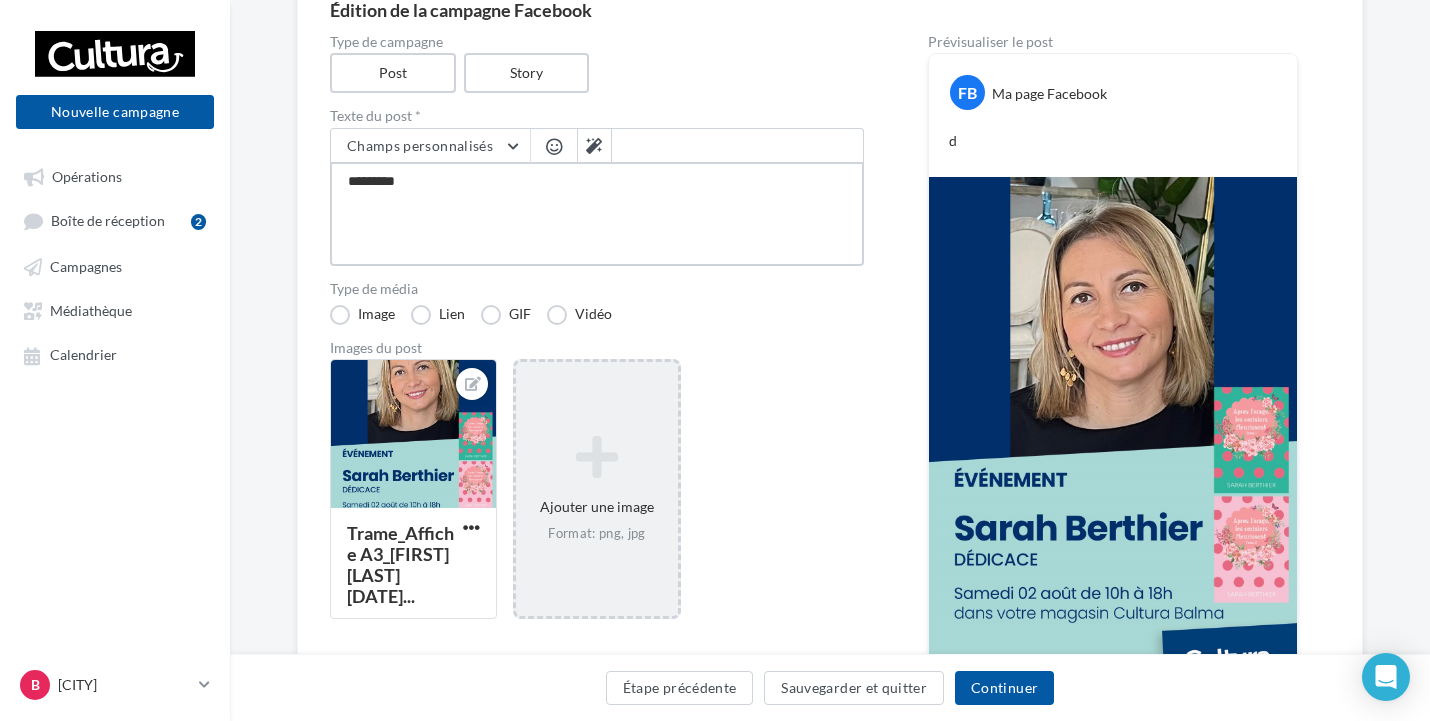 type on "********" 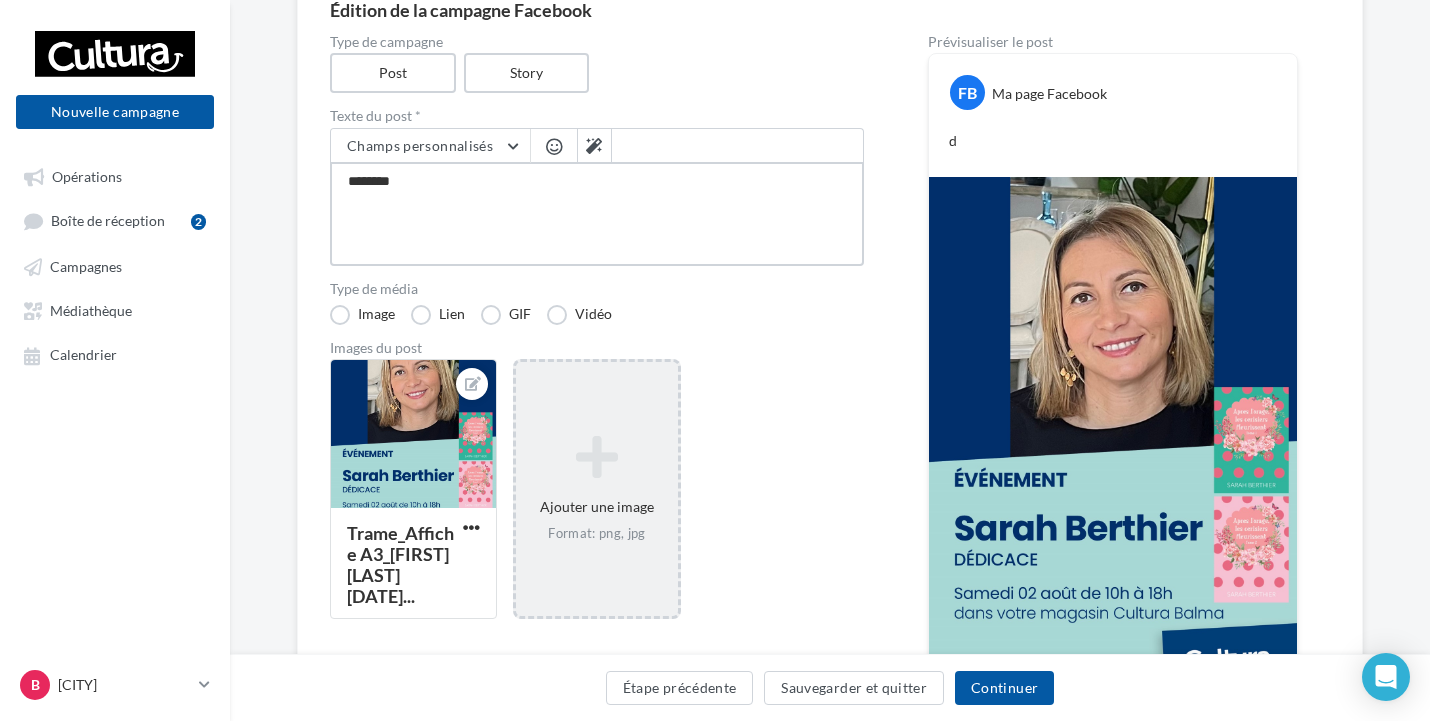 type on "*******" 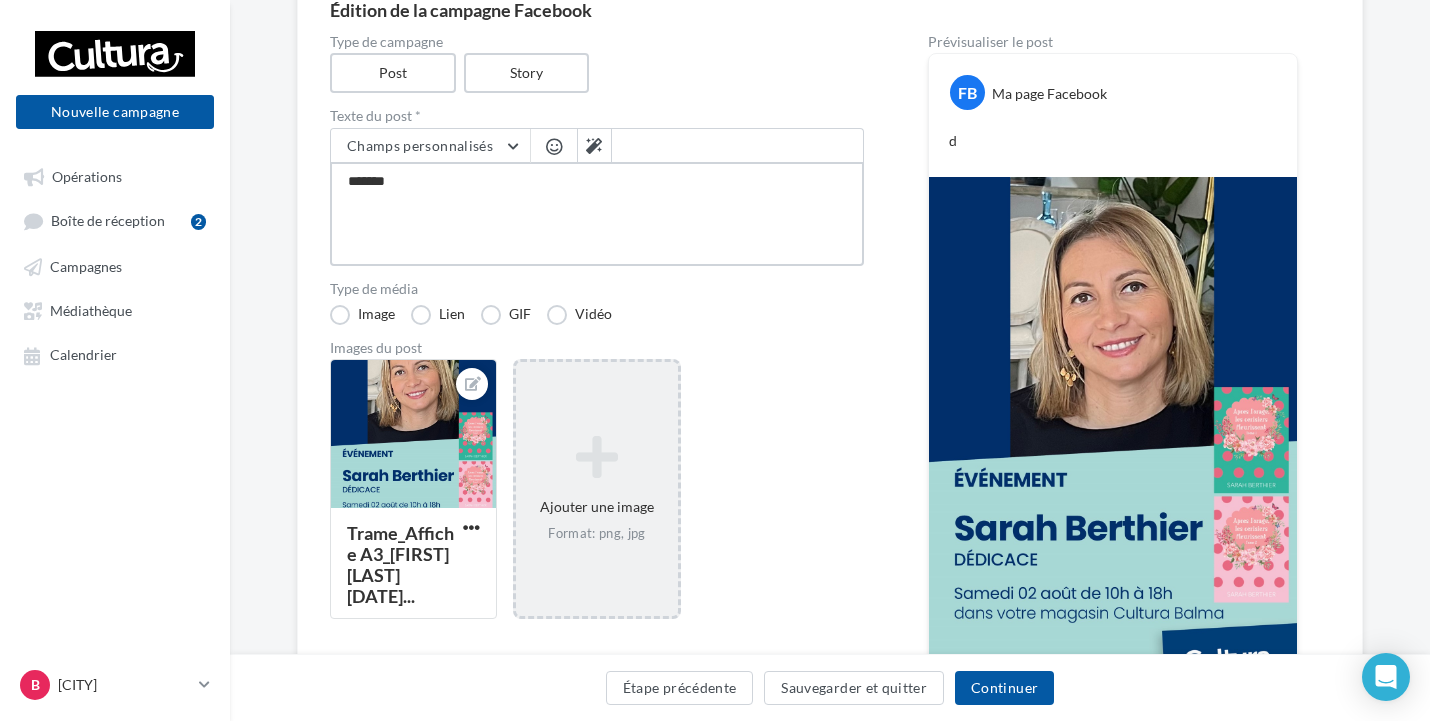 type on "******" 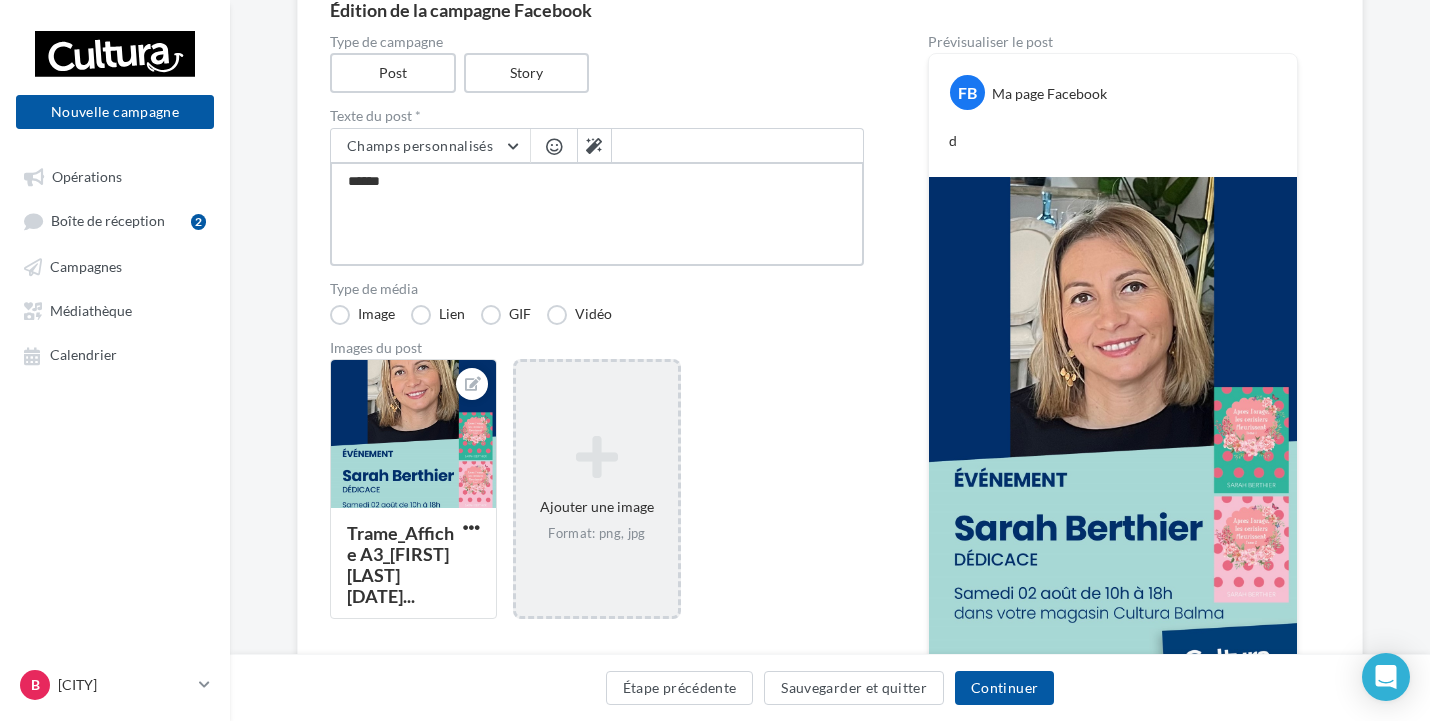 type on "*******" 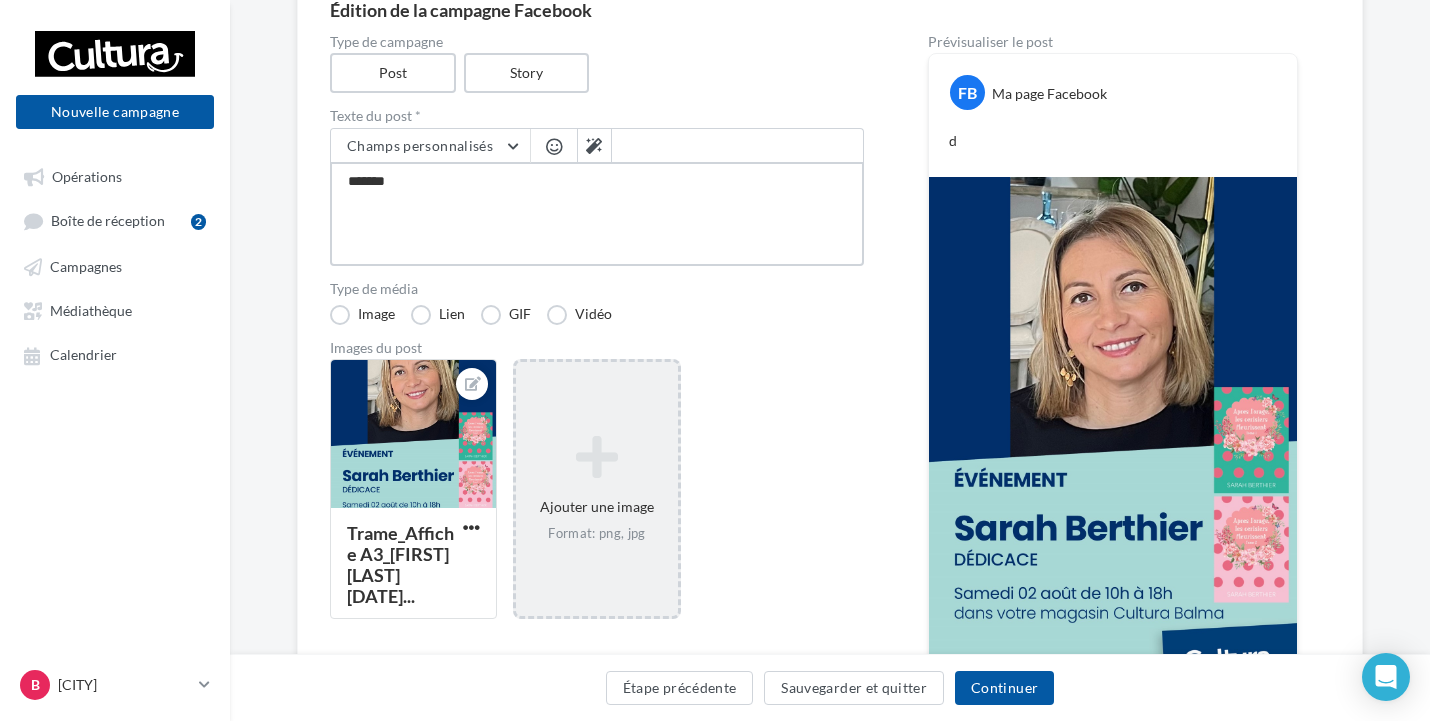 type on "********" 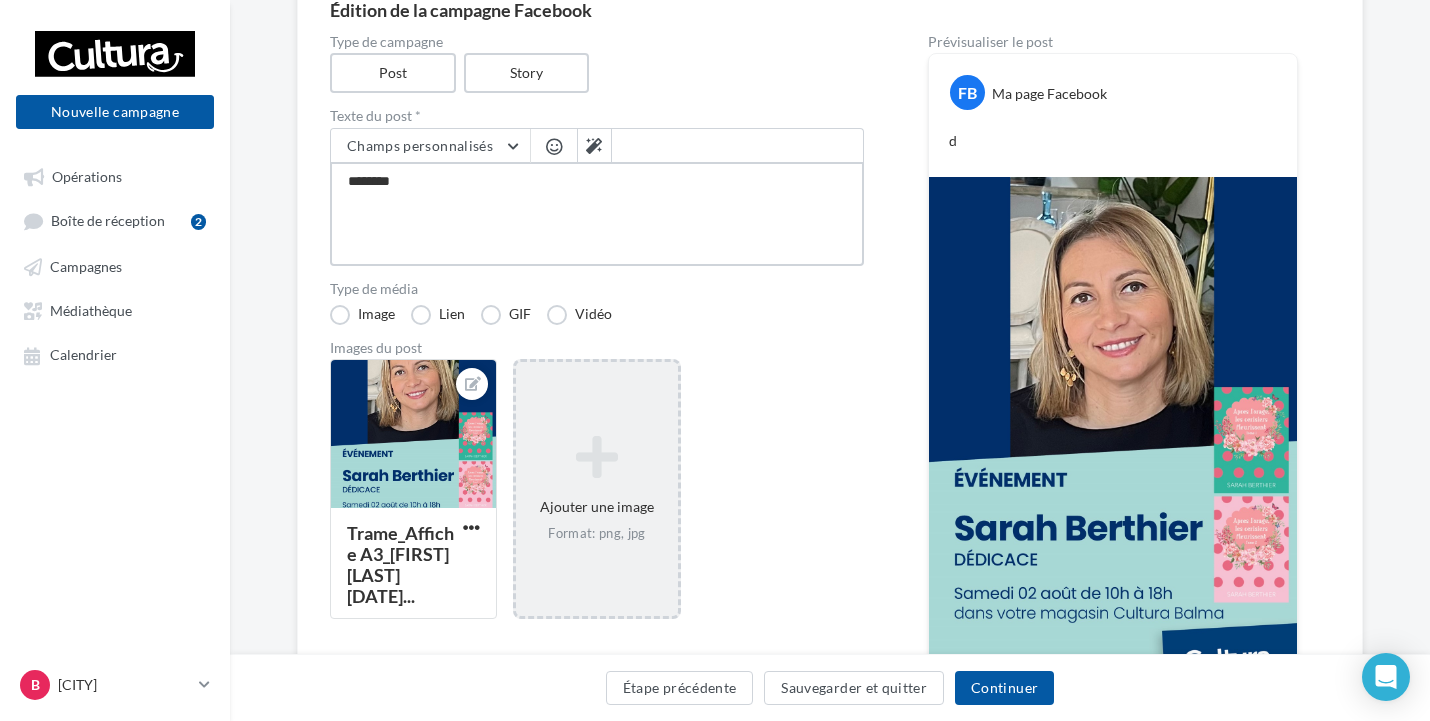 type on "********" 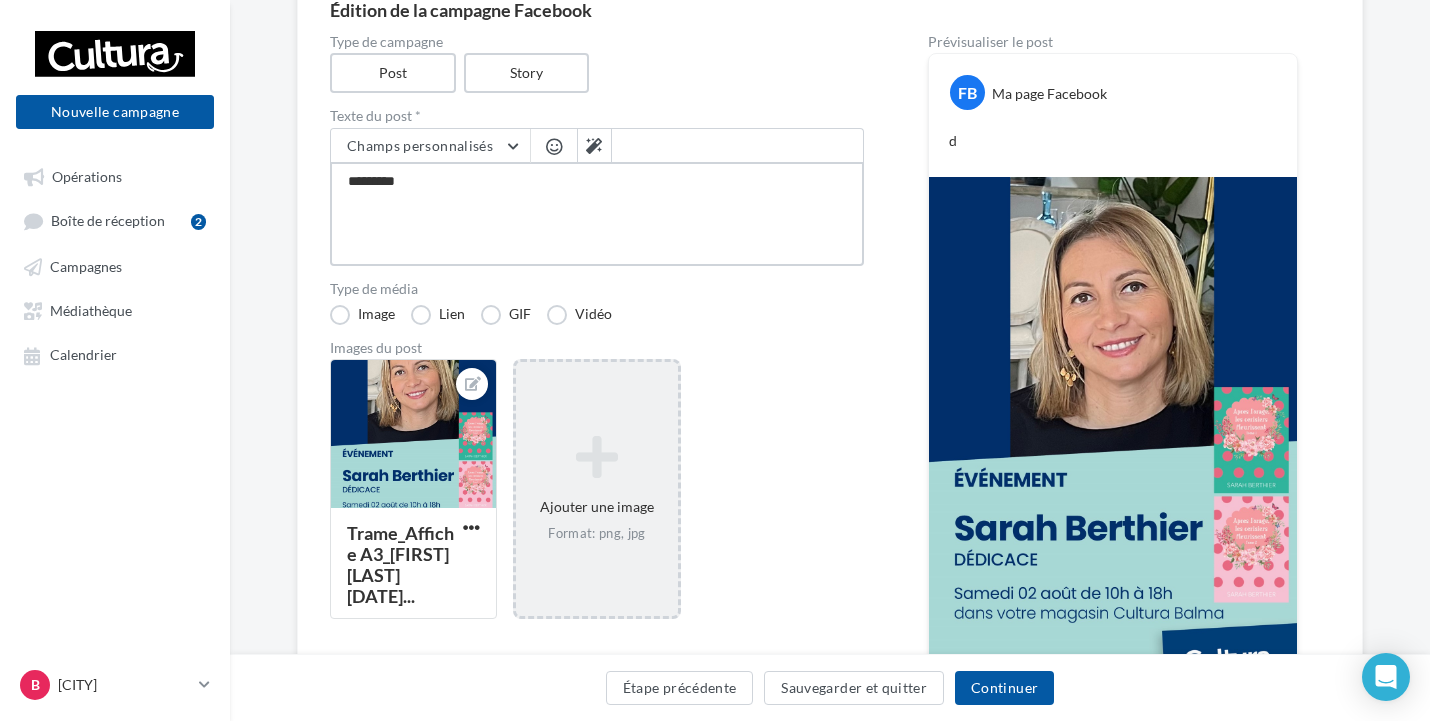 type on "**********" 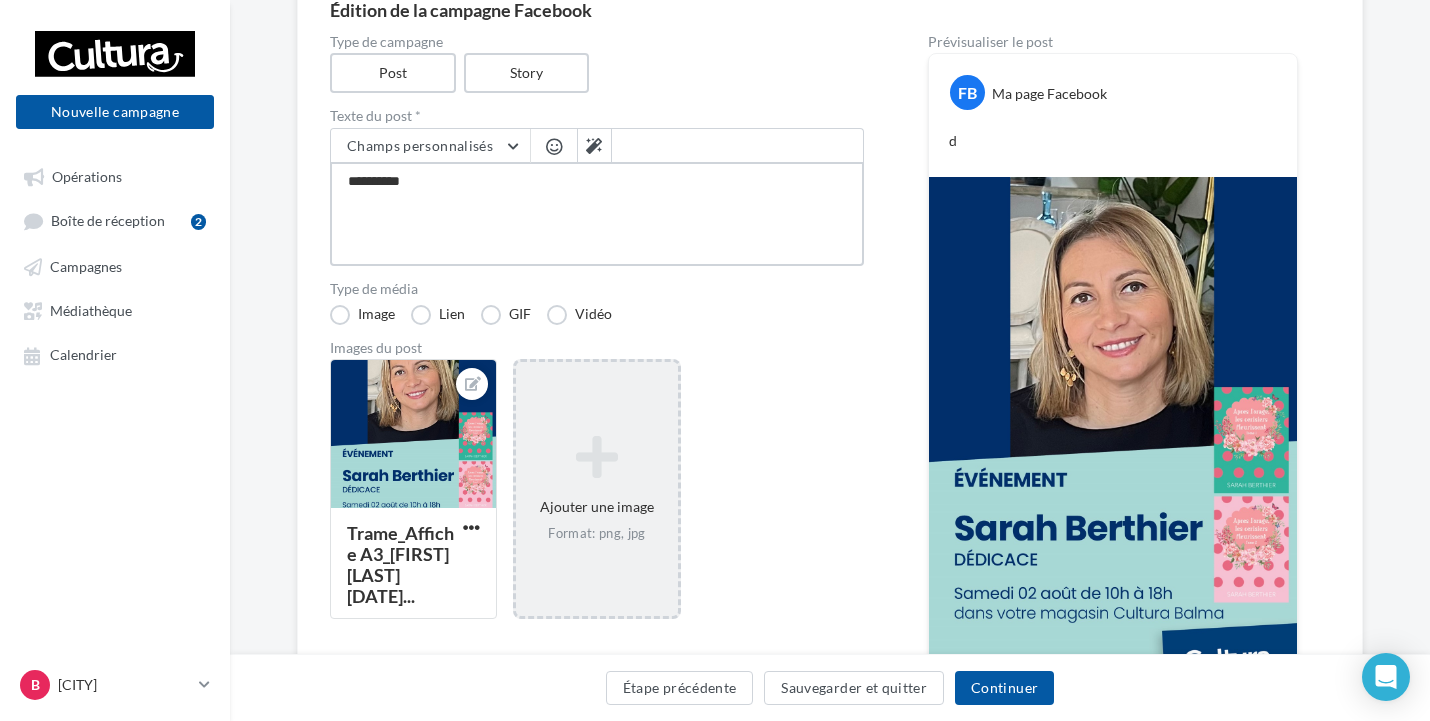 type on "**********" 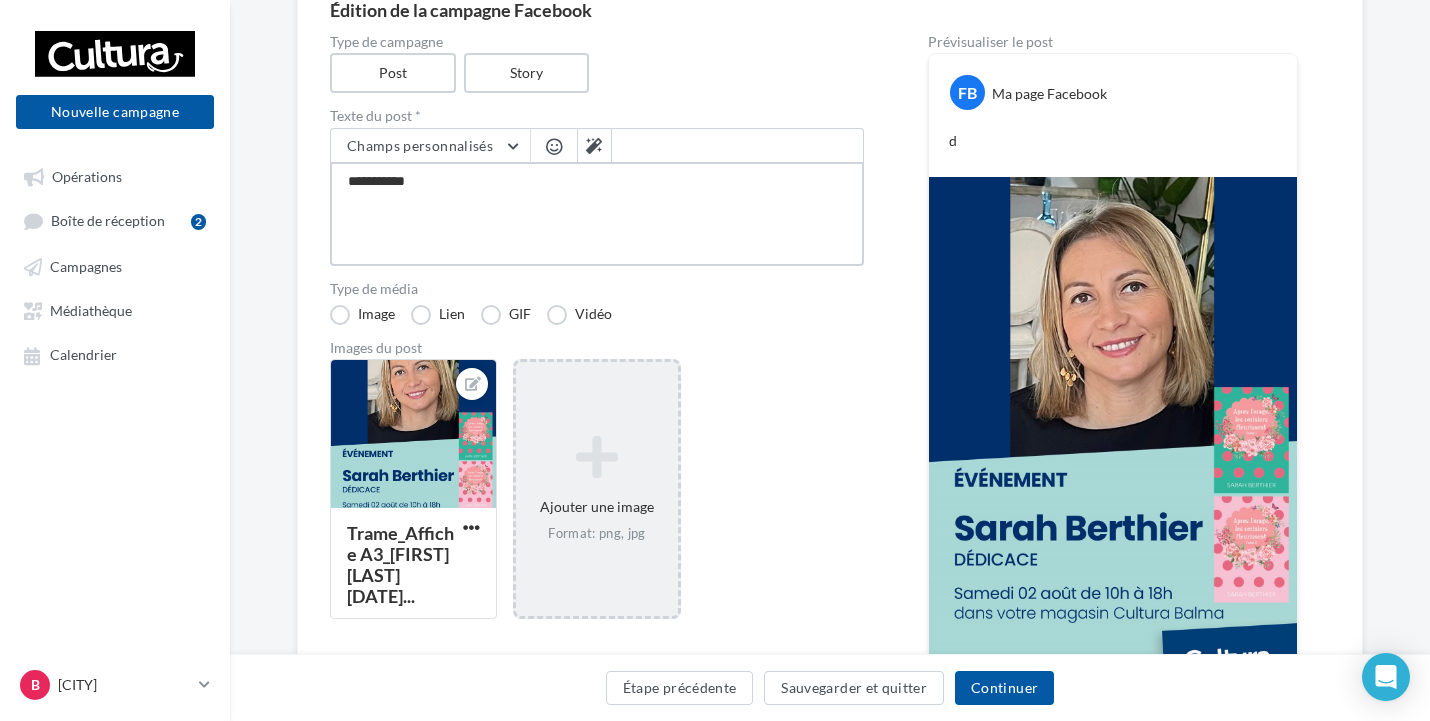type on "**********" 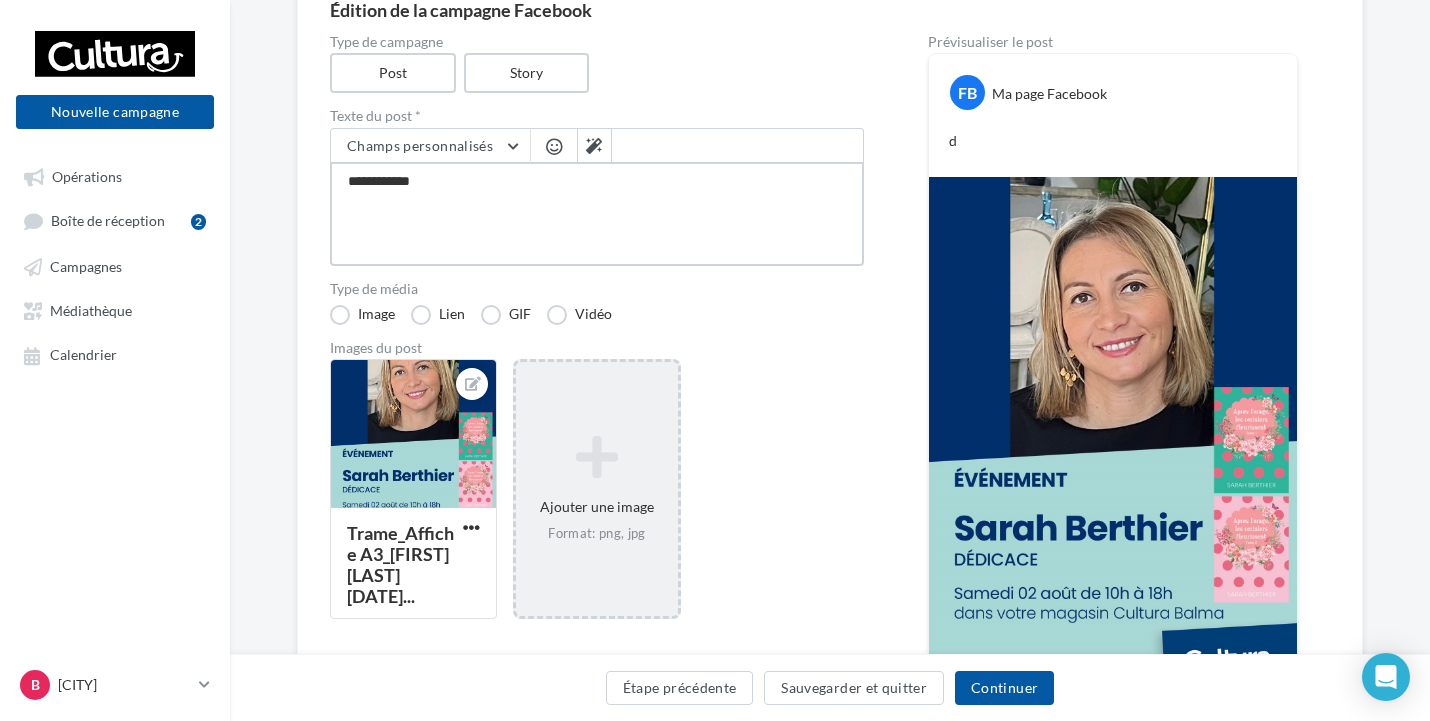 type on "**********" 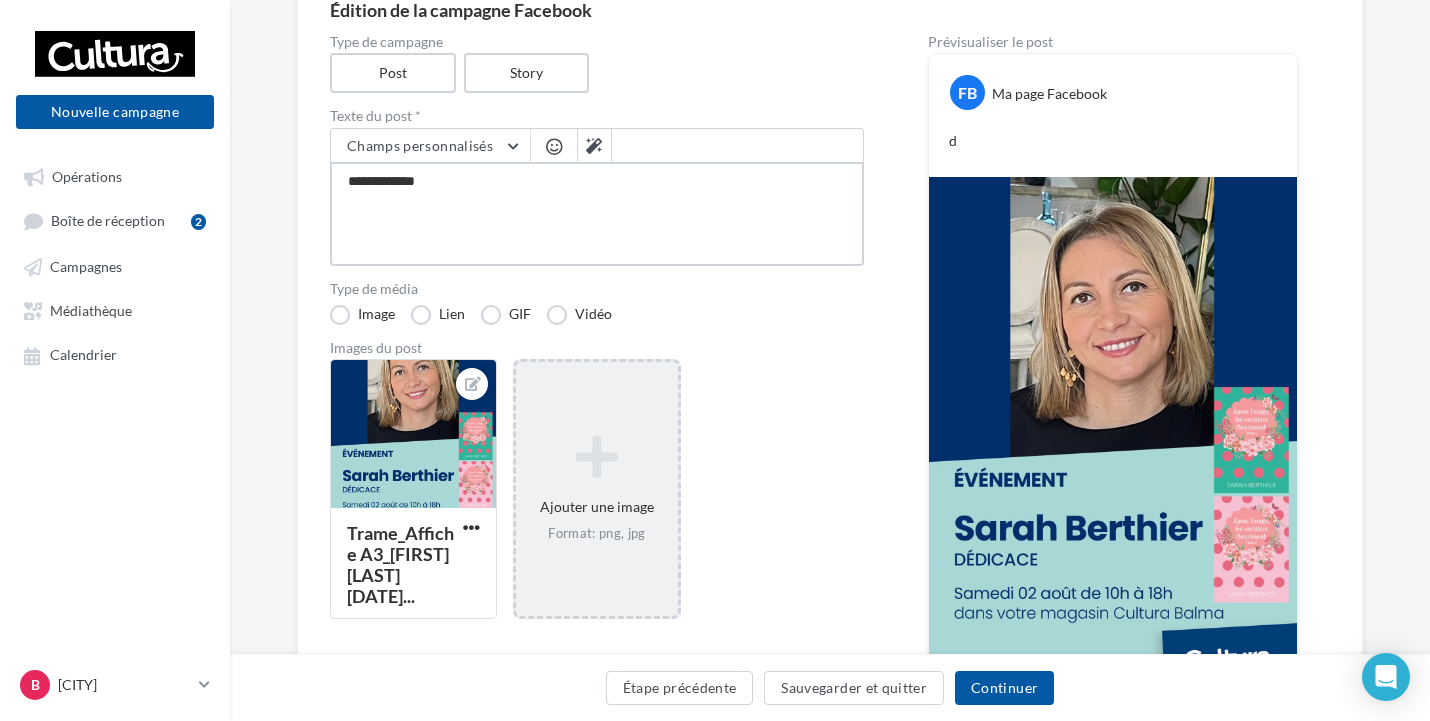 type on "**********" 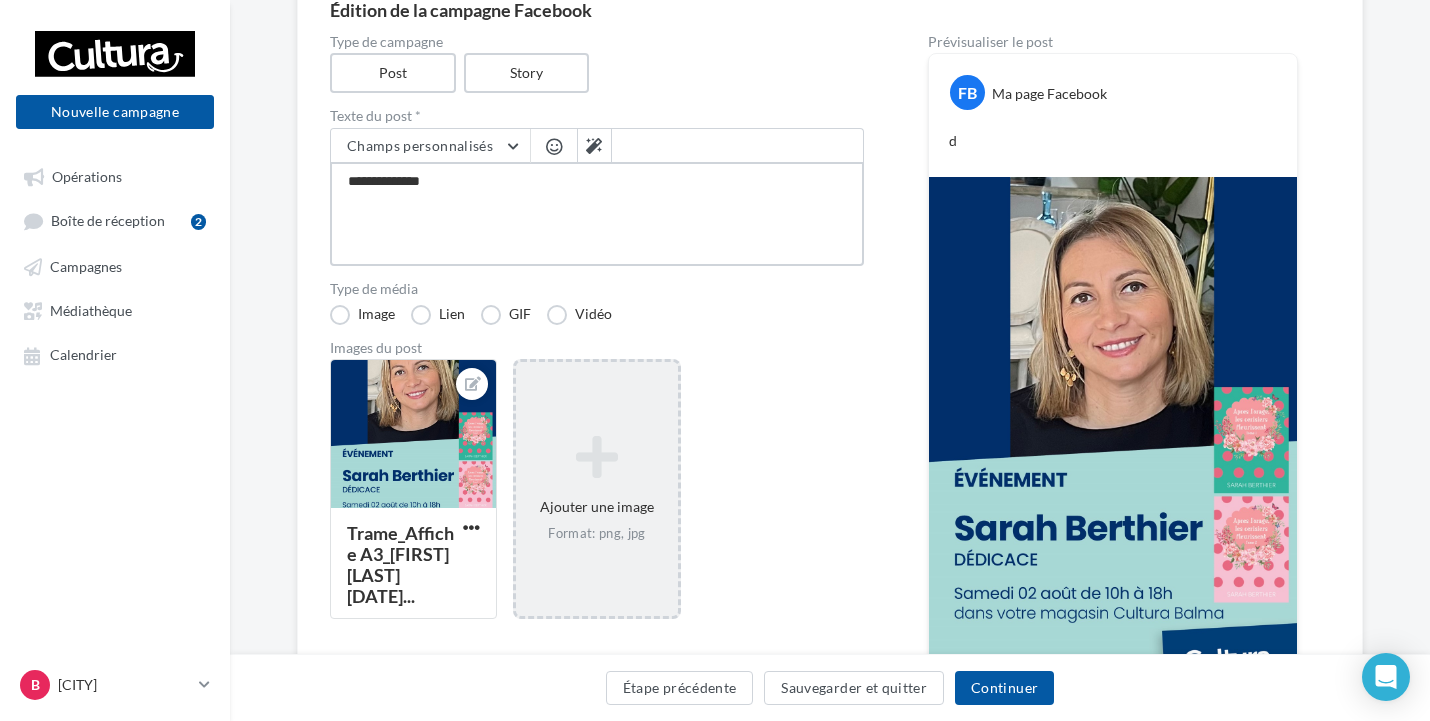 type on "**********" 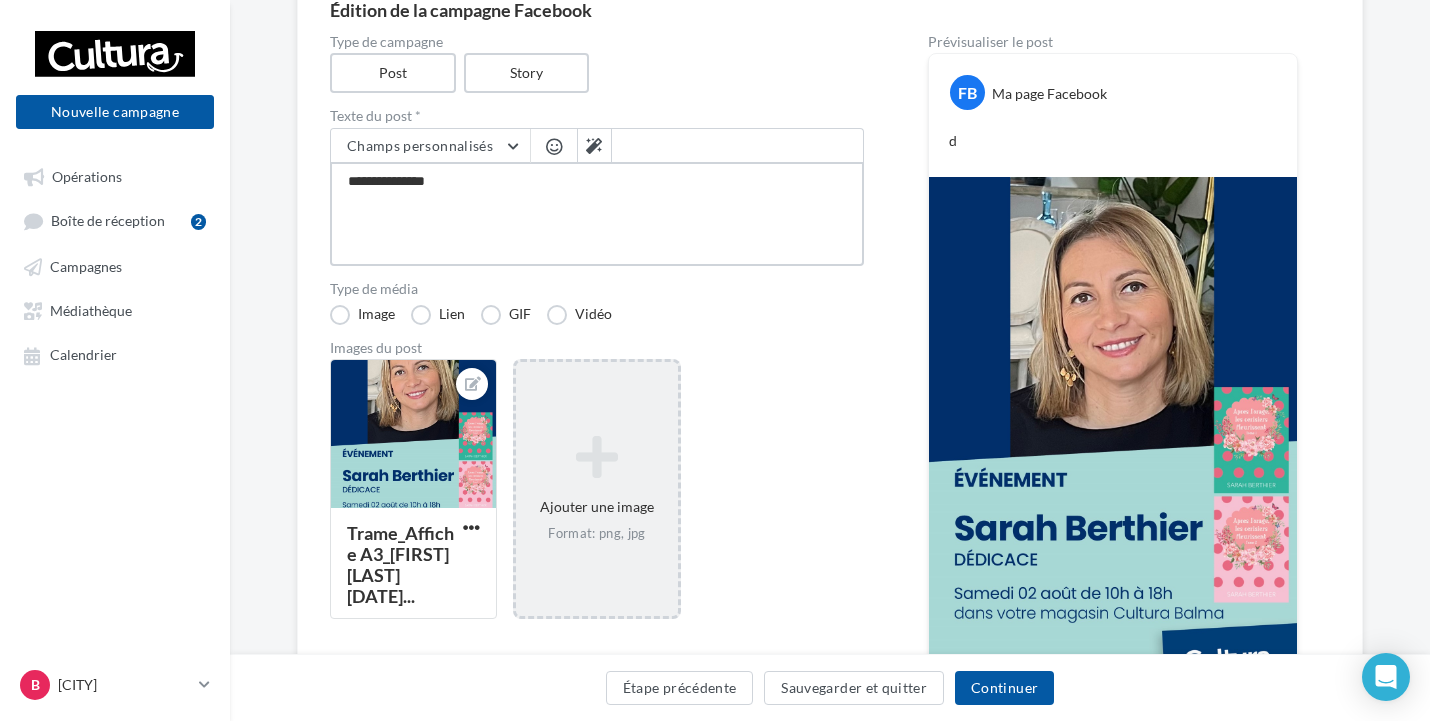 type on "**********" 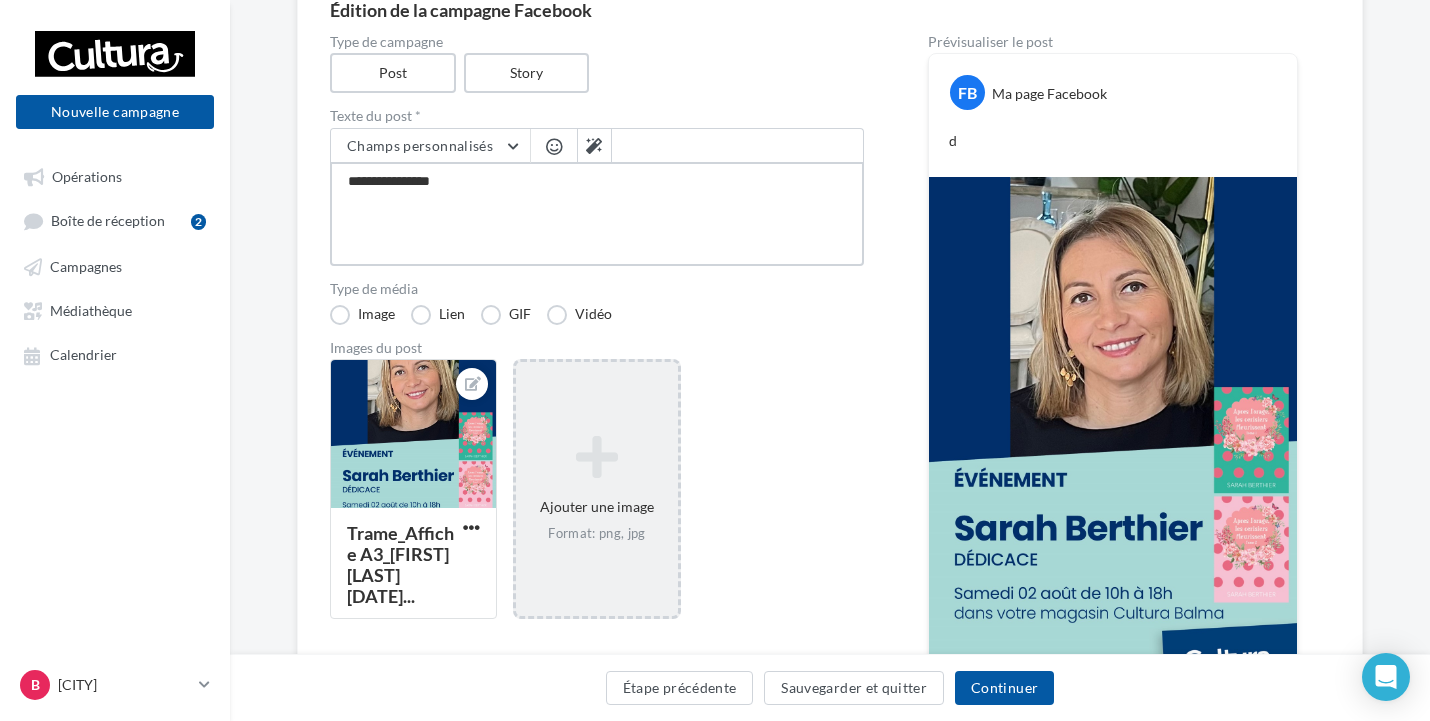 type on "**********" 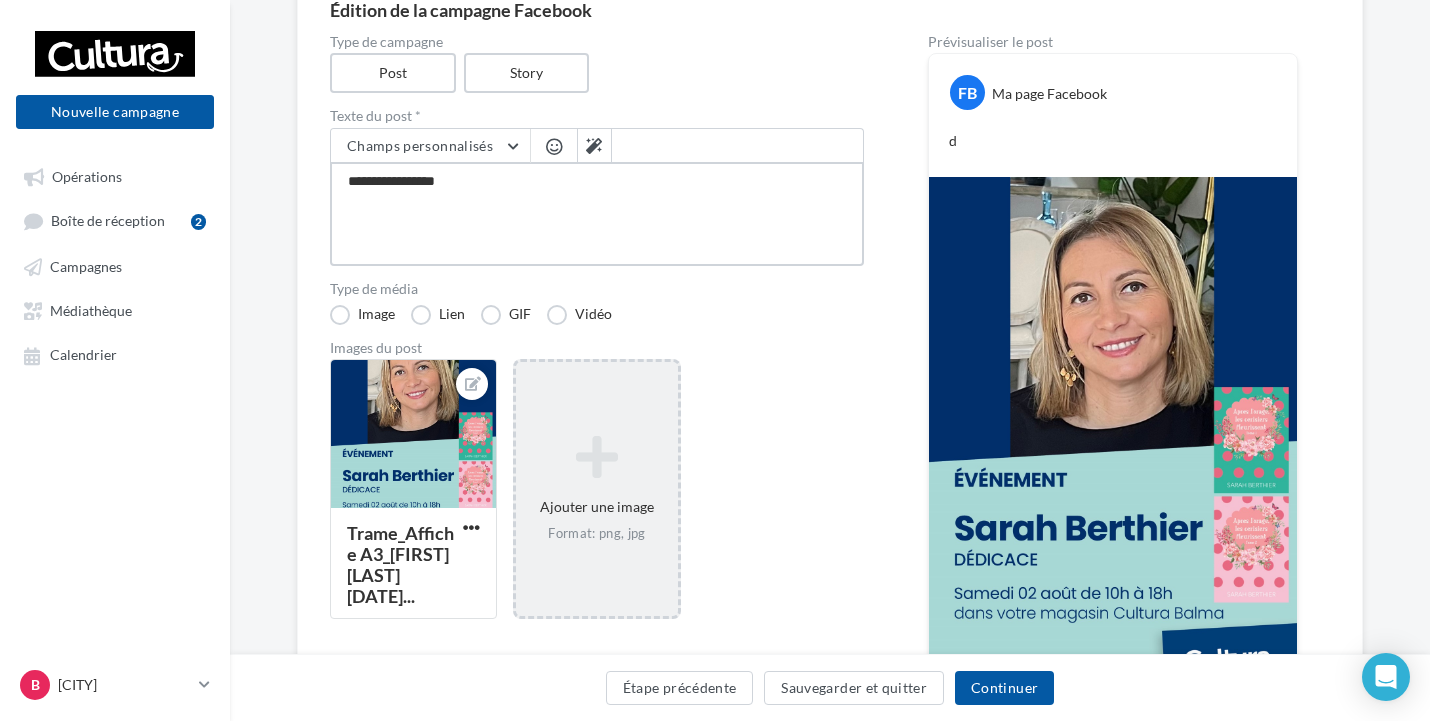 type on "**********" 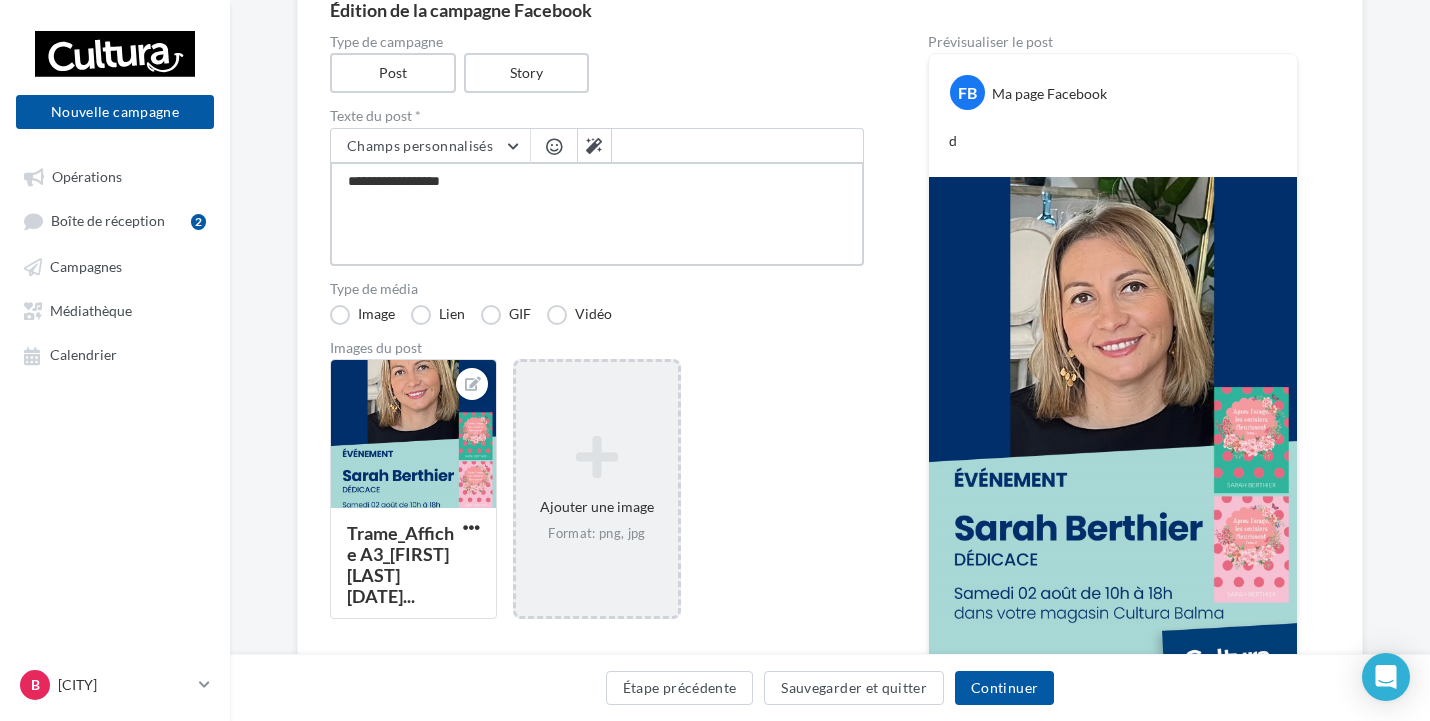 type on "**********" 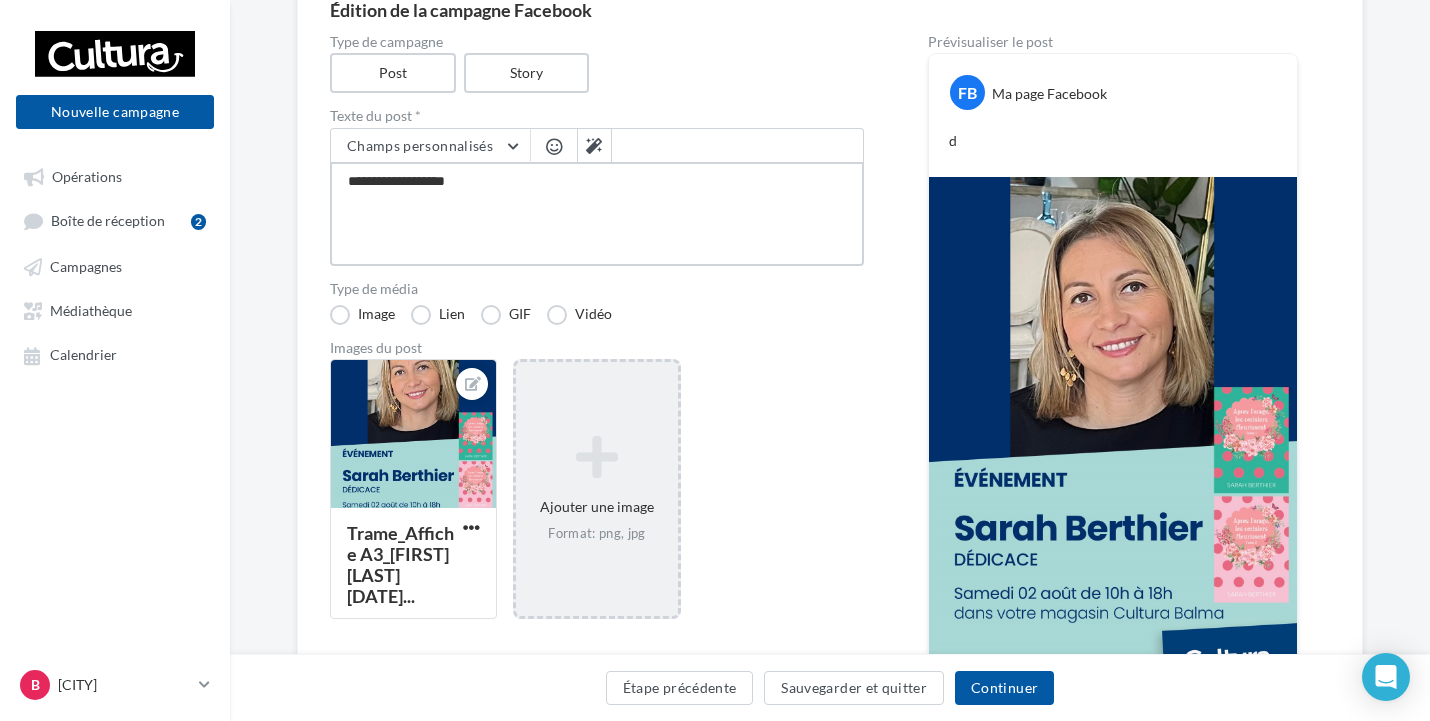 type on "**********" 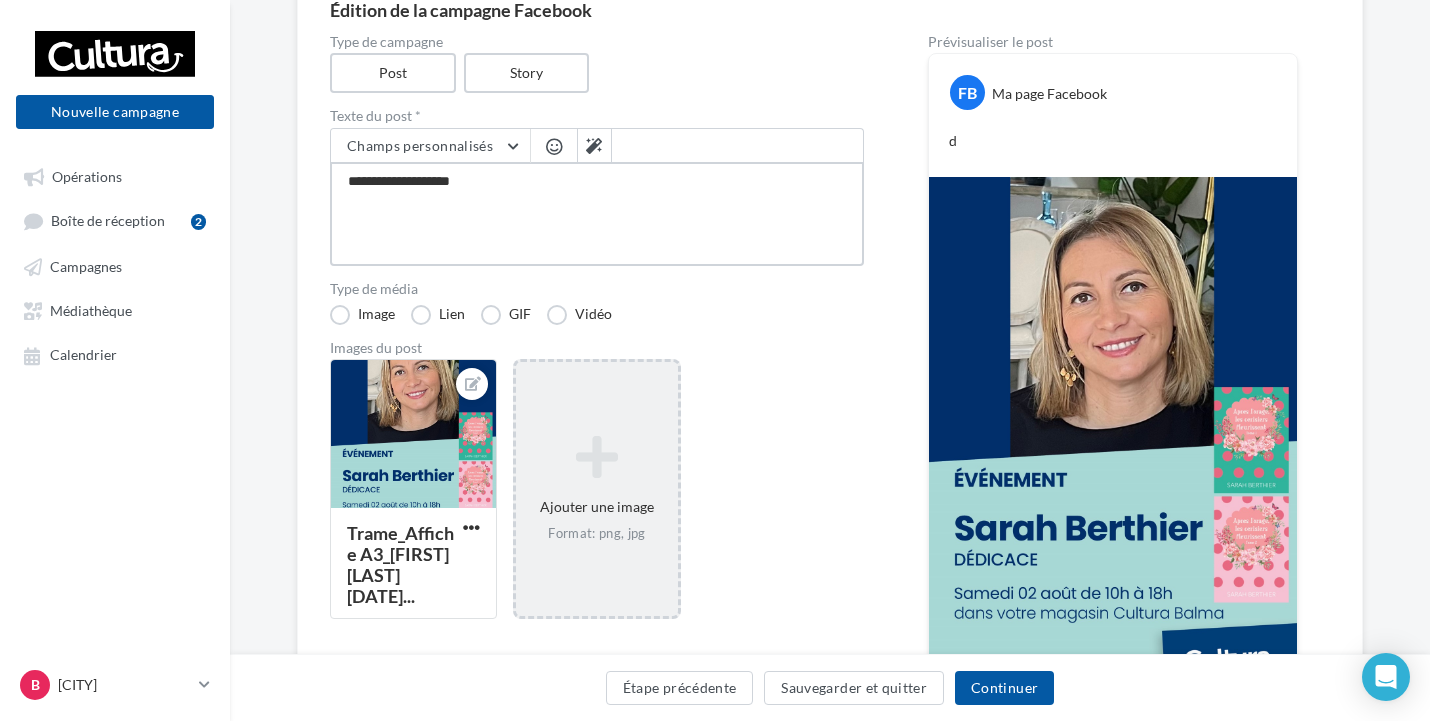 type on "**********" 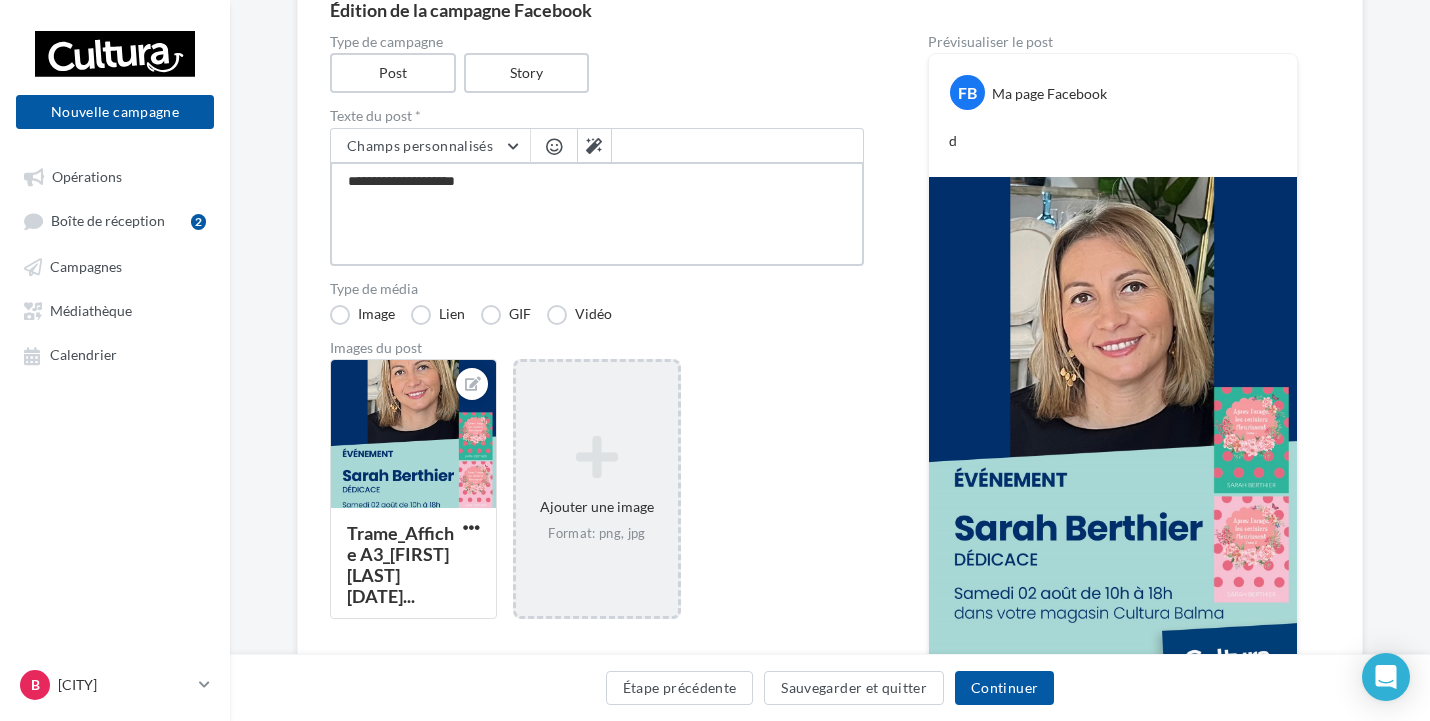 type on "**********" 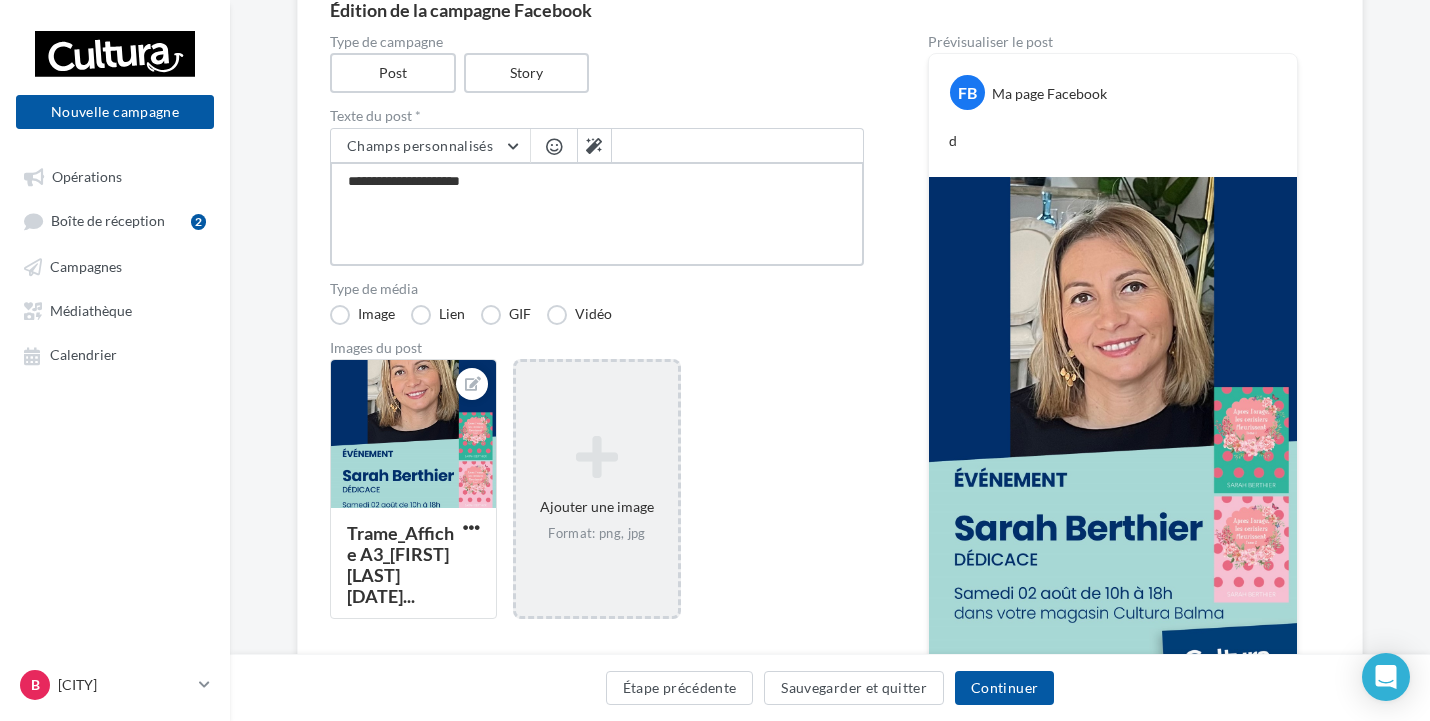 type on "**********" 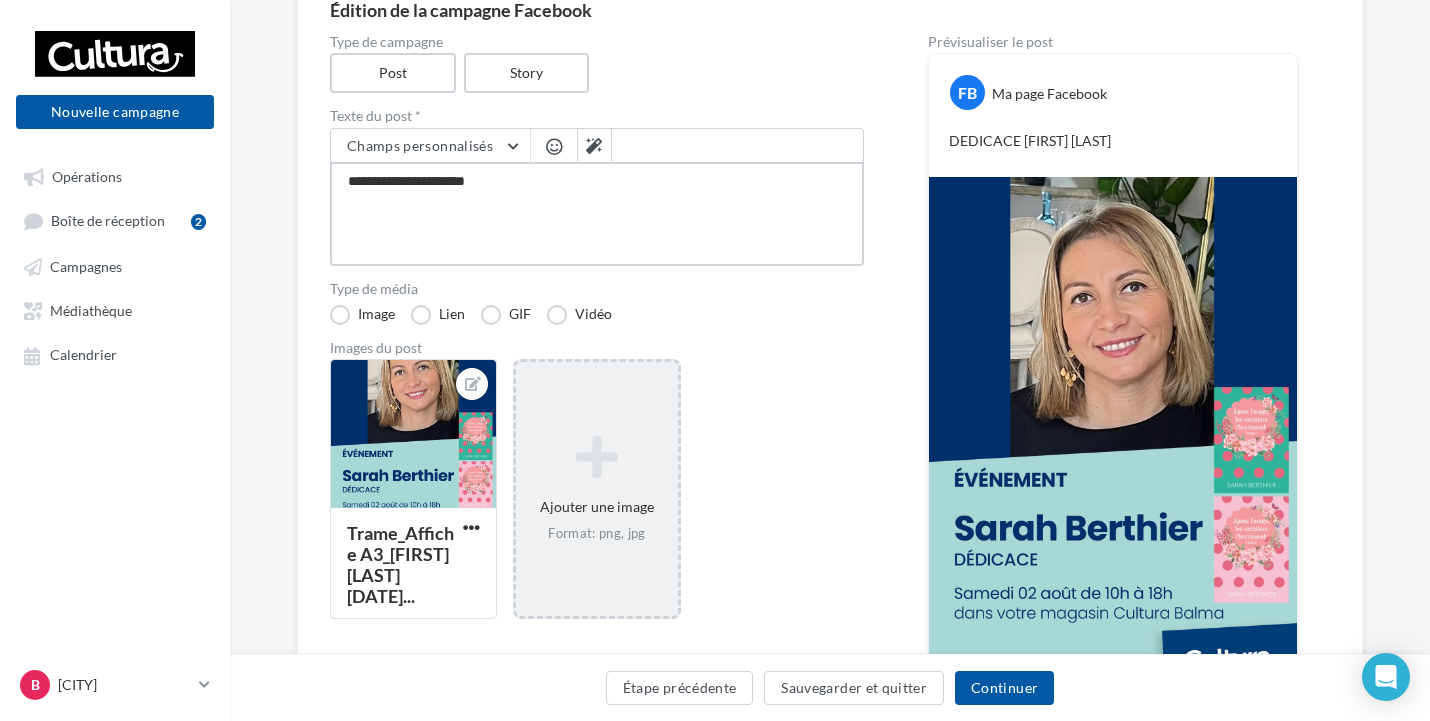 type on "**********" 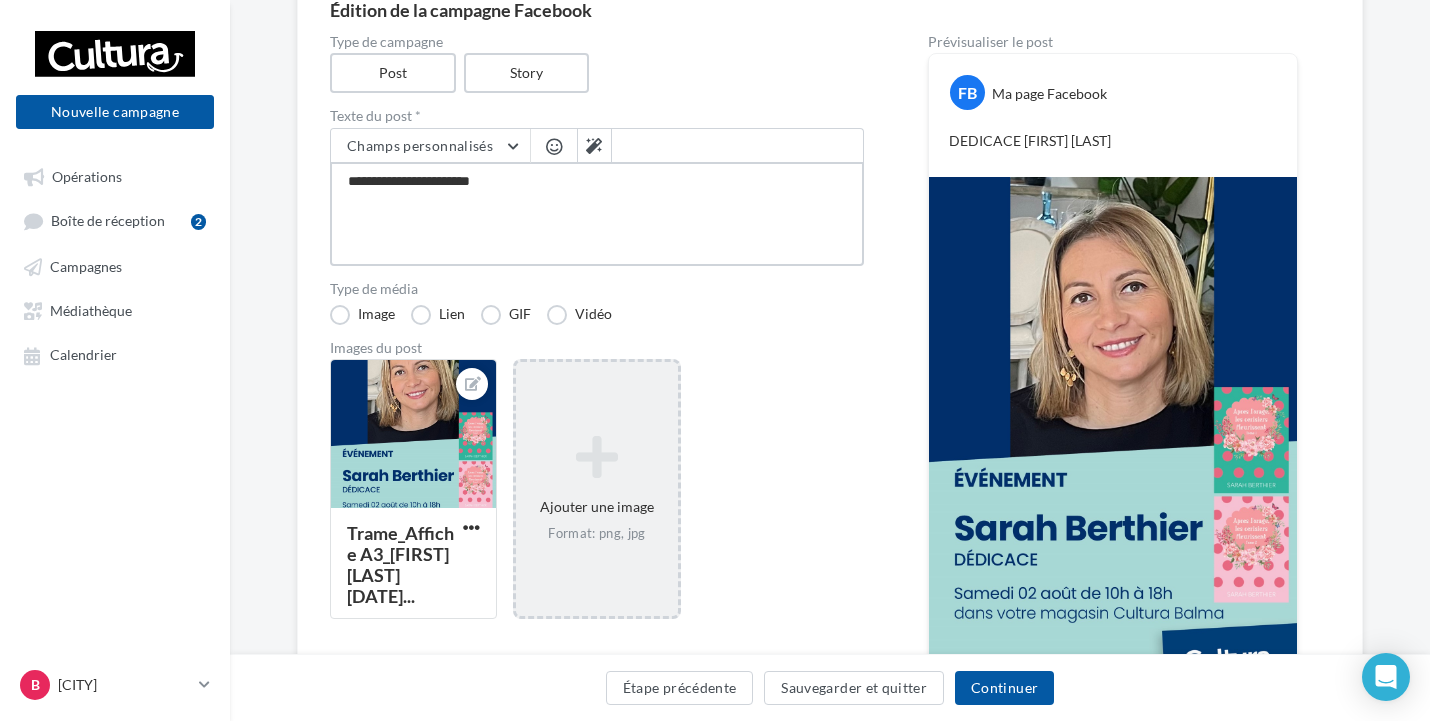 type on "**********" 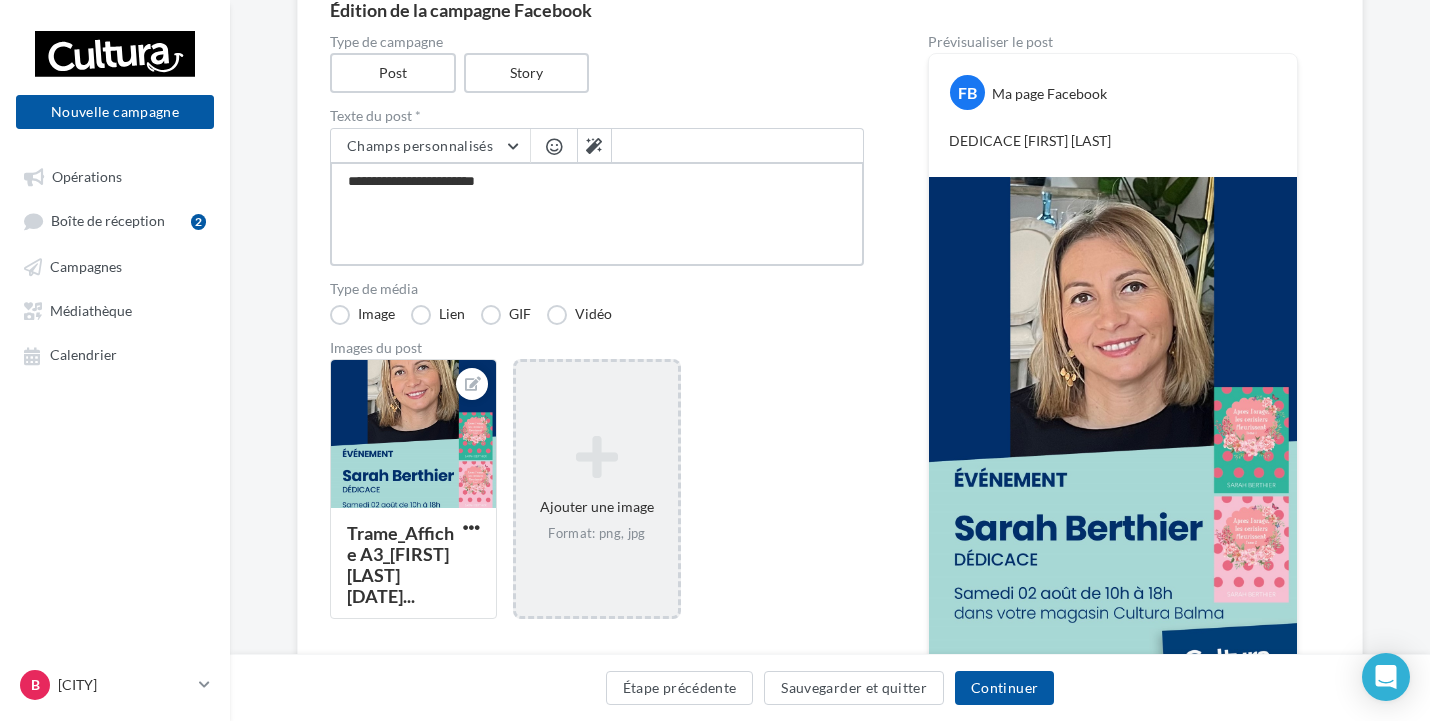 type on "**********" 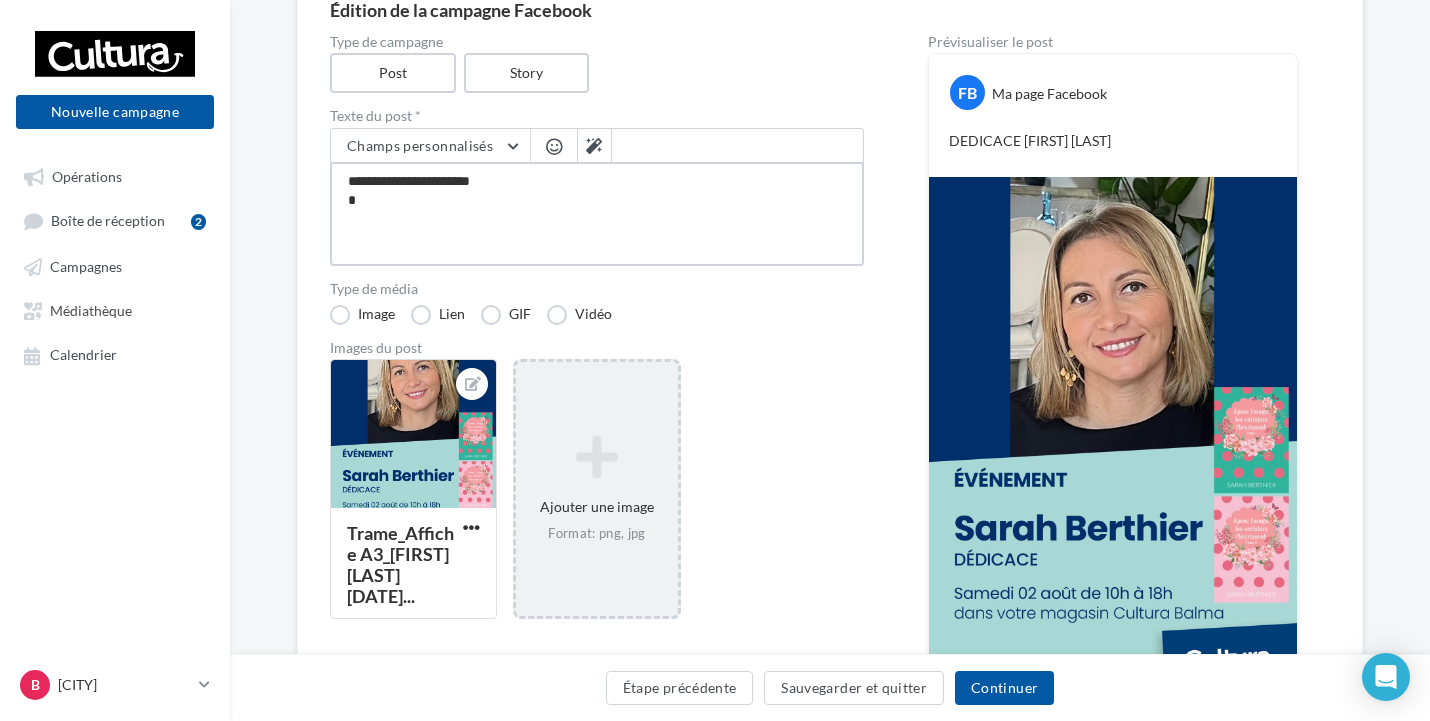 type on "**********" 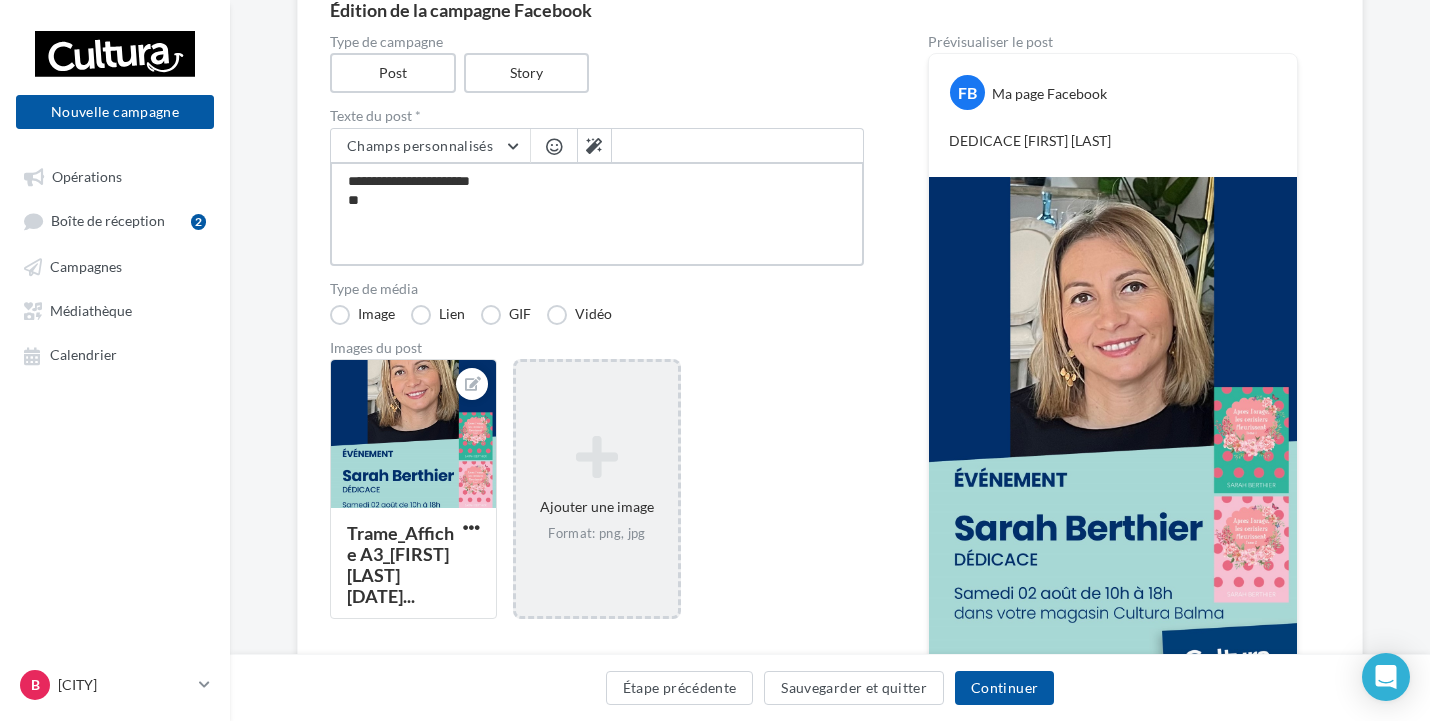 type on "**********" 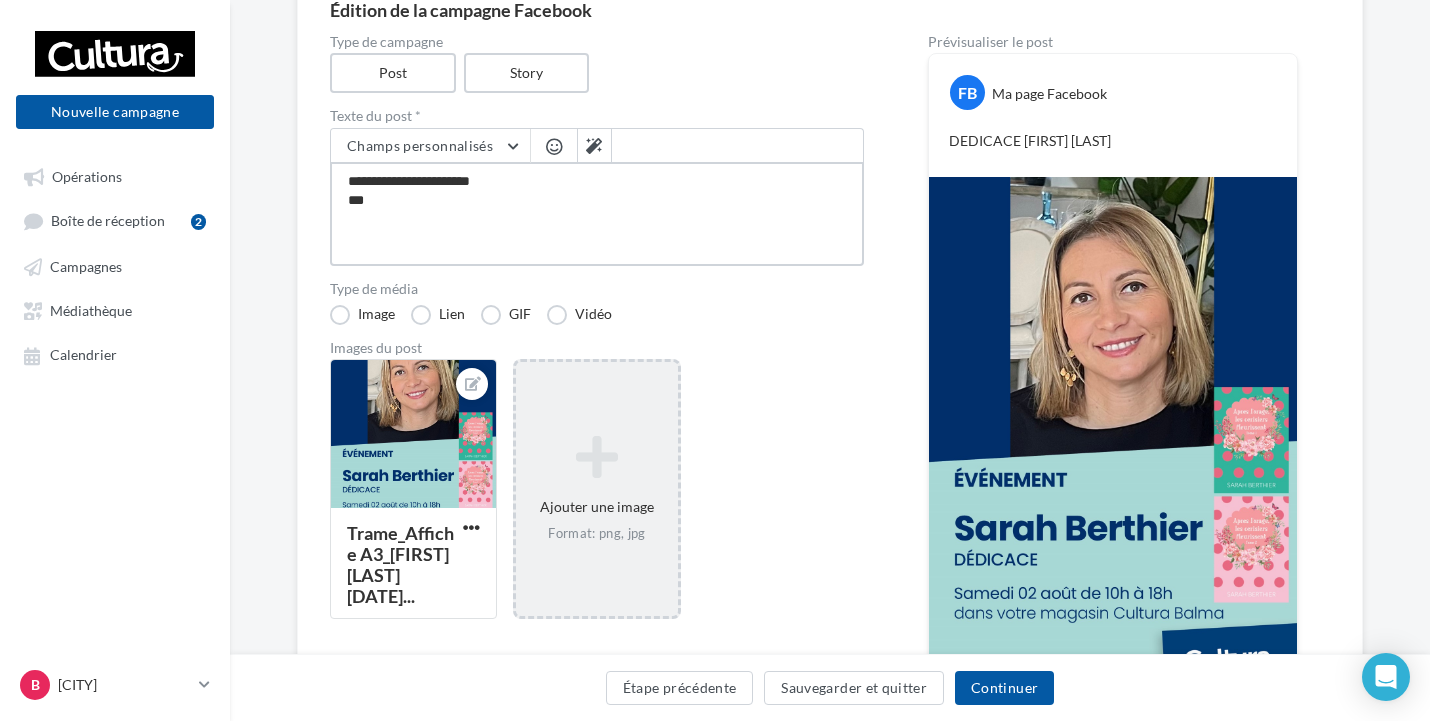 type on "**********" 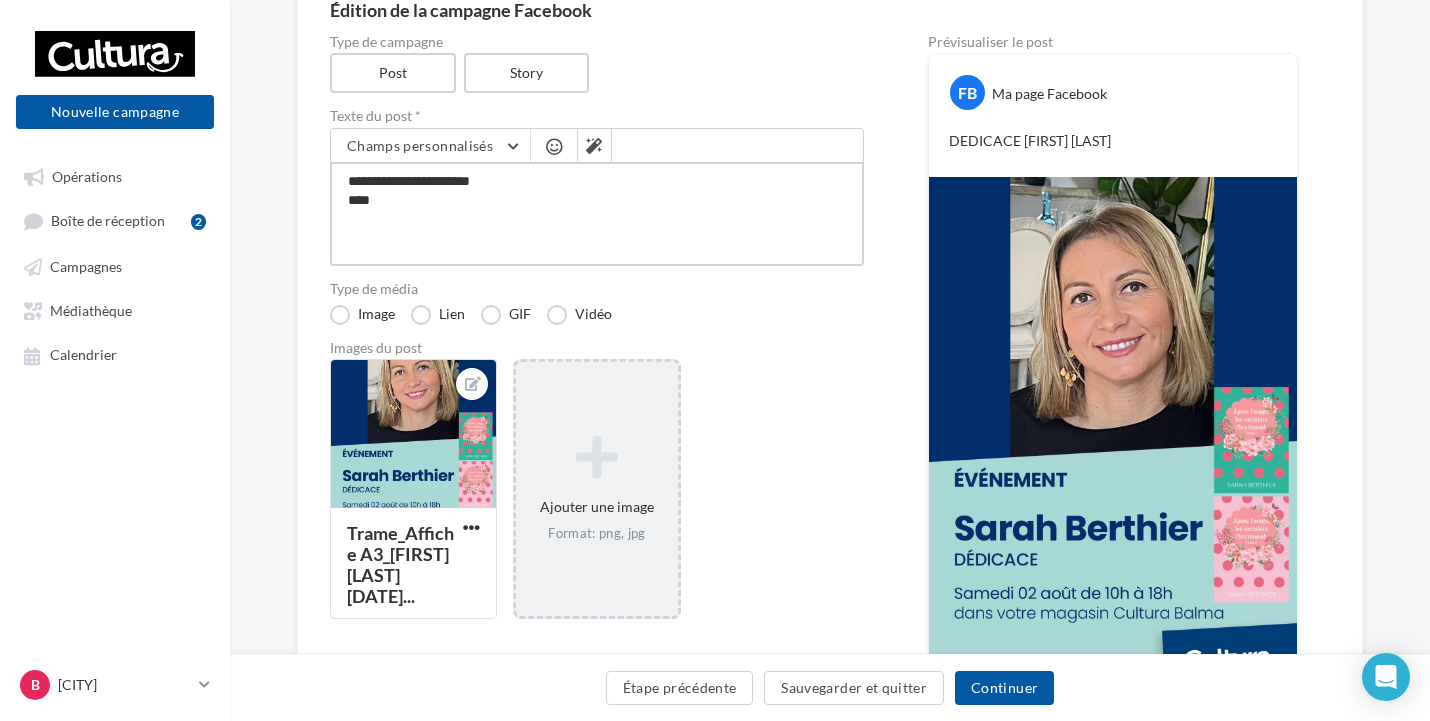 type on "**********" 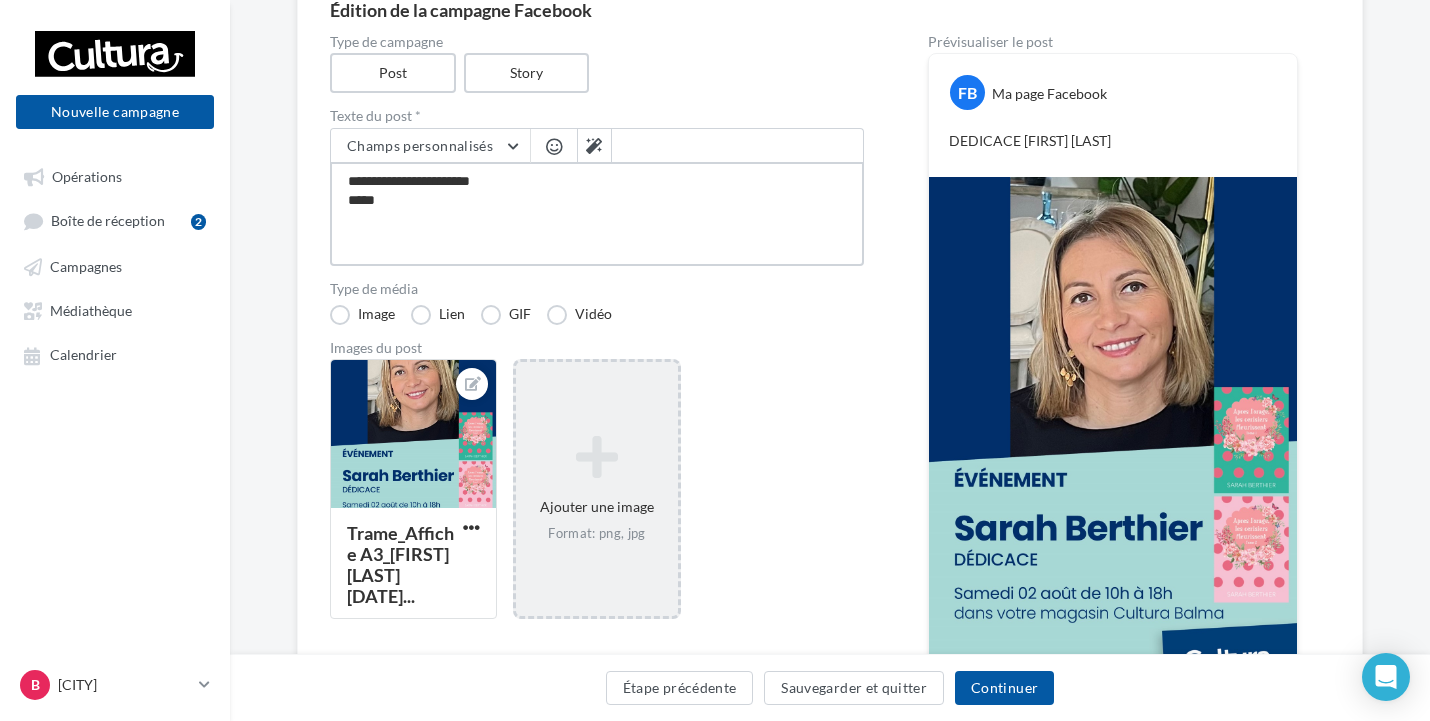 type on "**********" 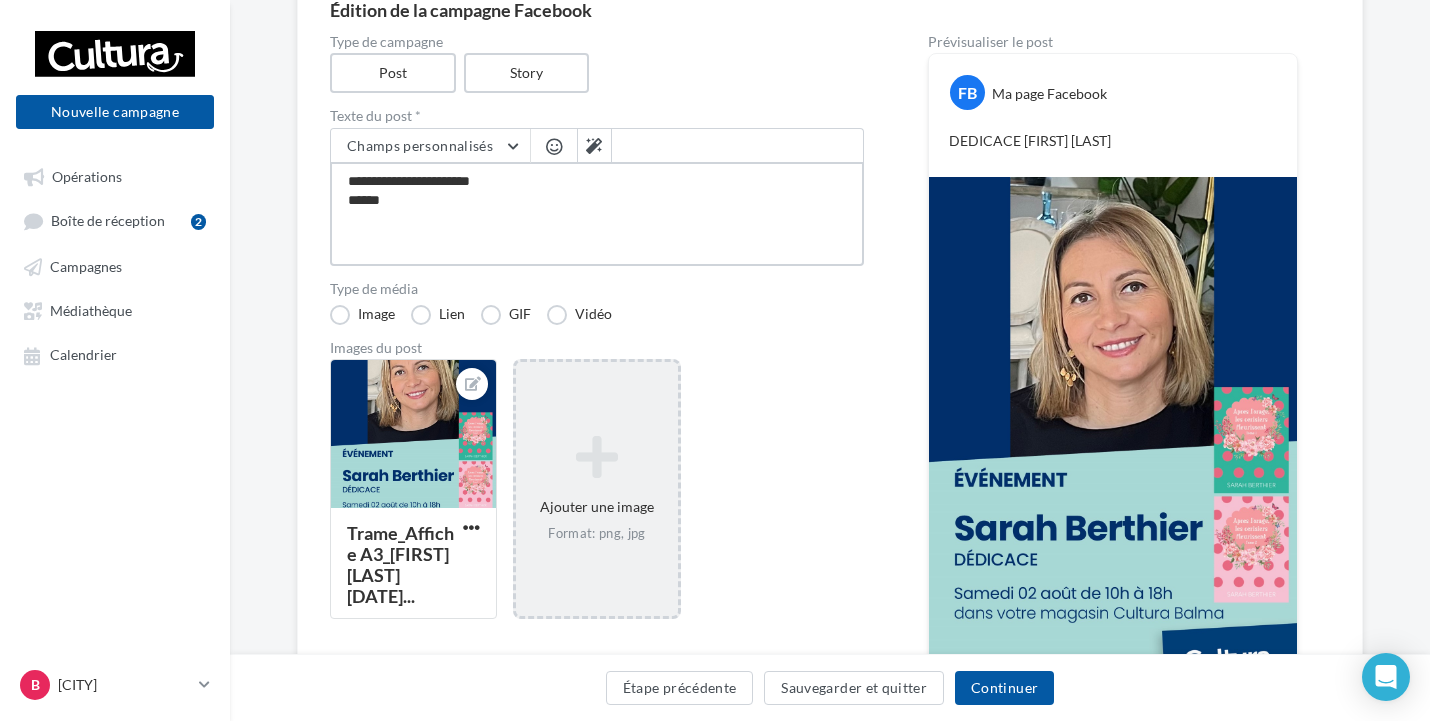 type on "**********" 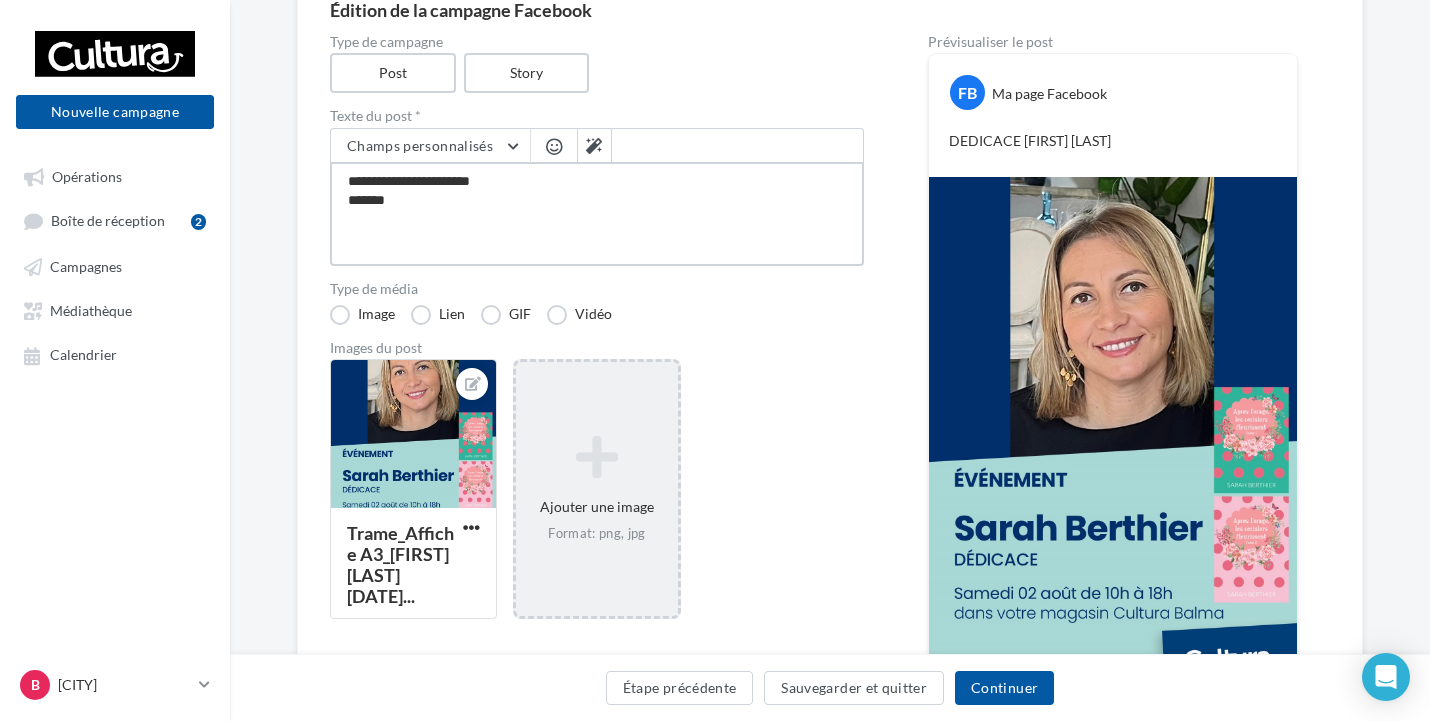type on "**********" 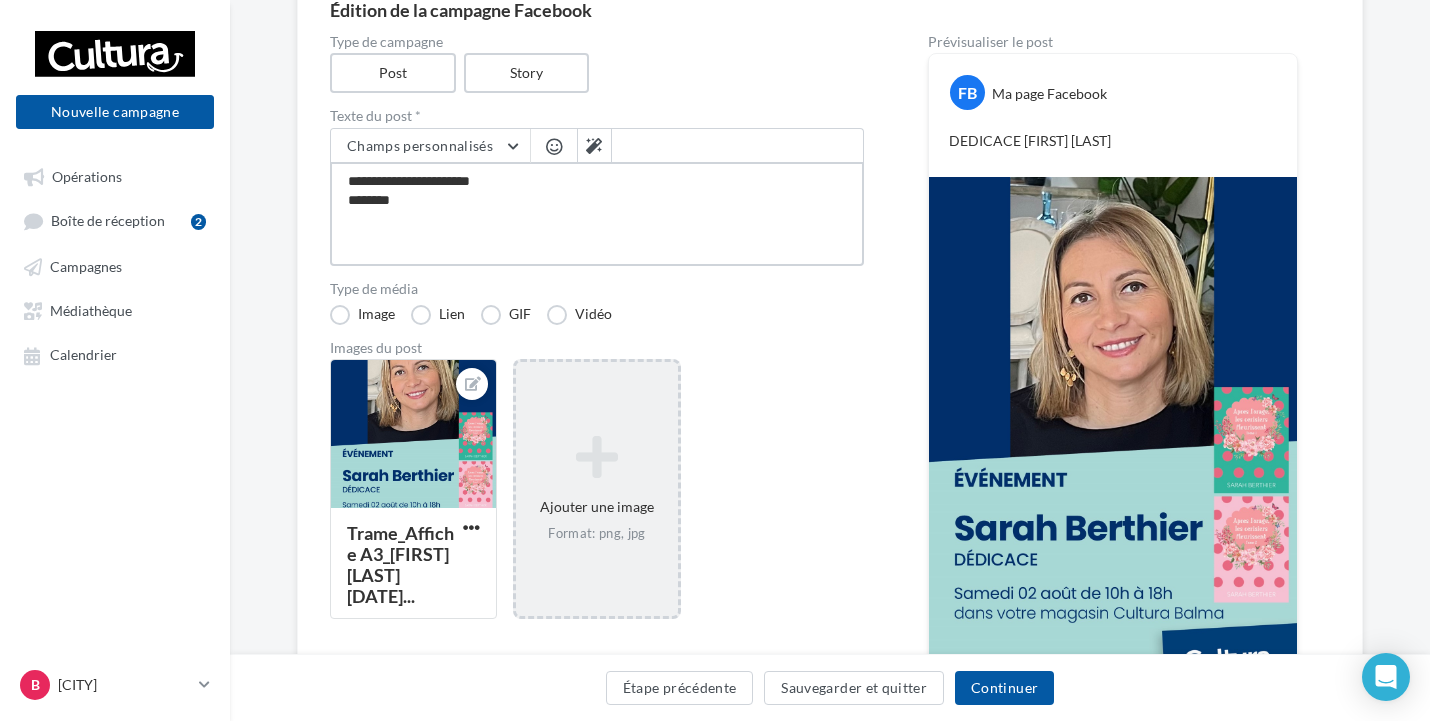 type on "**********" 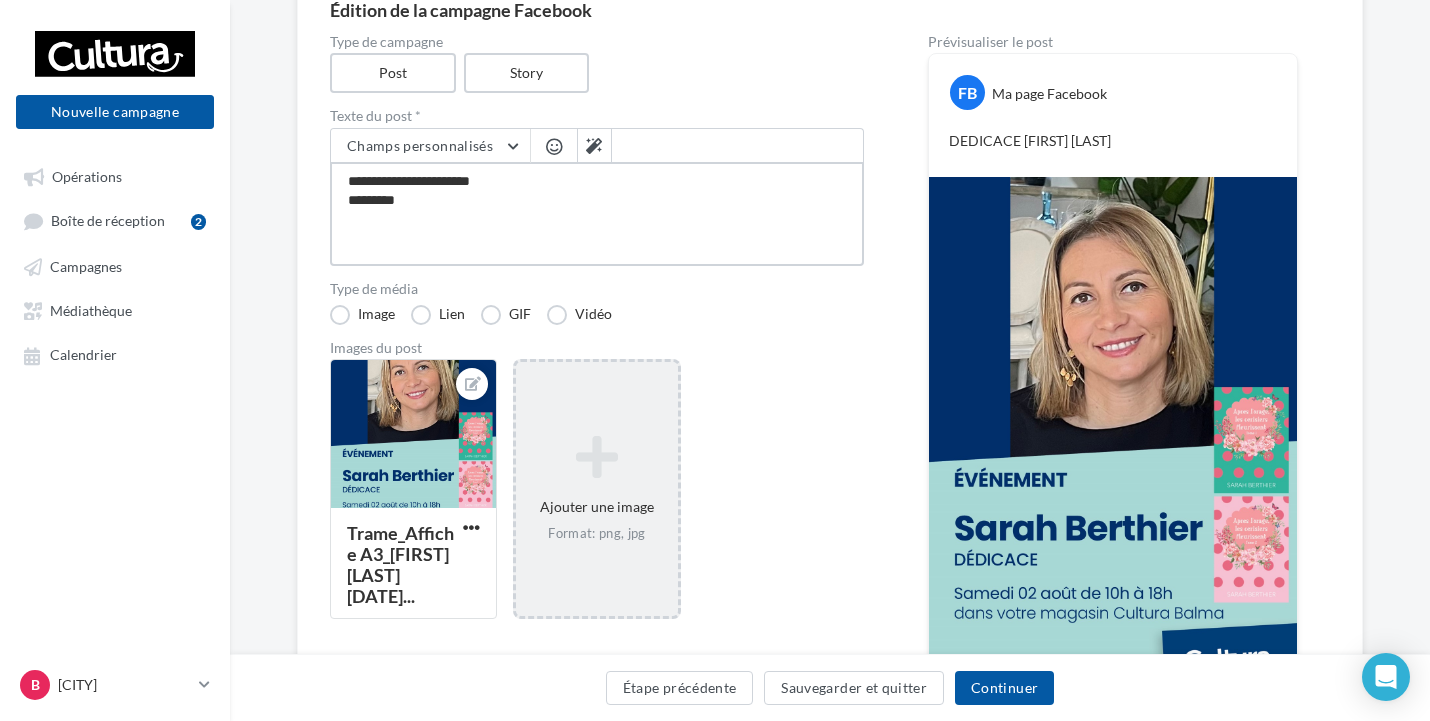 type on "**********" 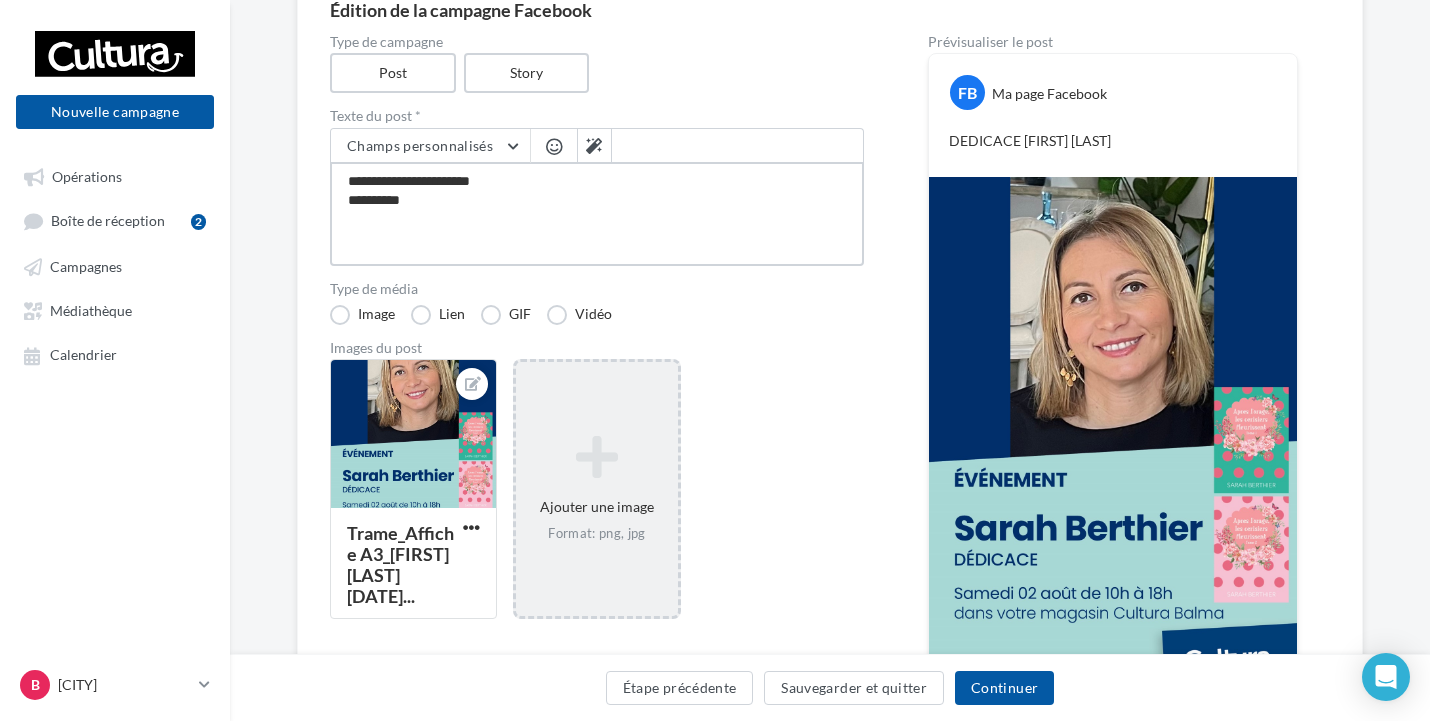 type on "**********" 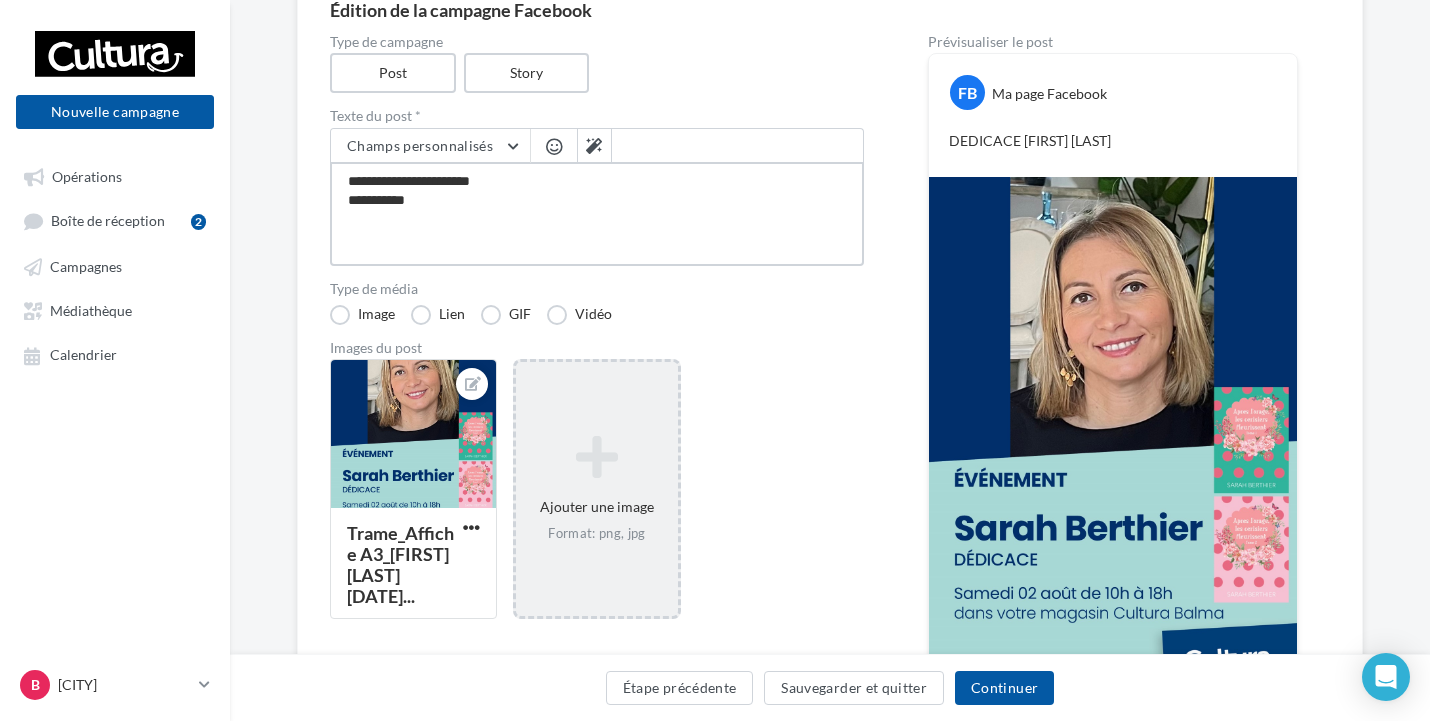 type on "**********" 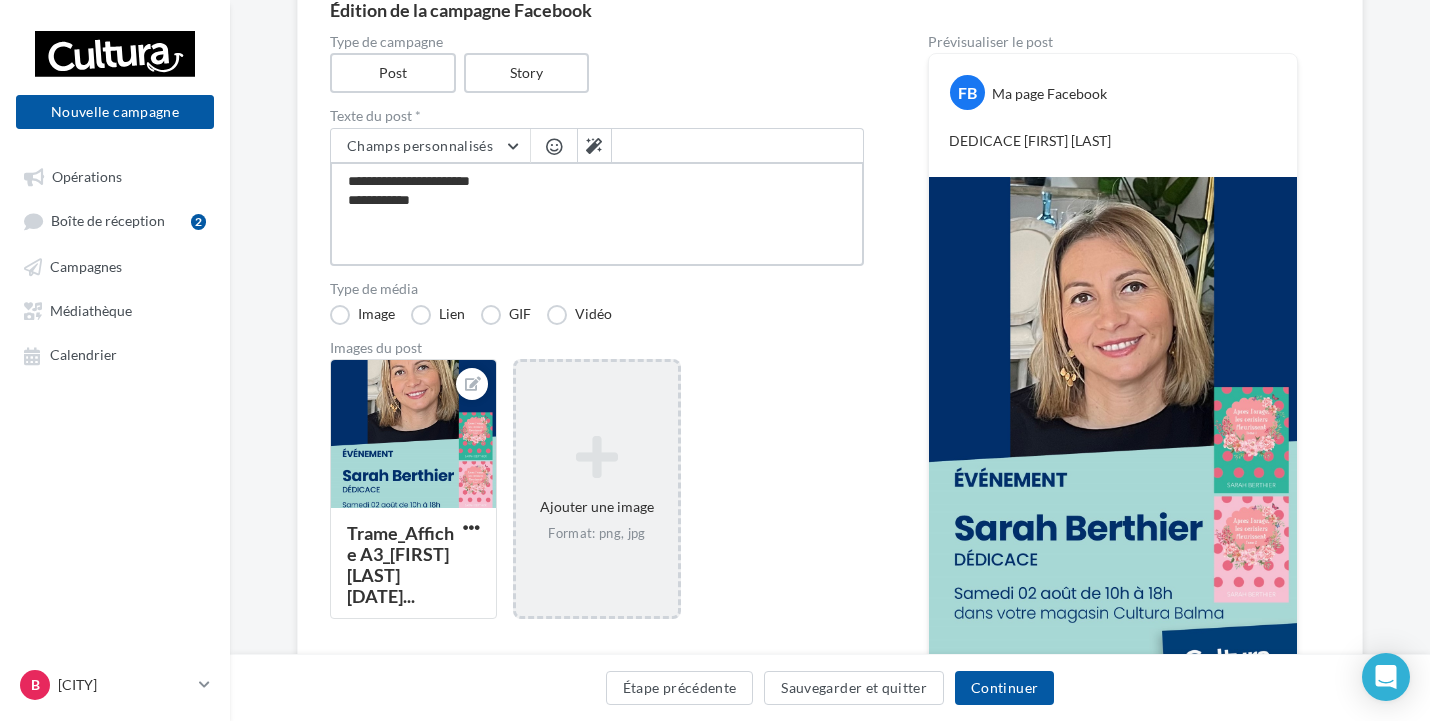 type on "**********" 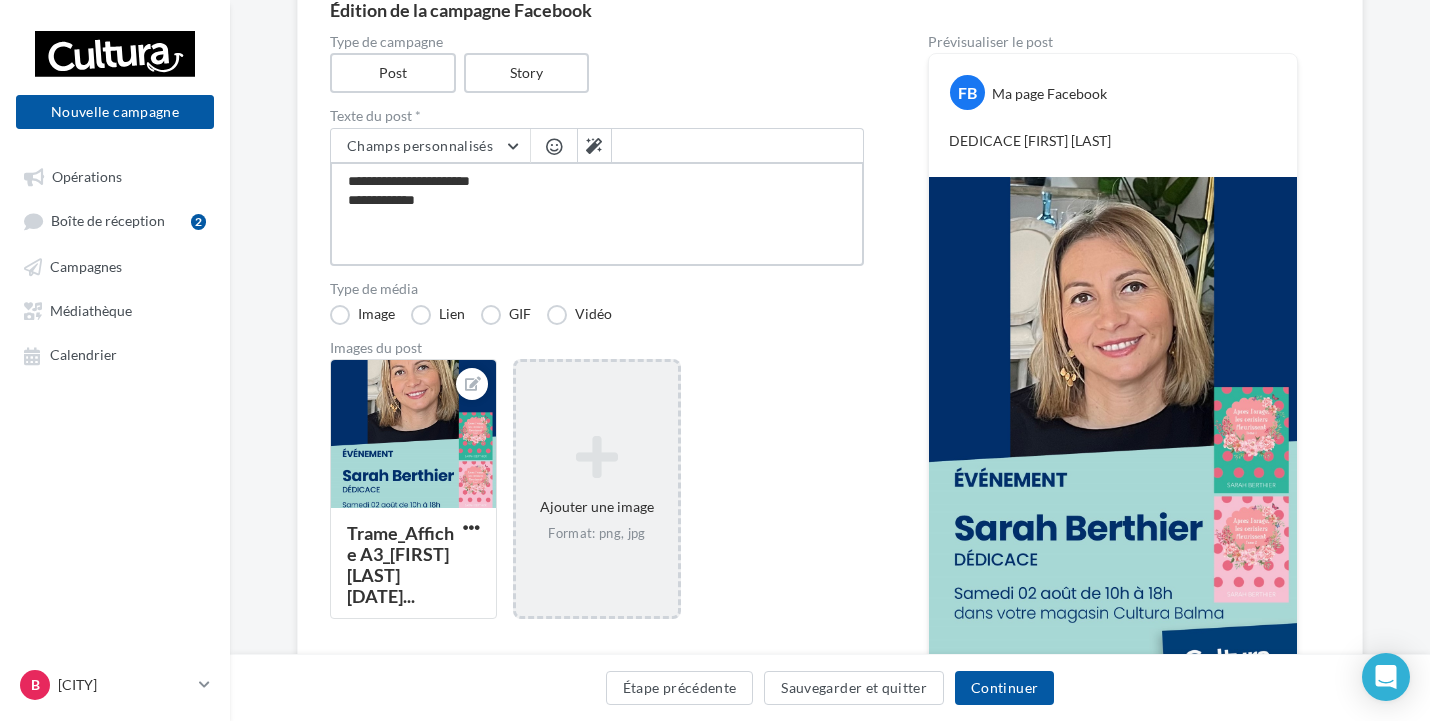type on "**********" 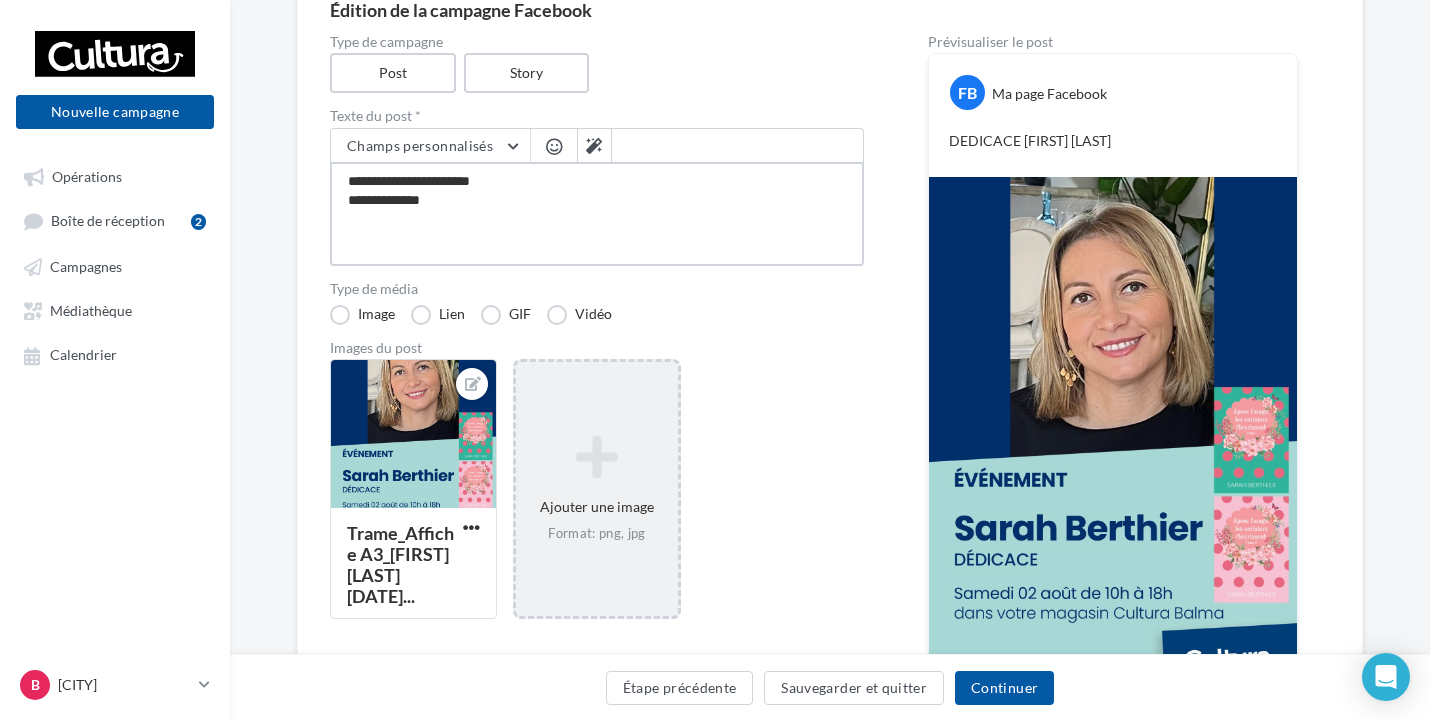 type on "**********" 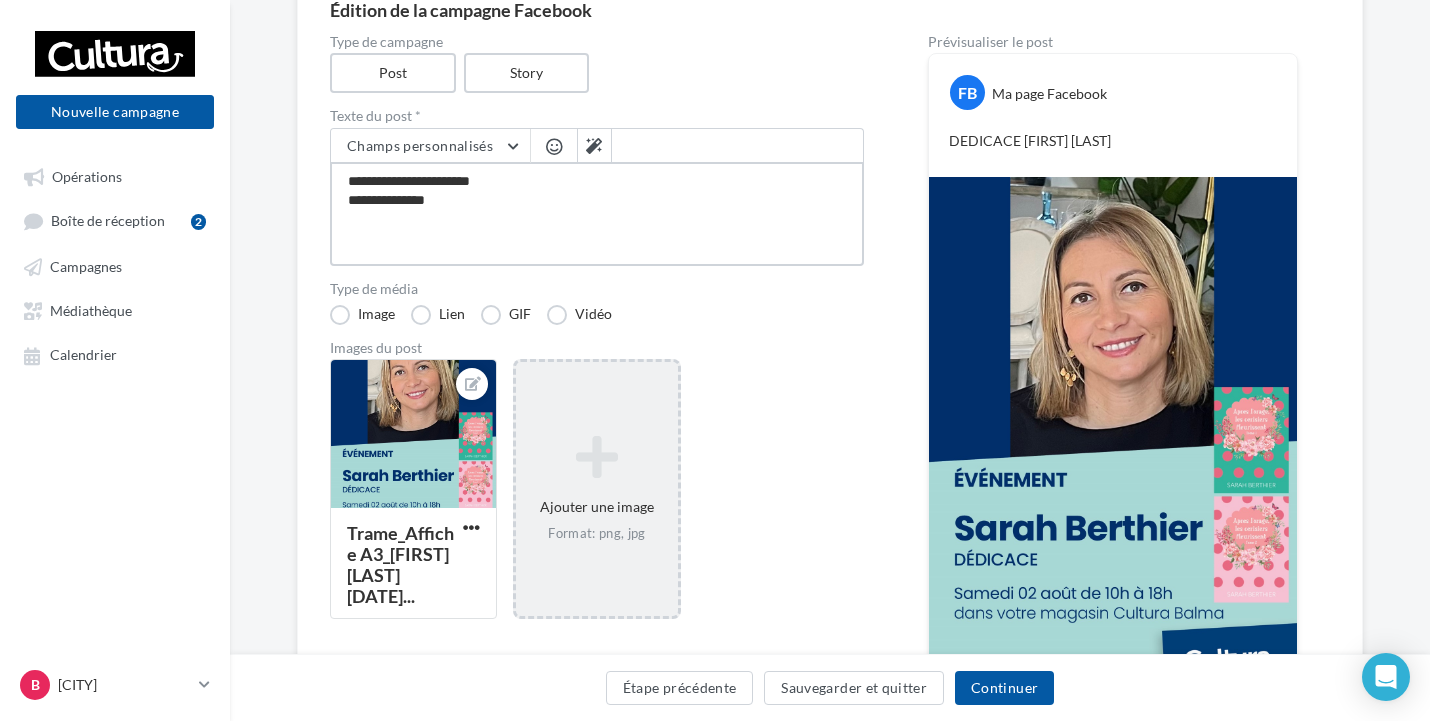 type on "**********" 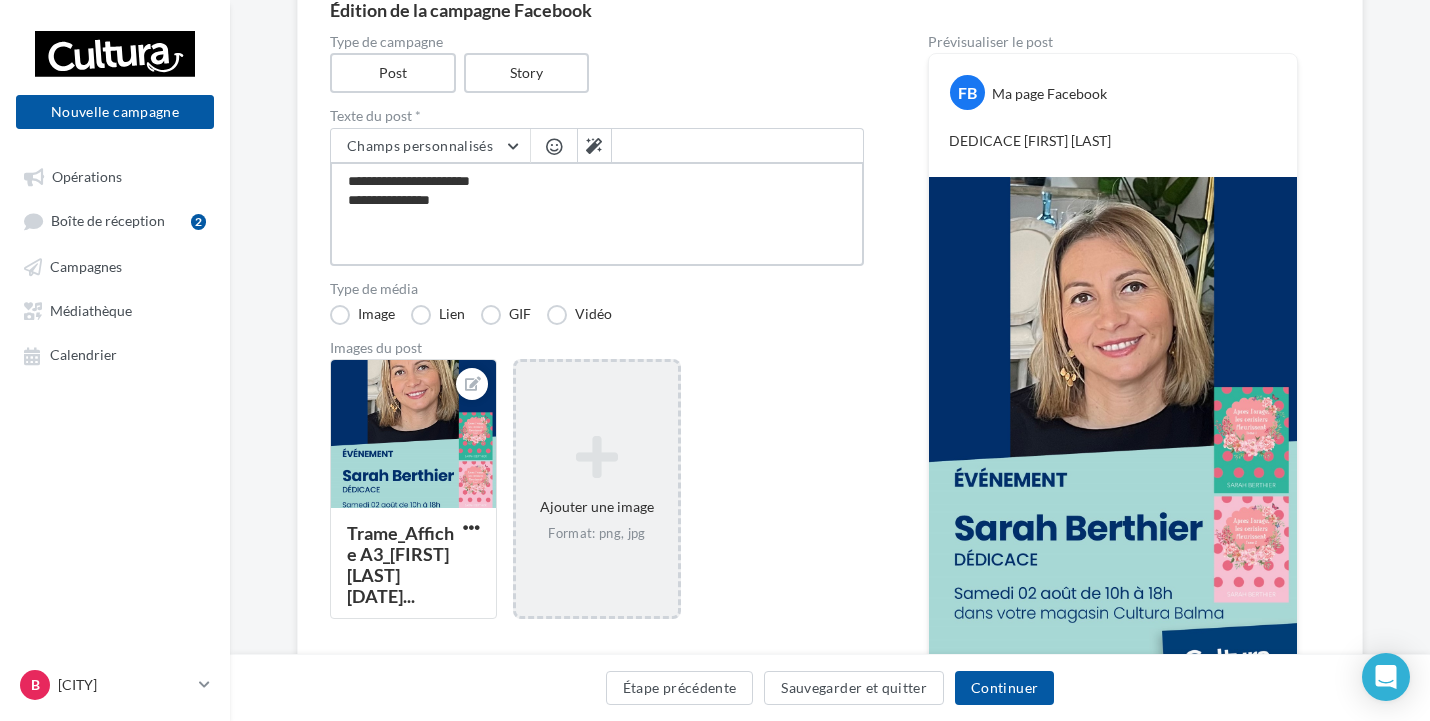 type on "**********" 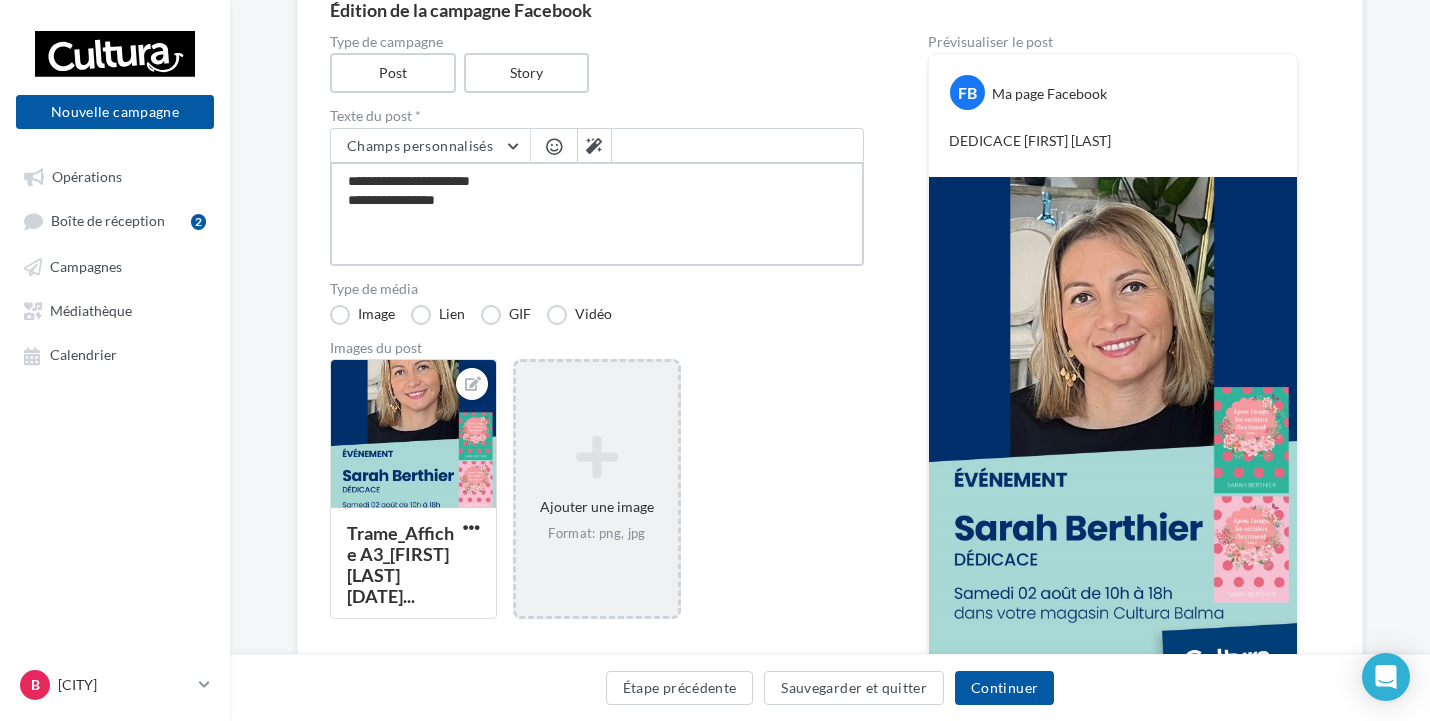 type on "**********" 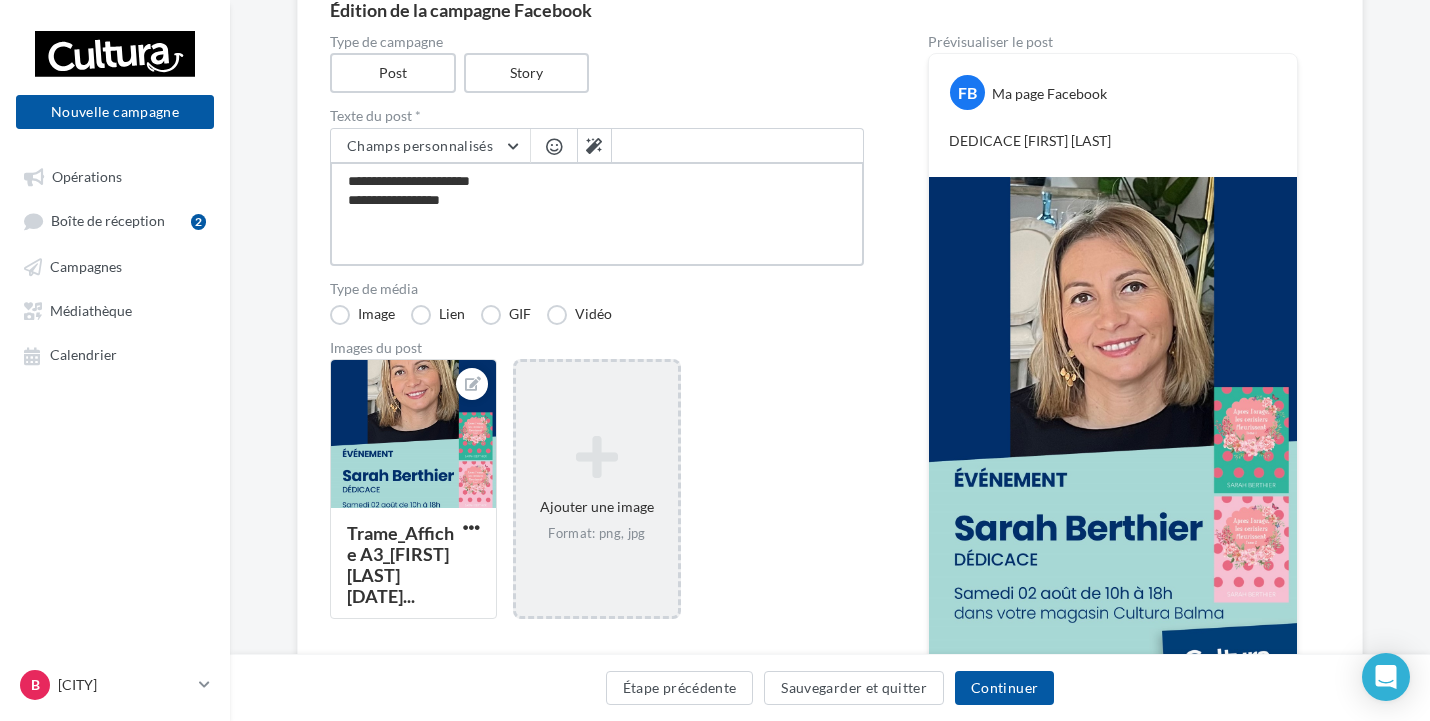 type on "**********" 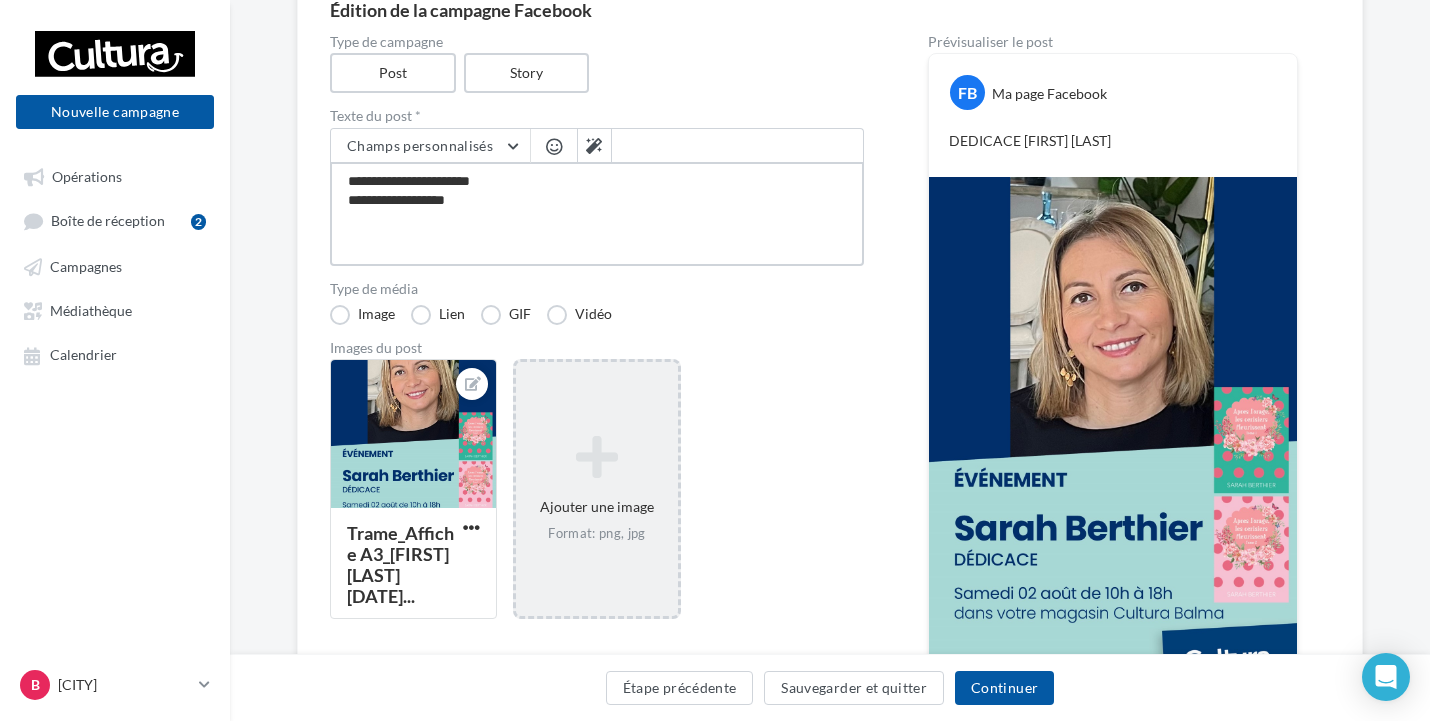 type on "**********" 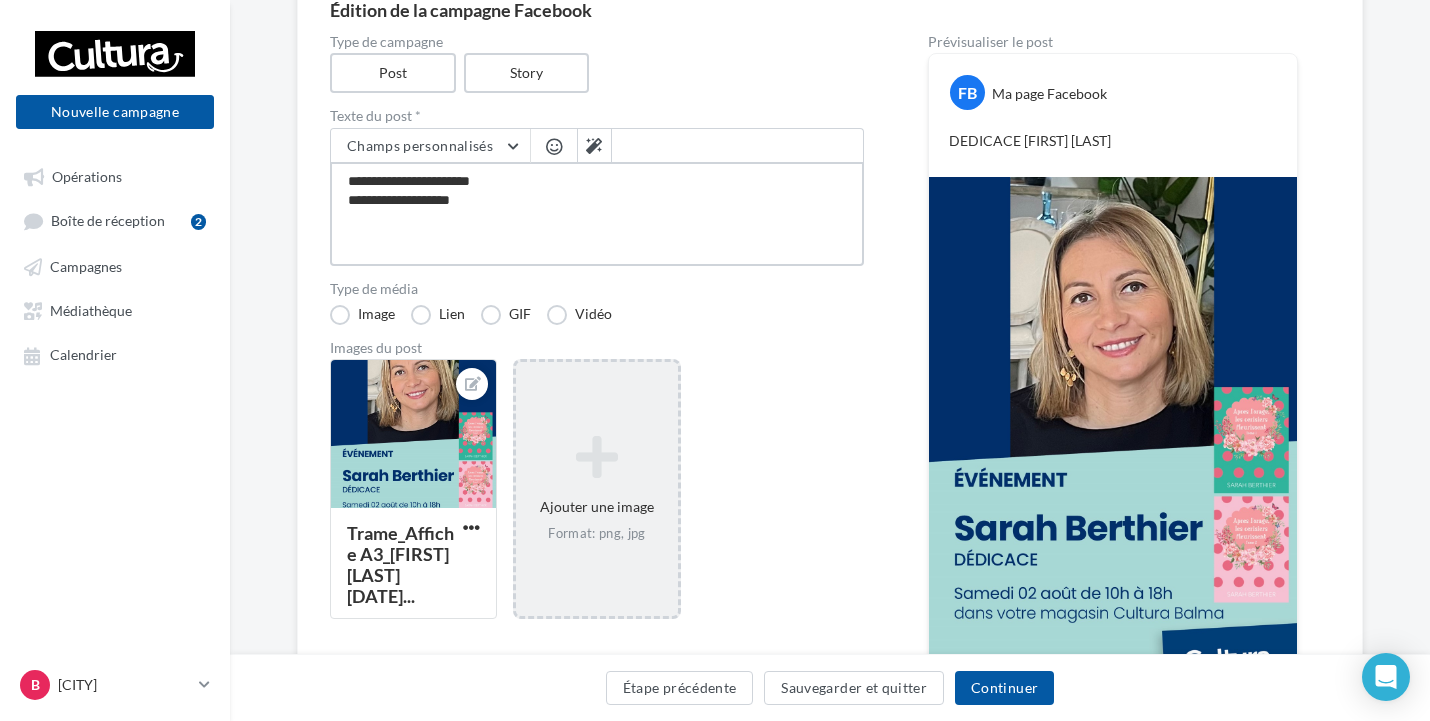 type on "**********" 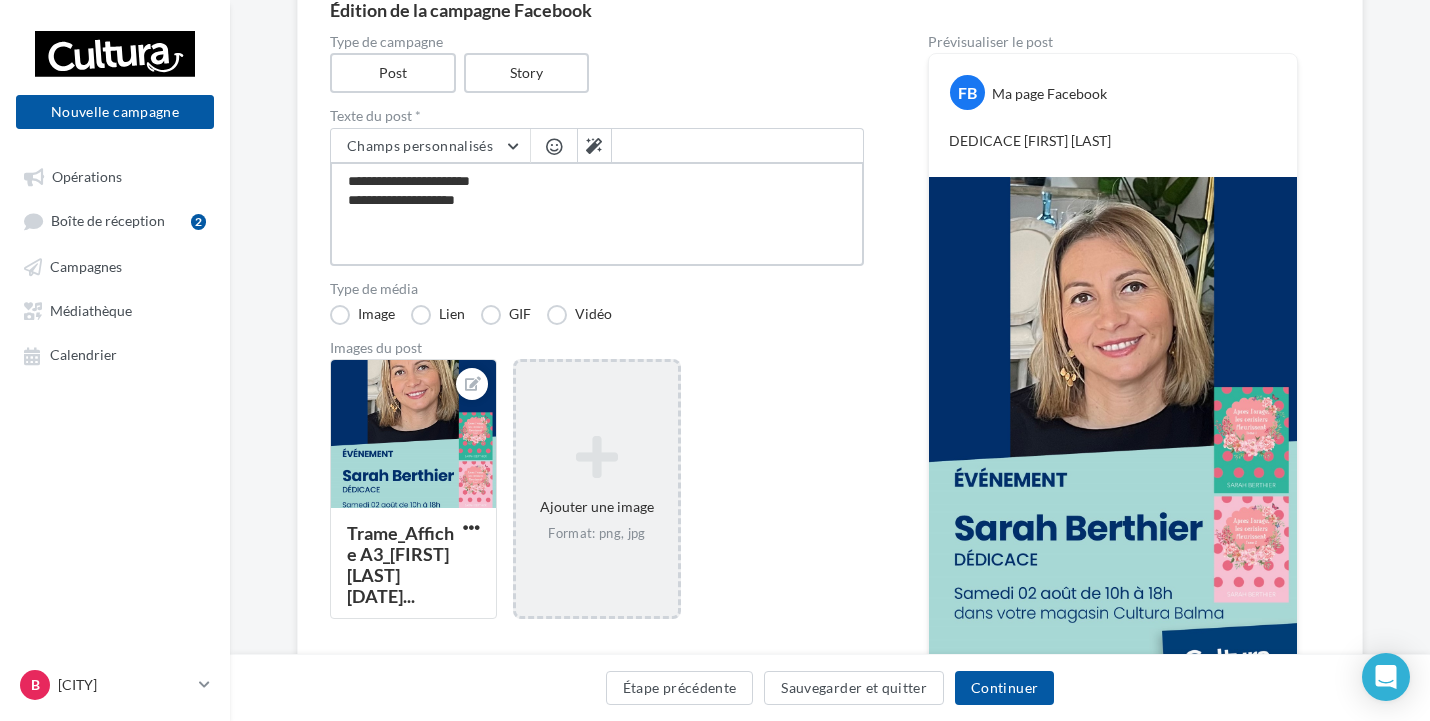 type on "**********" 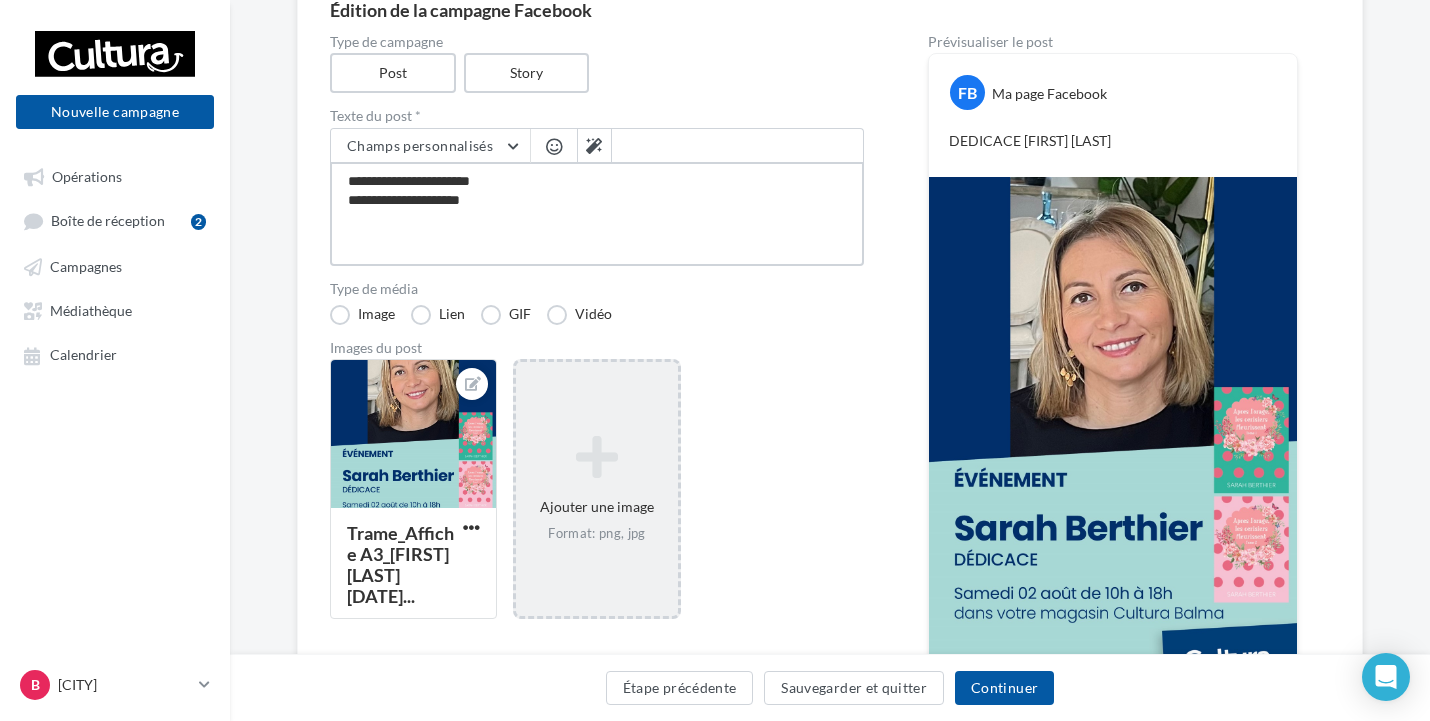 type on "**********" 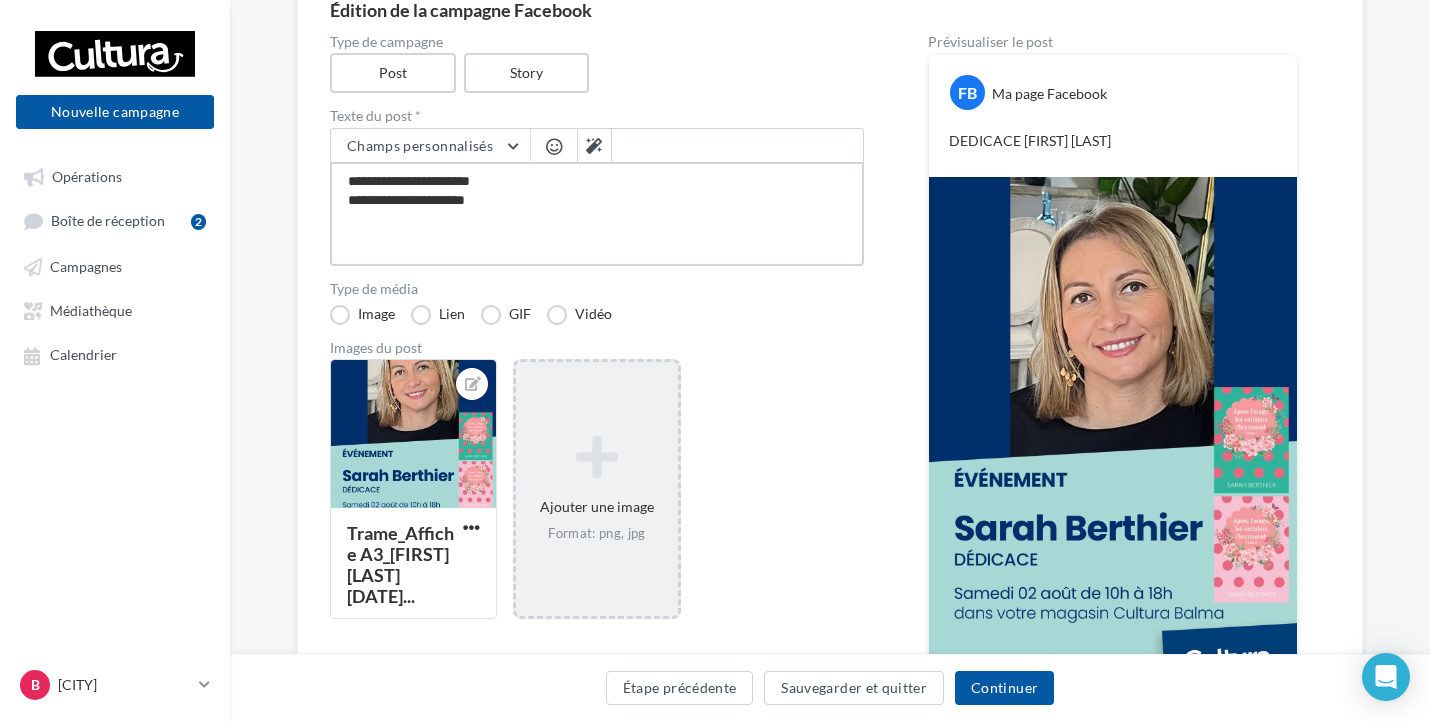 type on "**********" 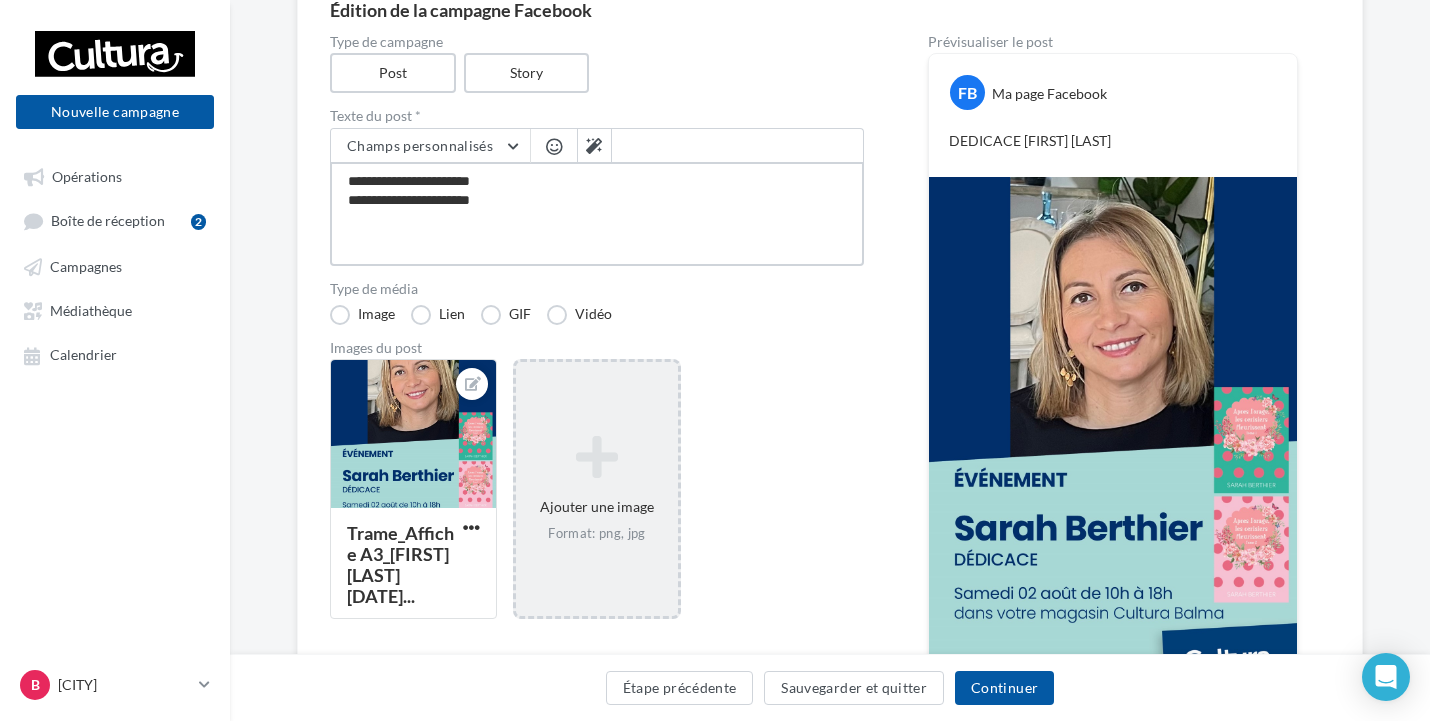 type on "**********" 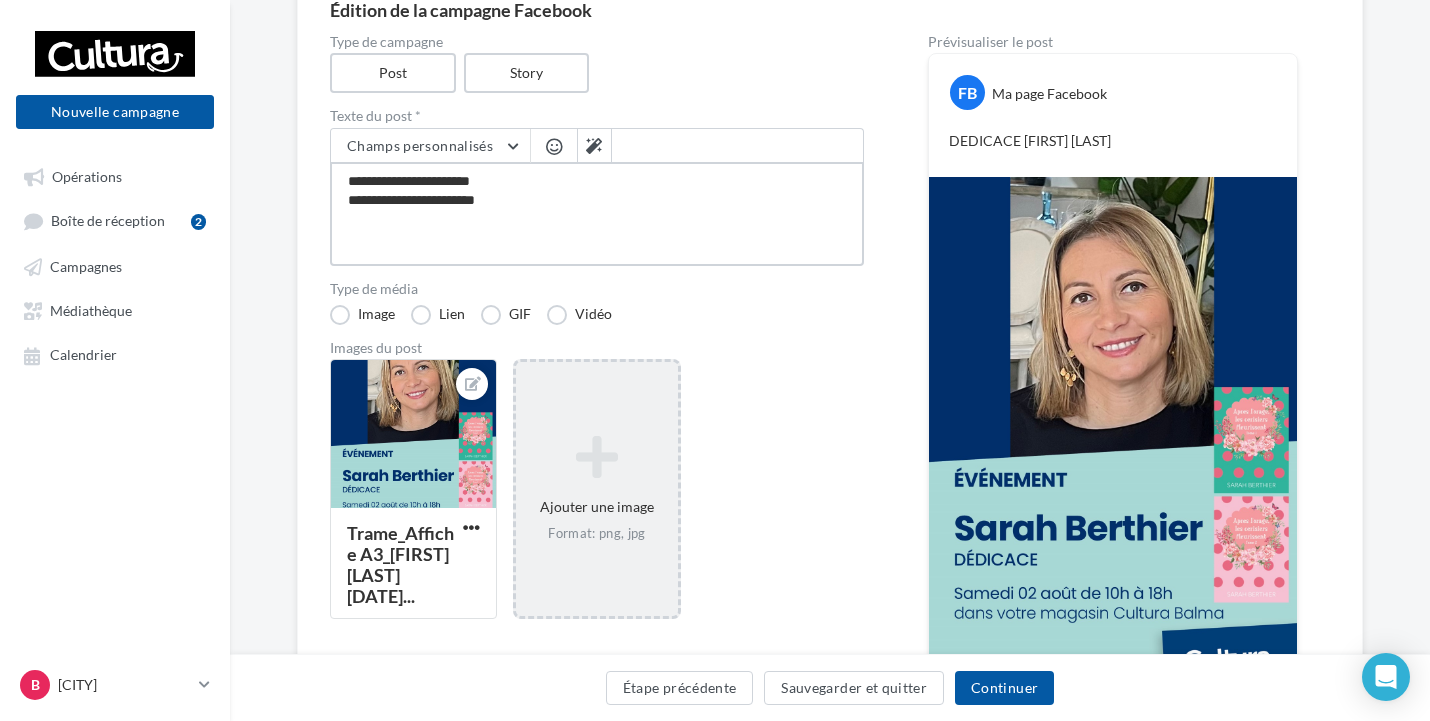 type on "**********" 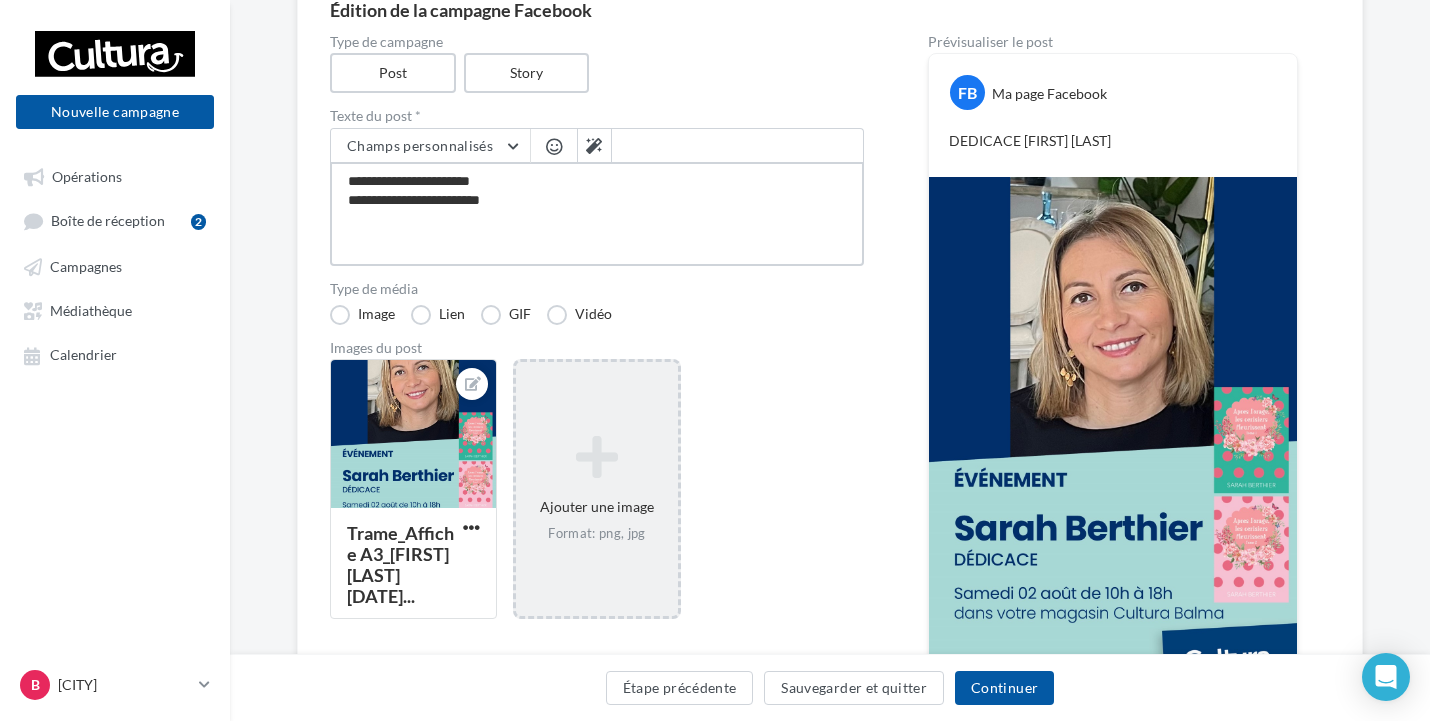 type on "**********" 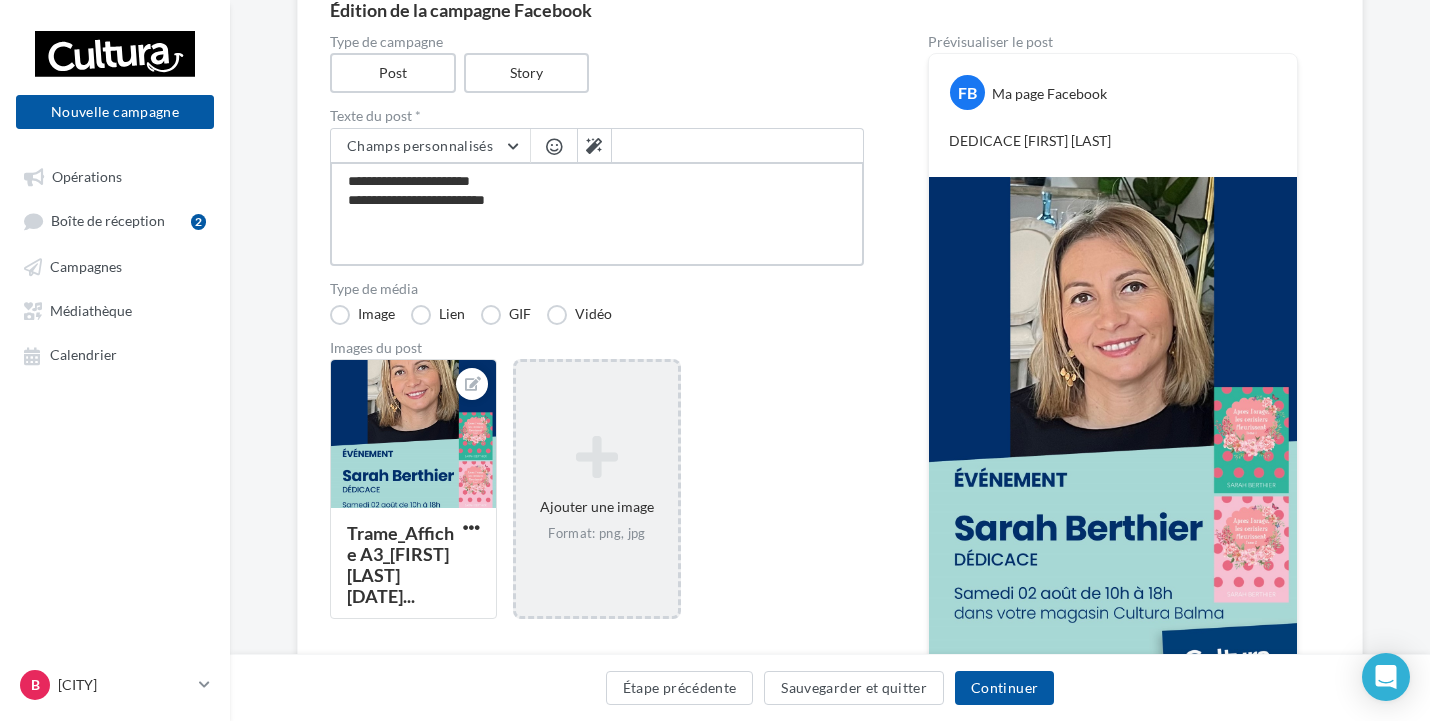 type on "**********" 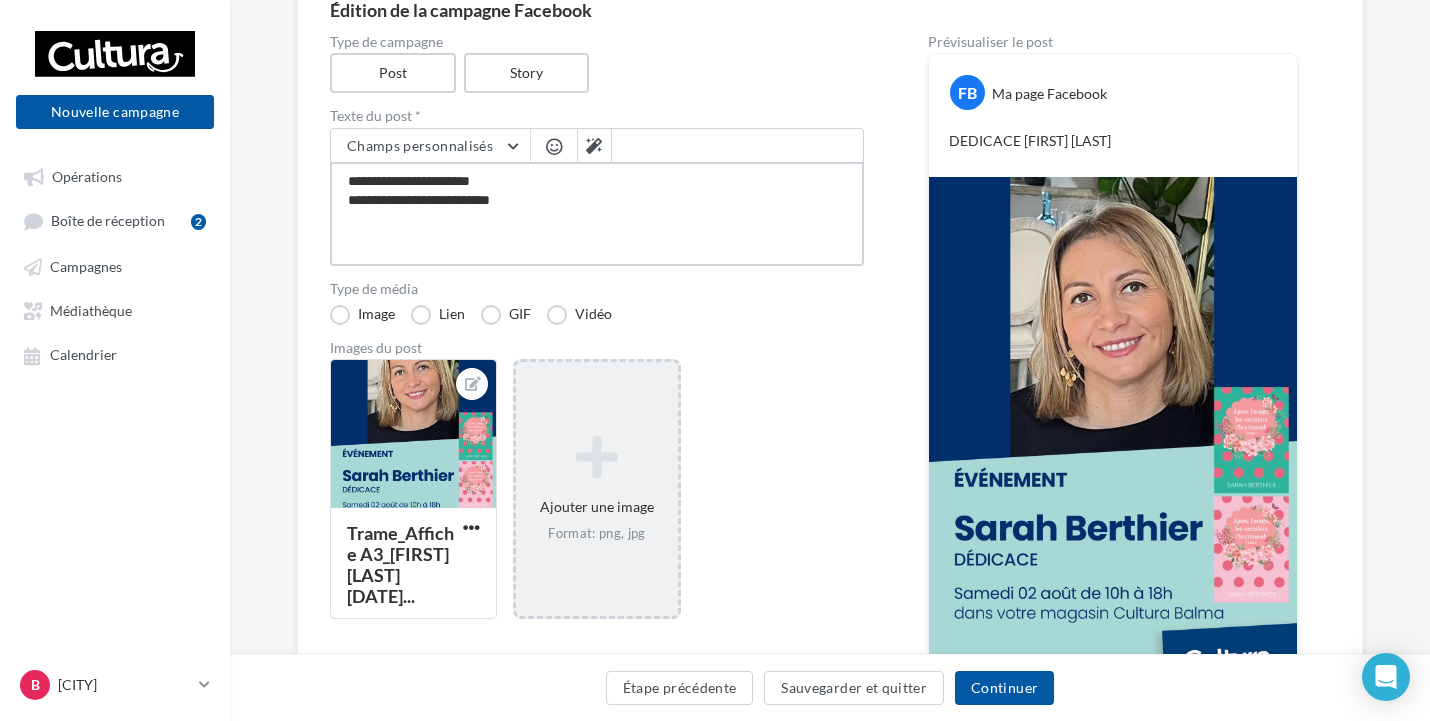 type on "**********" 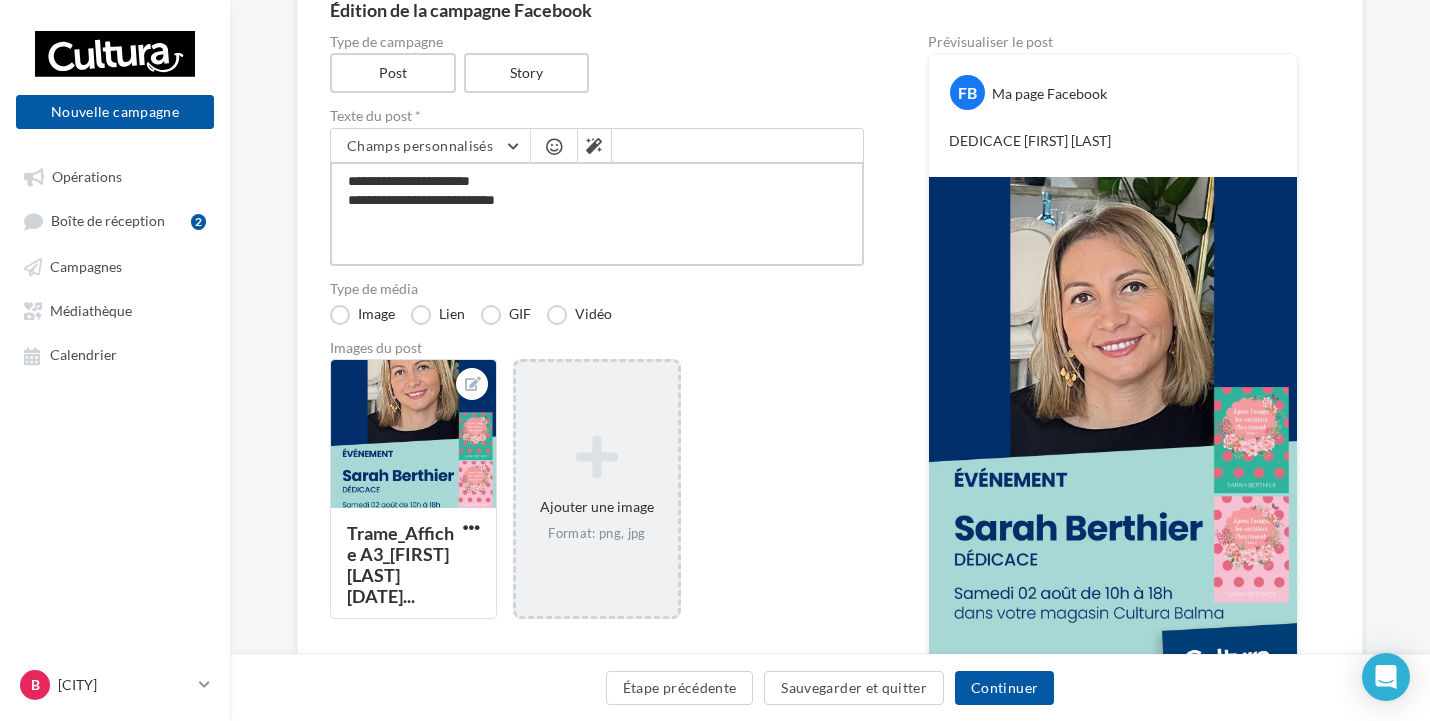 type on "**********" 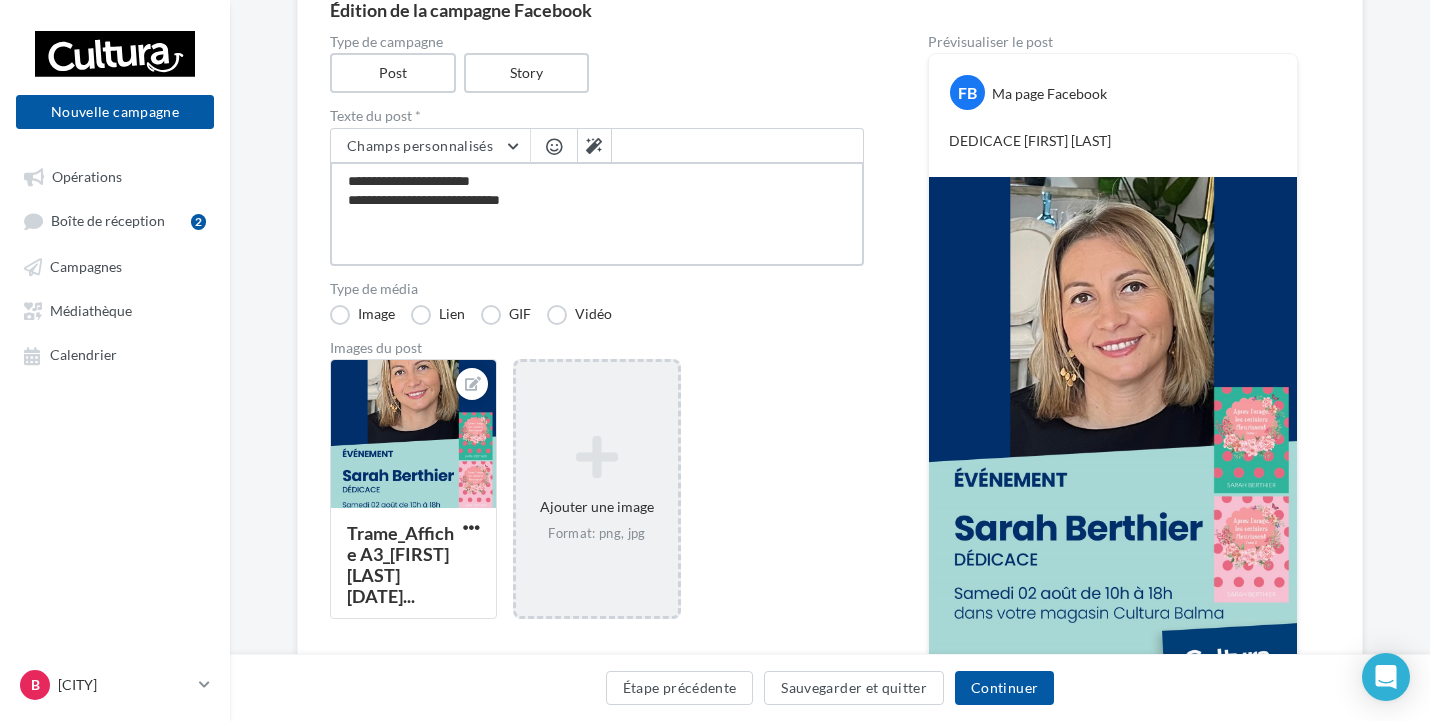 type on "**********" 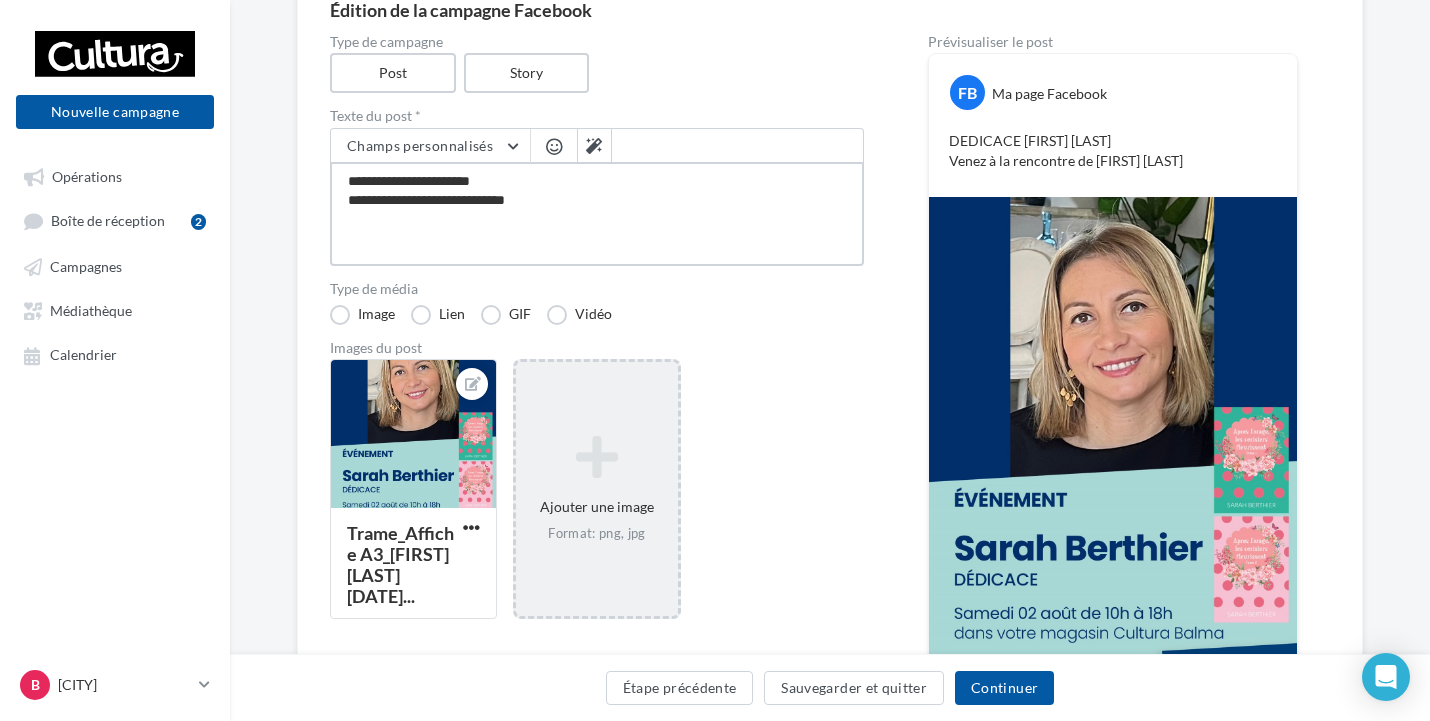 type on "**********" 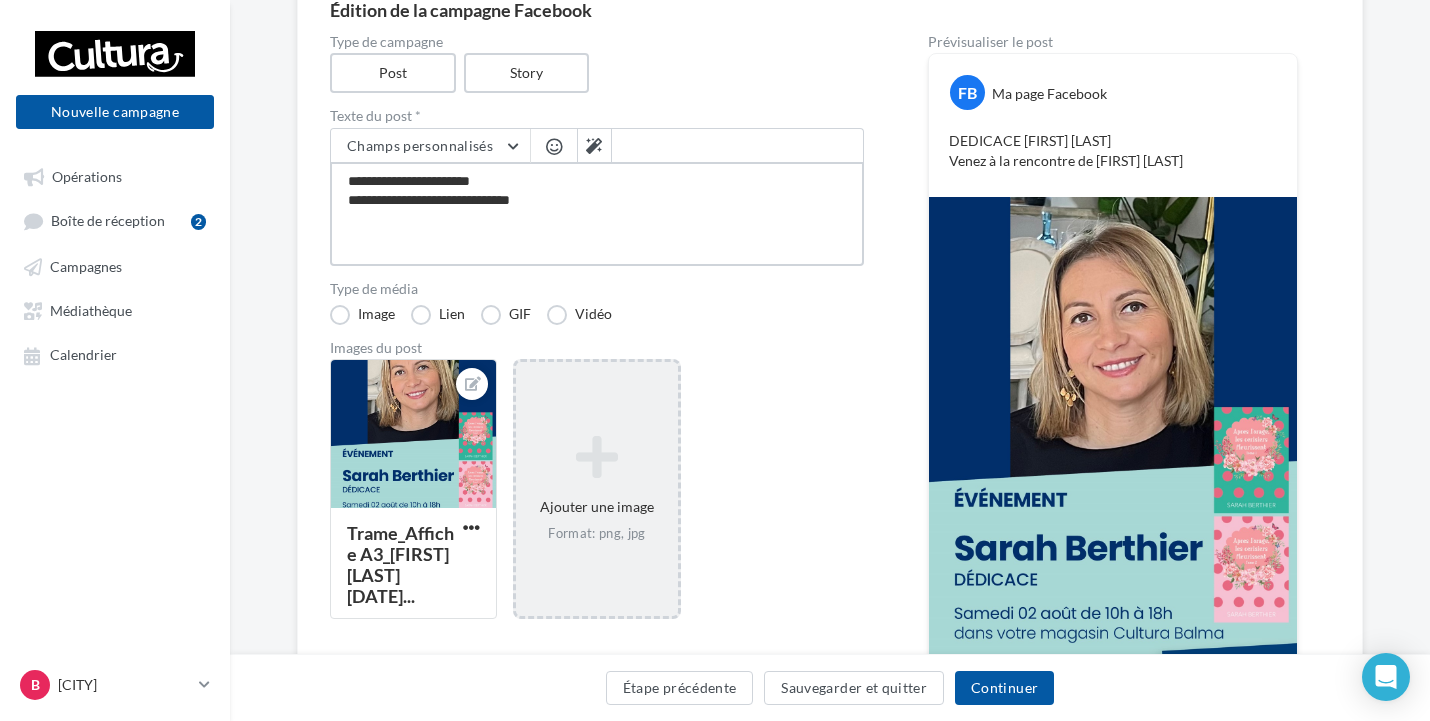 type on "**********" 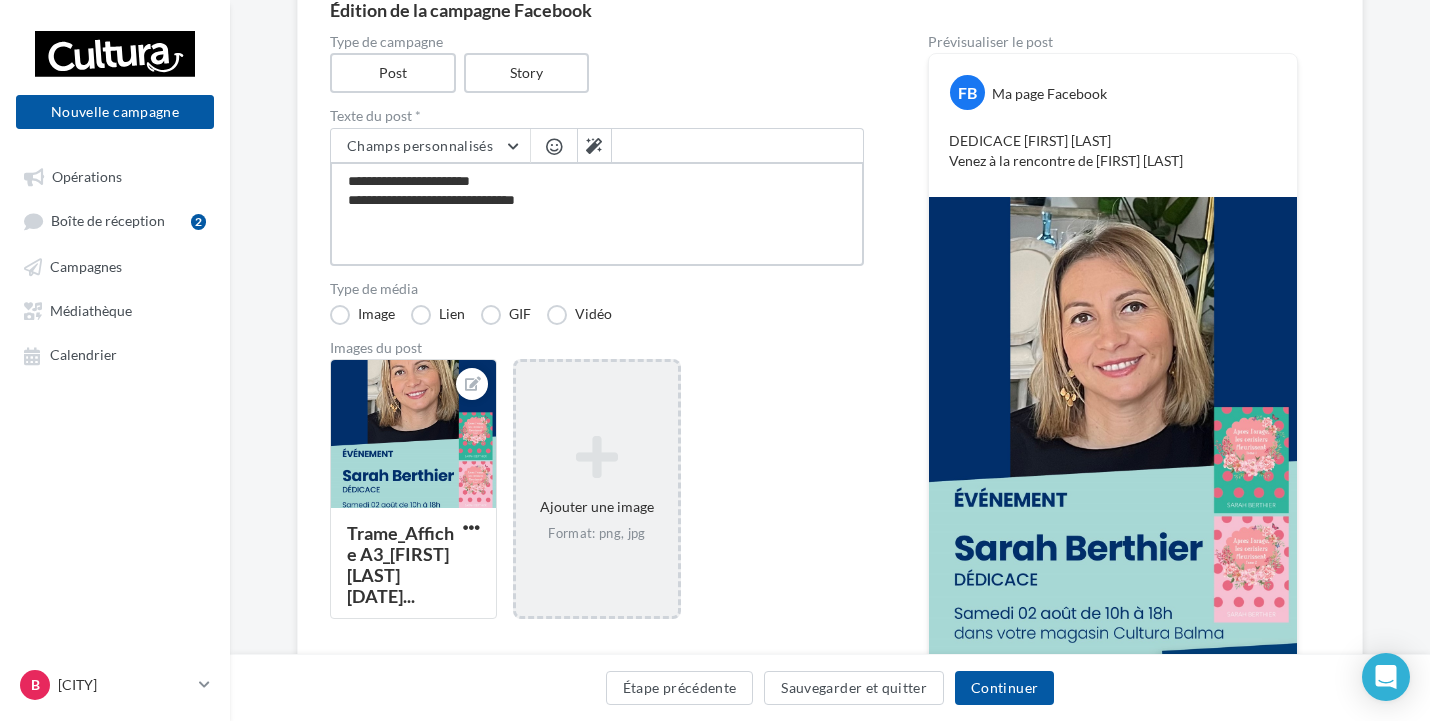 type on "**********" 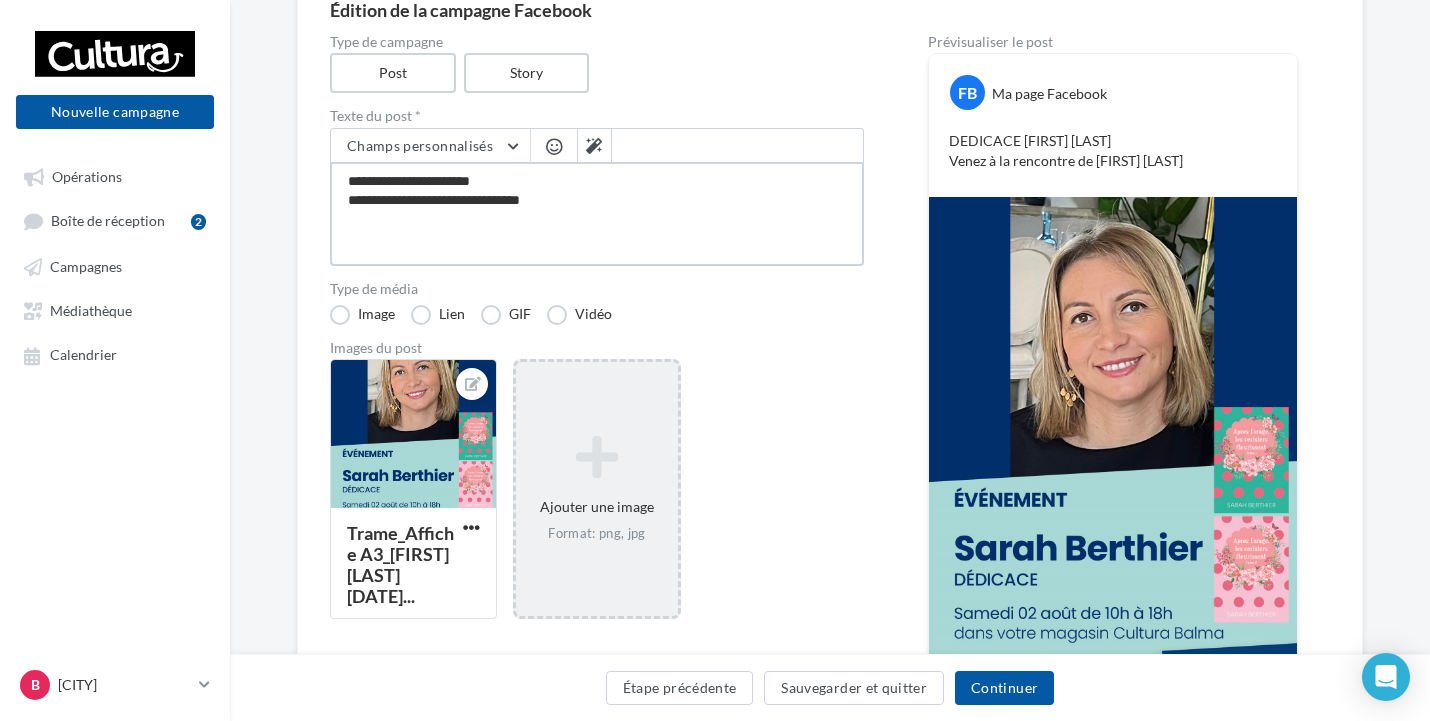 type on "**********" 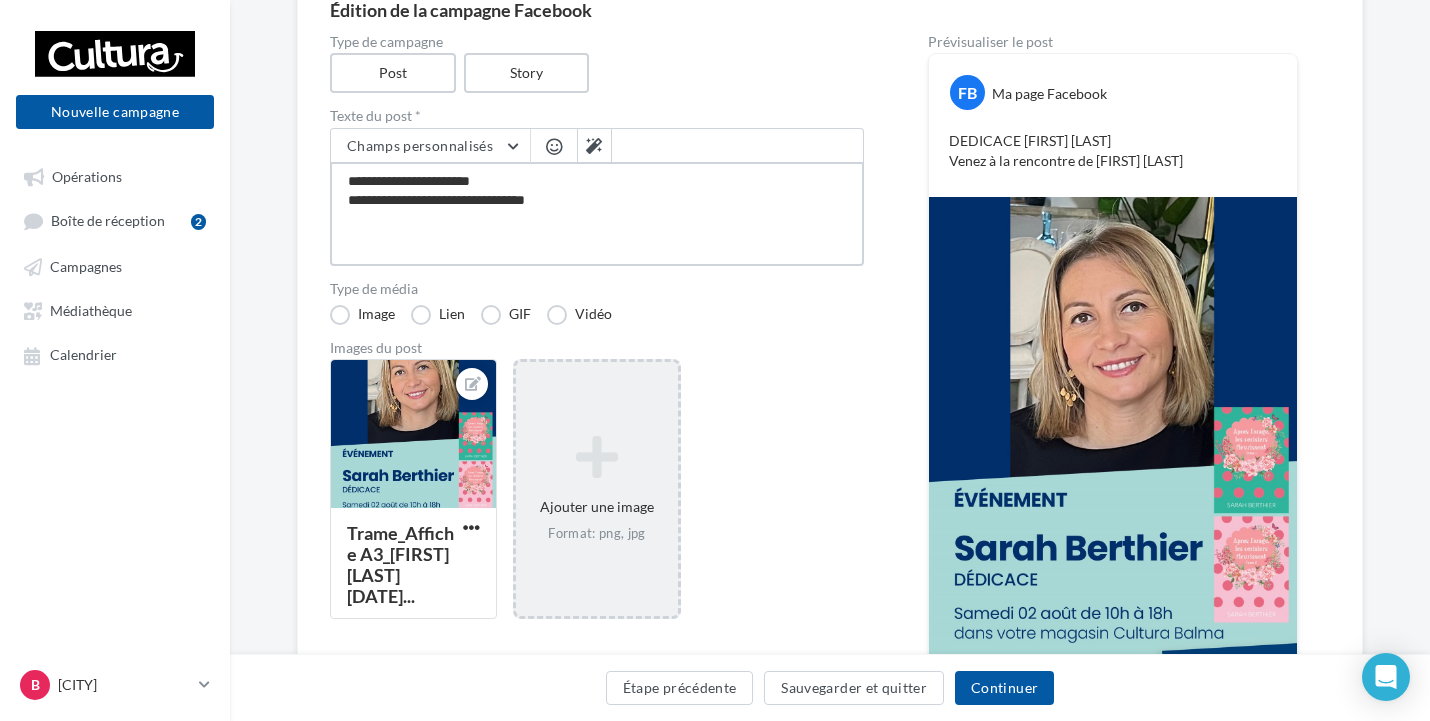 type on "**********" 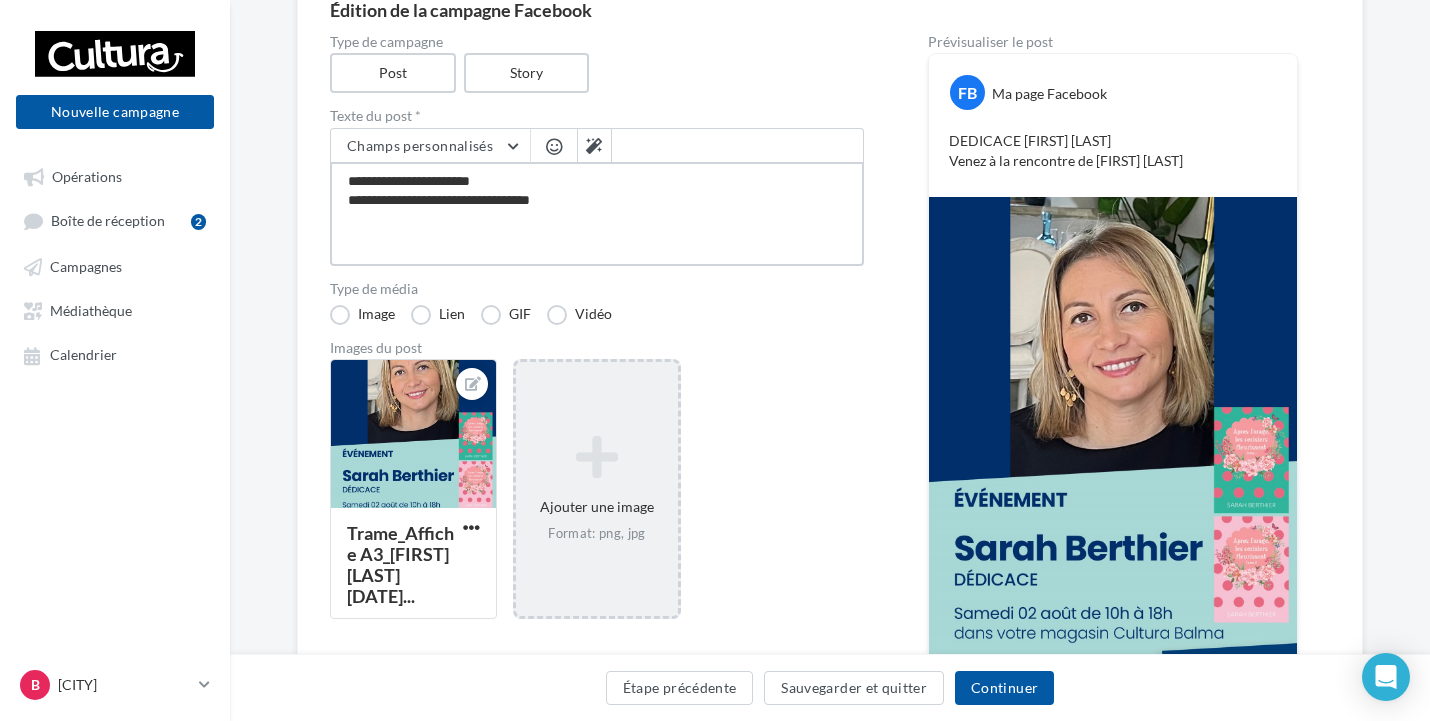 type on "**********" 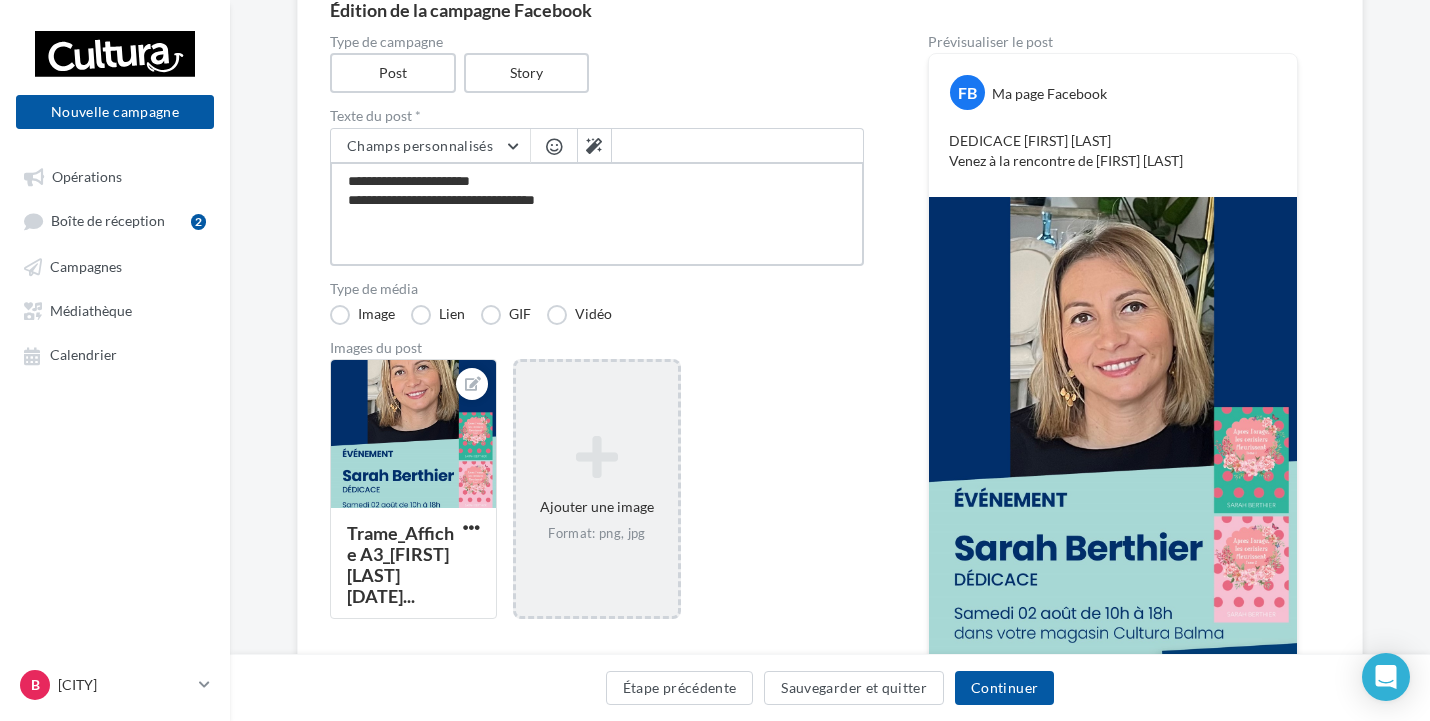 type on "**********" 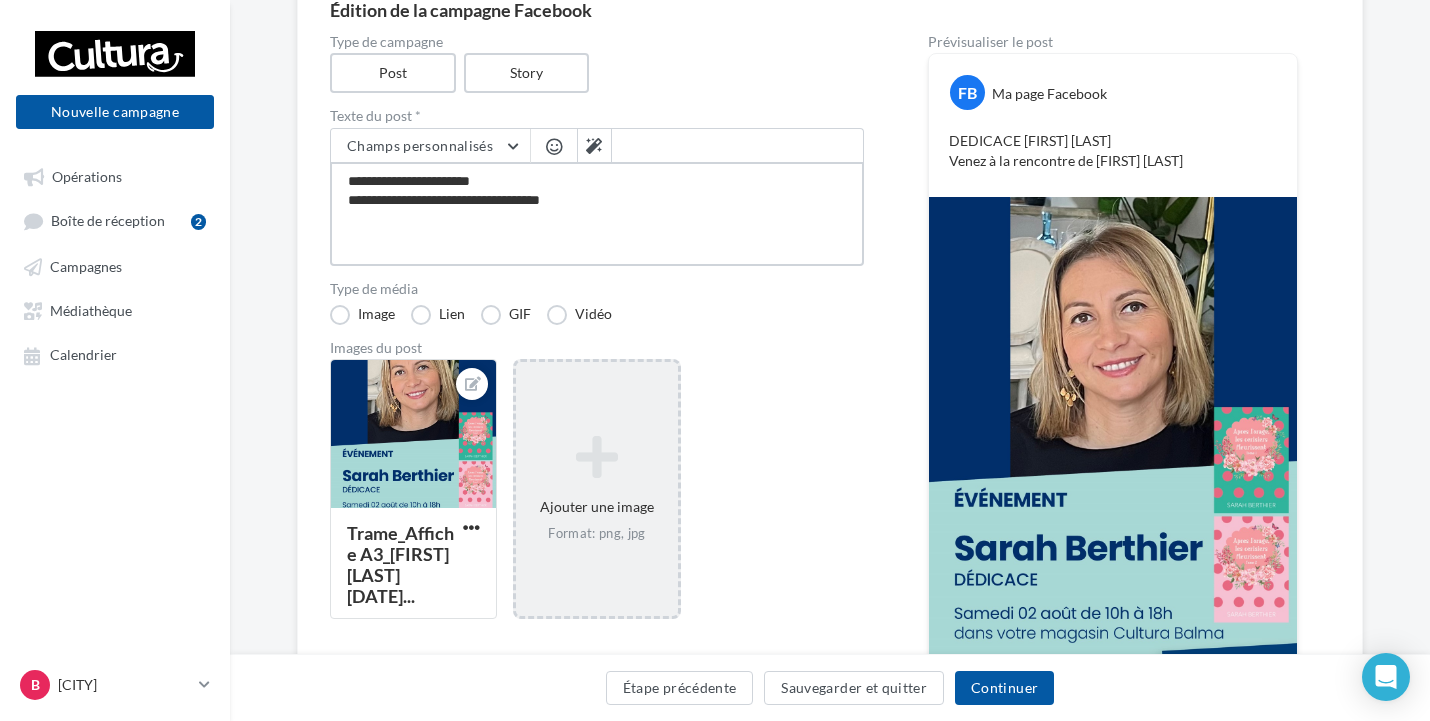 type on "**********" 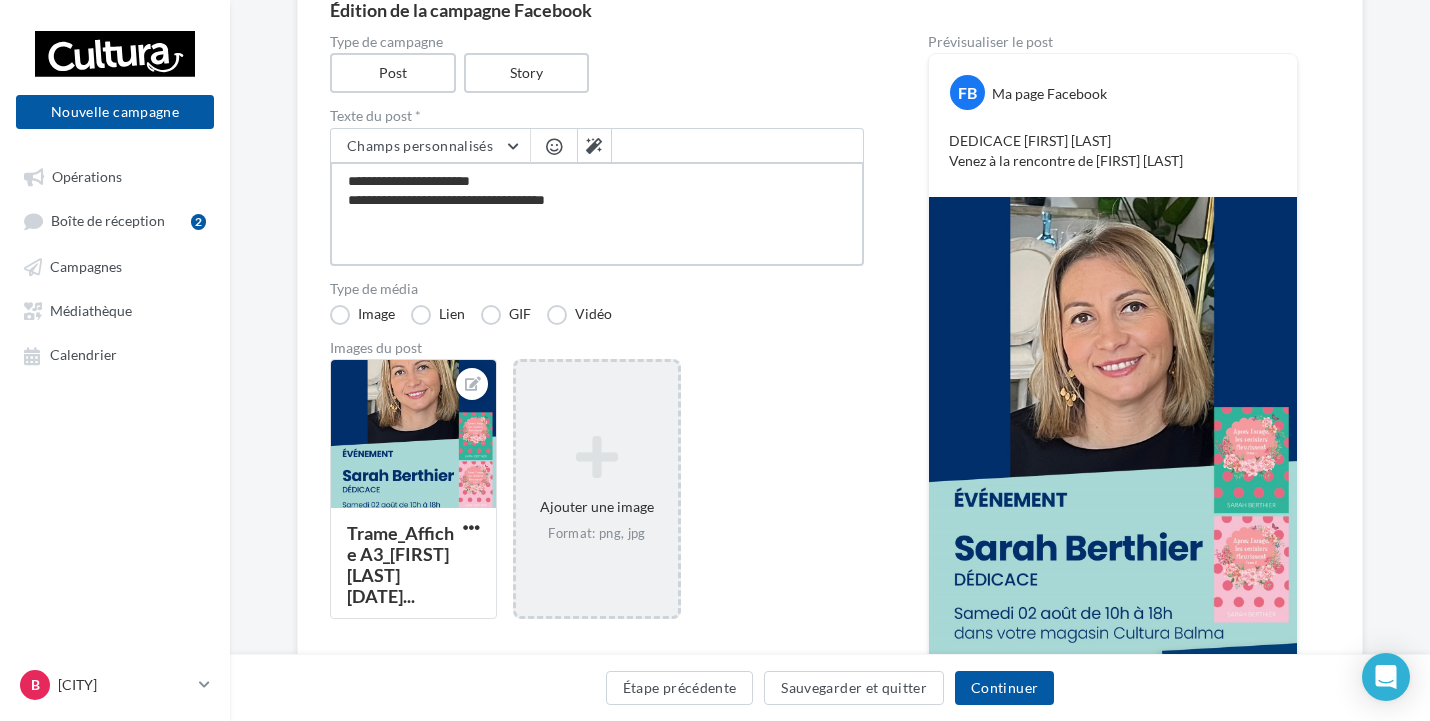 type on "**********" 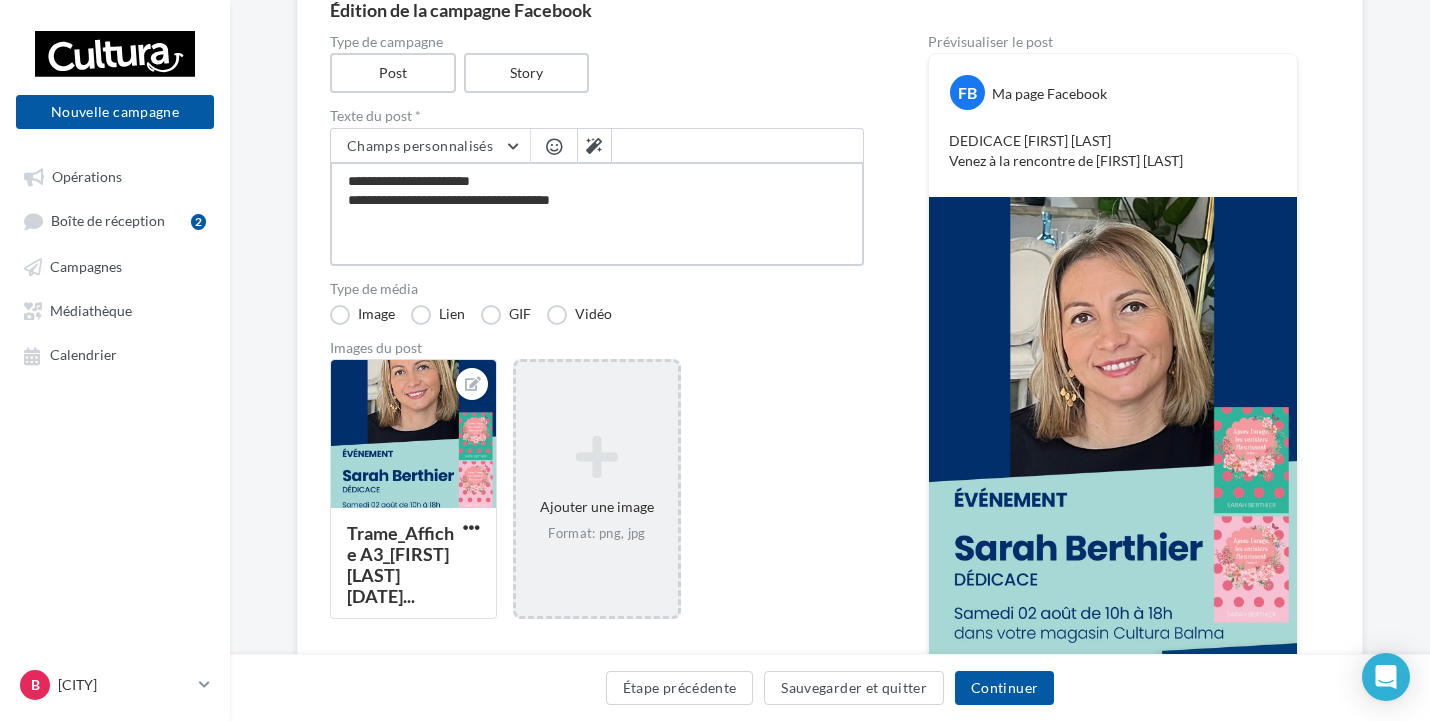 type on "**********" 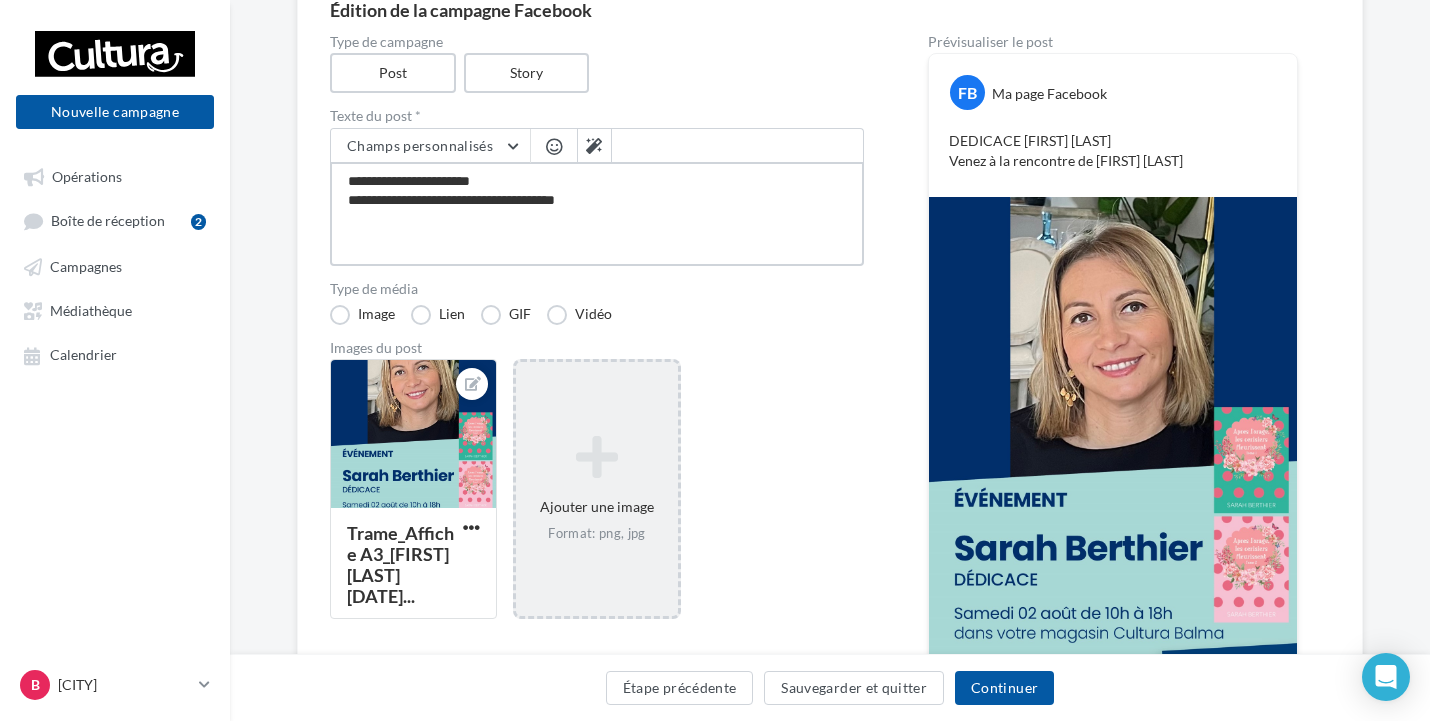 type on "**********" 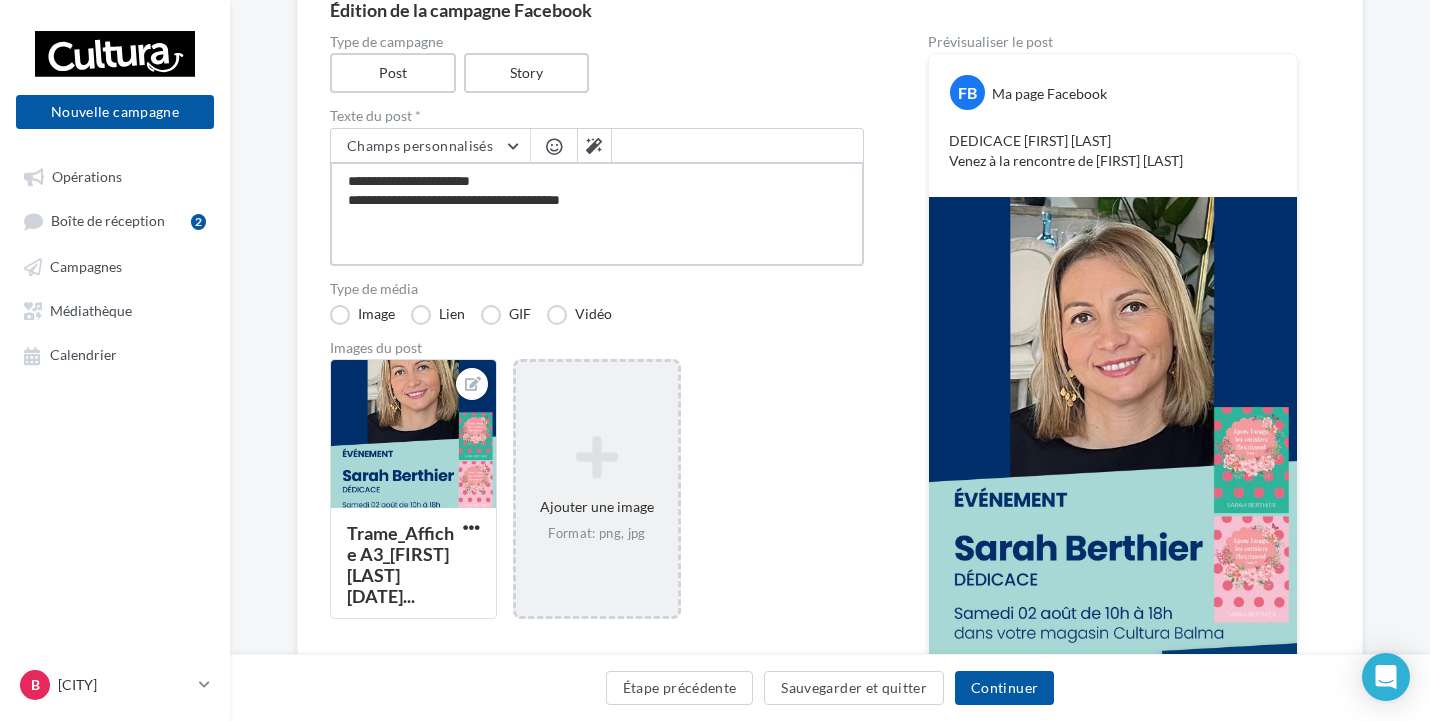 type on "**********" 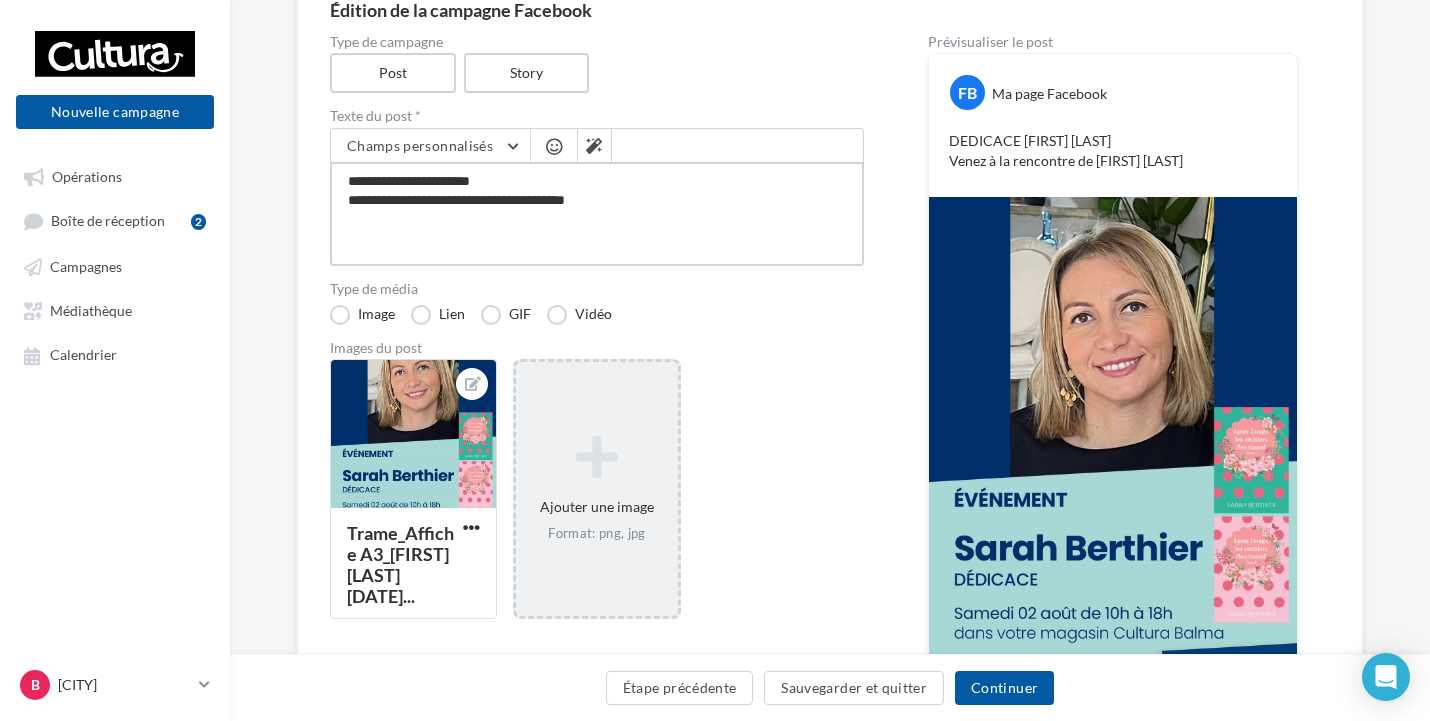 type on "**********" 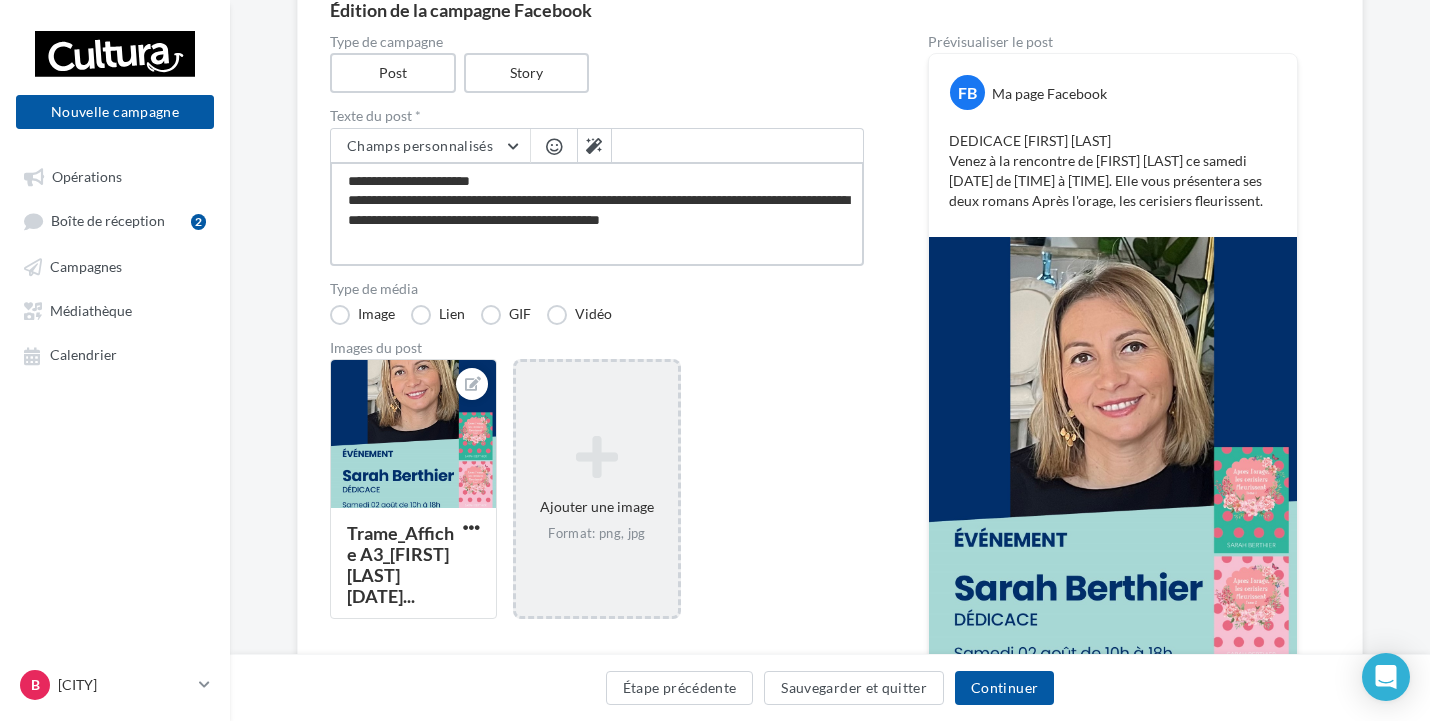 click on "**********" at bounding box center (597, 214) 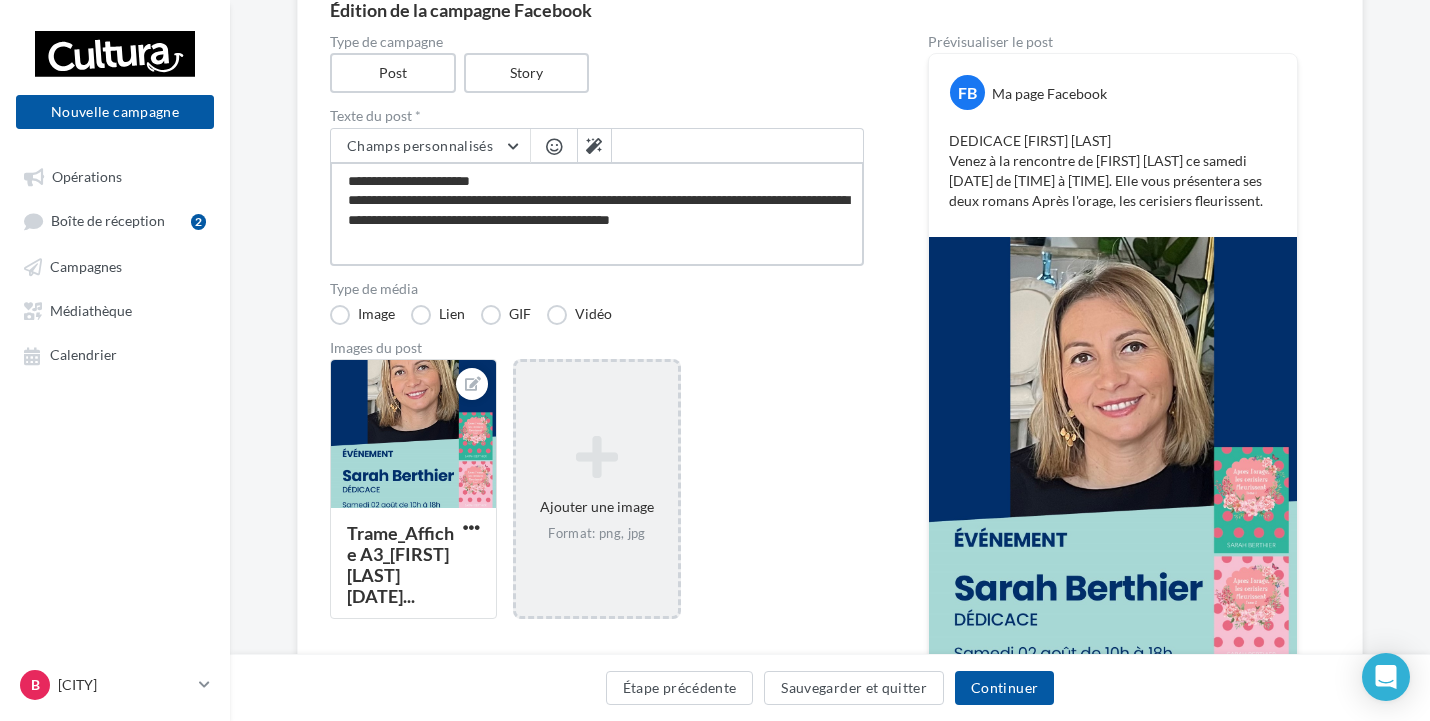 click on "**********" at bounding box center [597, 214] 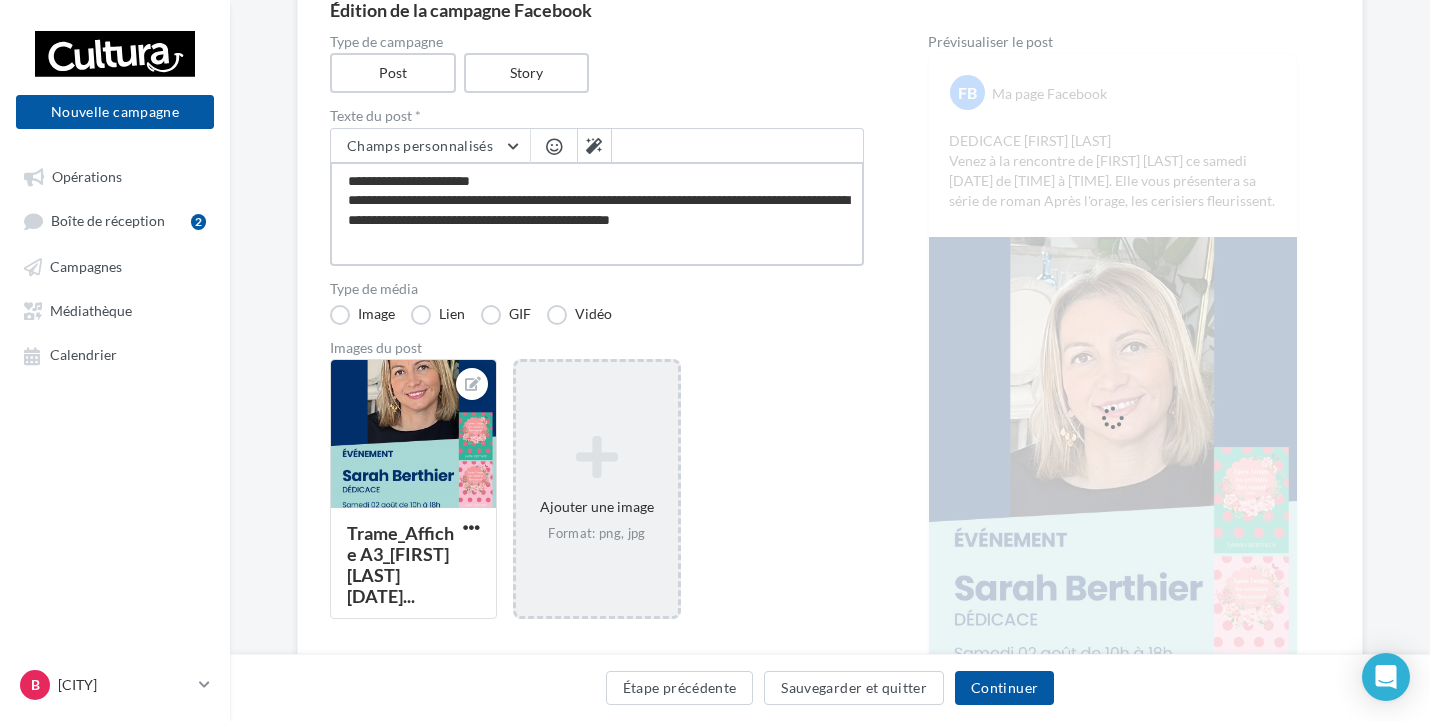 click on "**********" at bounding box center (597, 214) 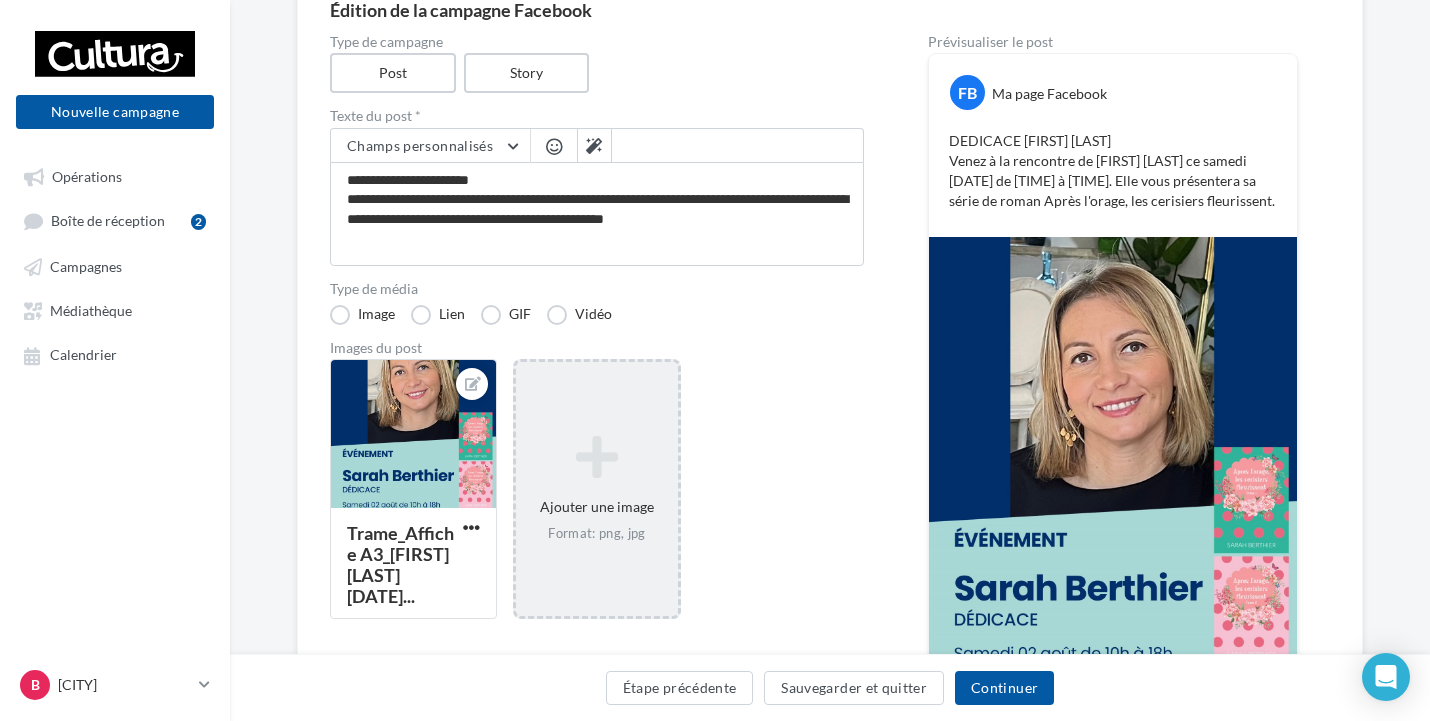 click at bounding box center (554, 146) 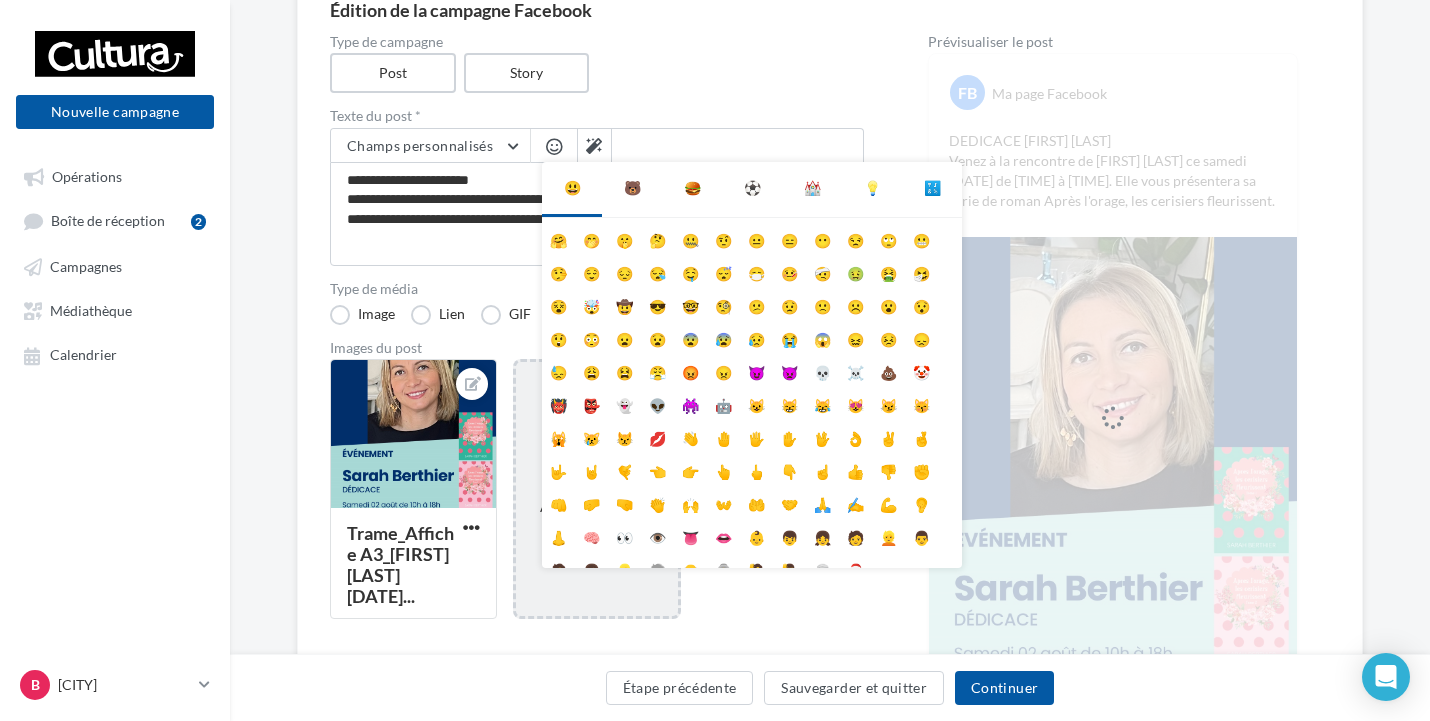scroll, scrollTop: 79, scrollLeft: 0, axis: vertical 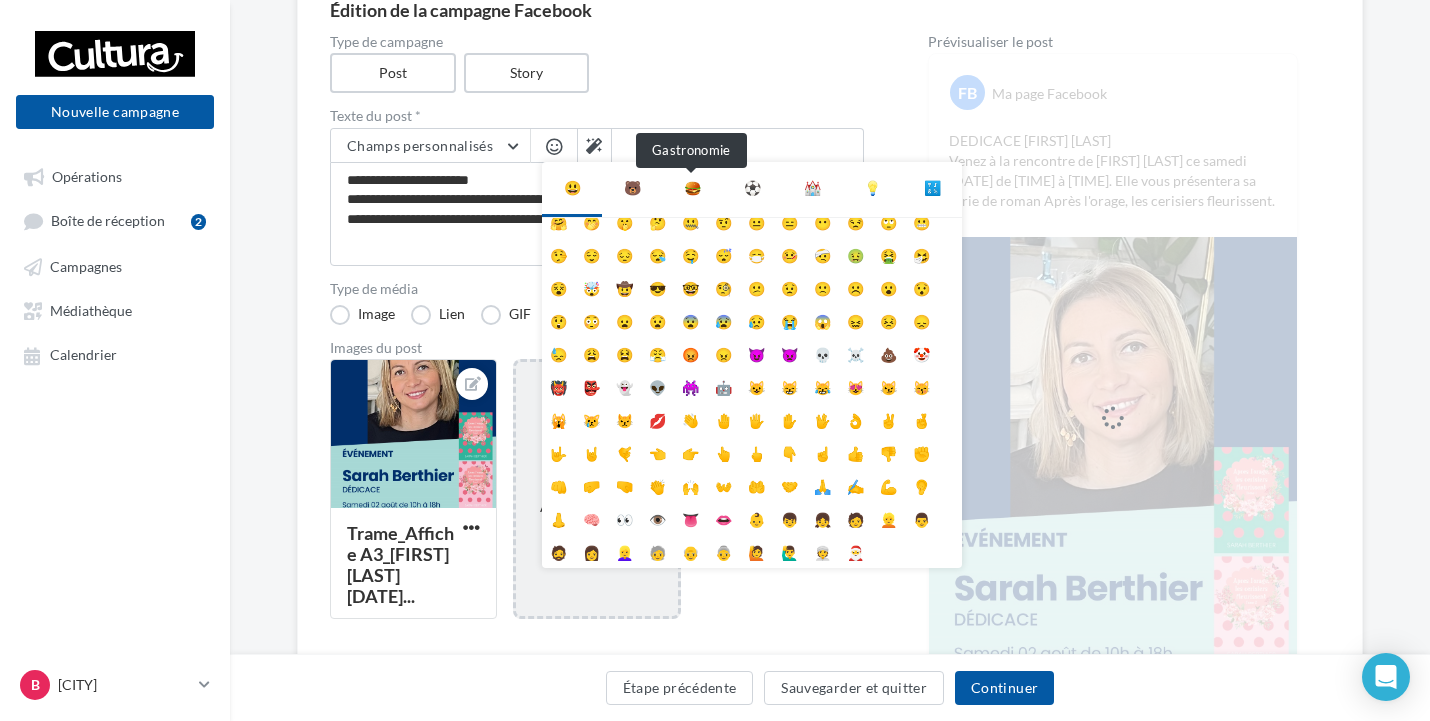 click on "🍔" at bounding box center (692, 188) 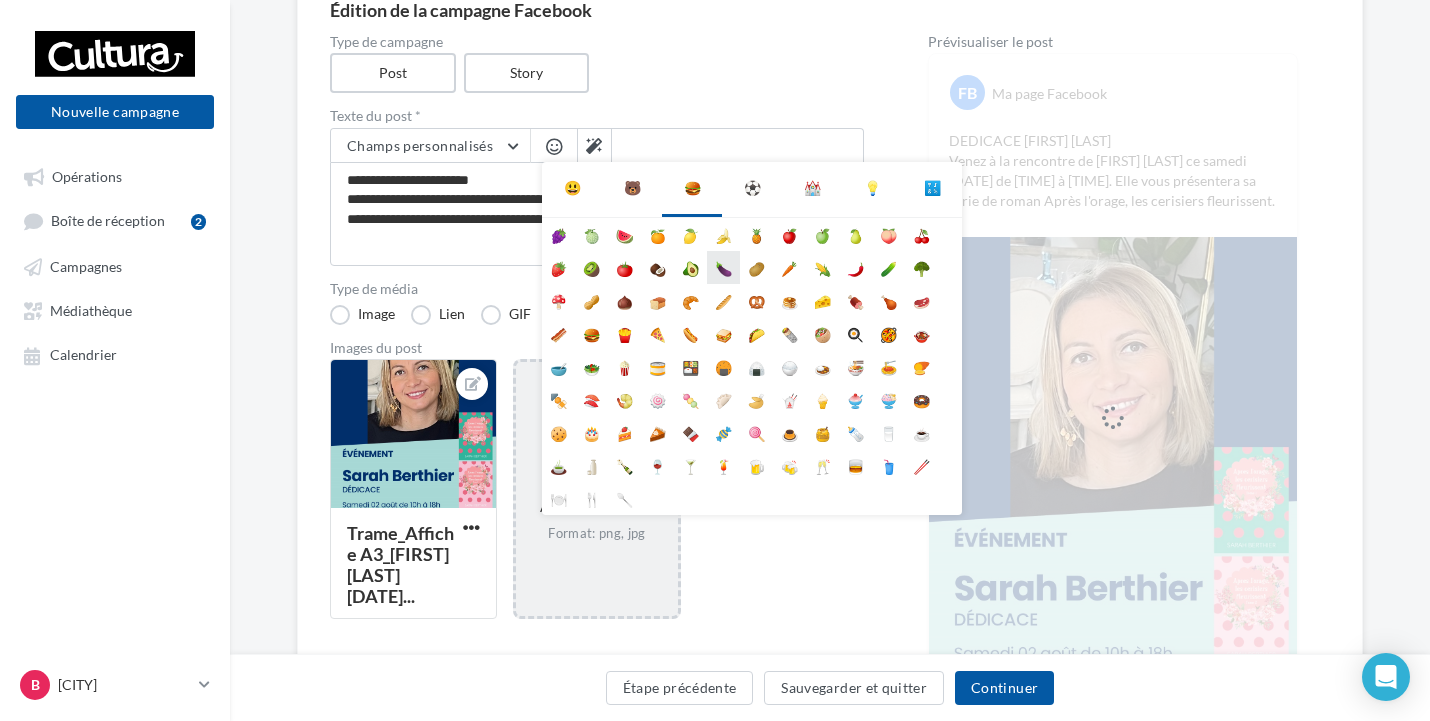 scroll, scrollTop: 0, scrollLeft: 0, axis: both 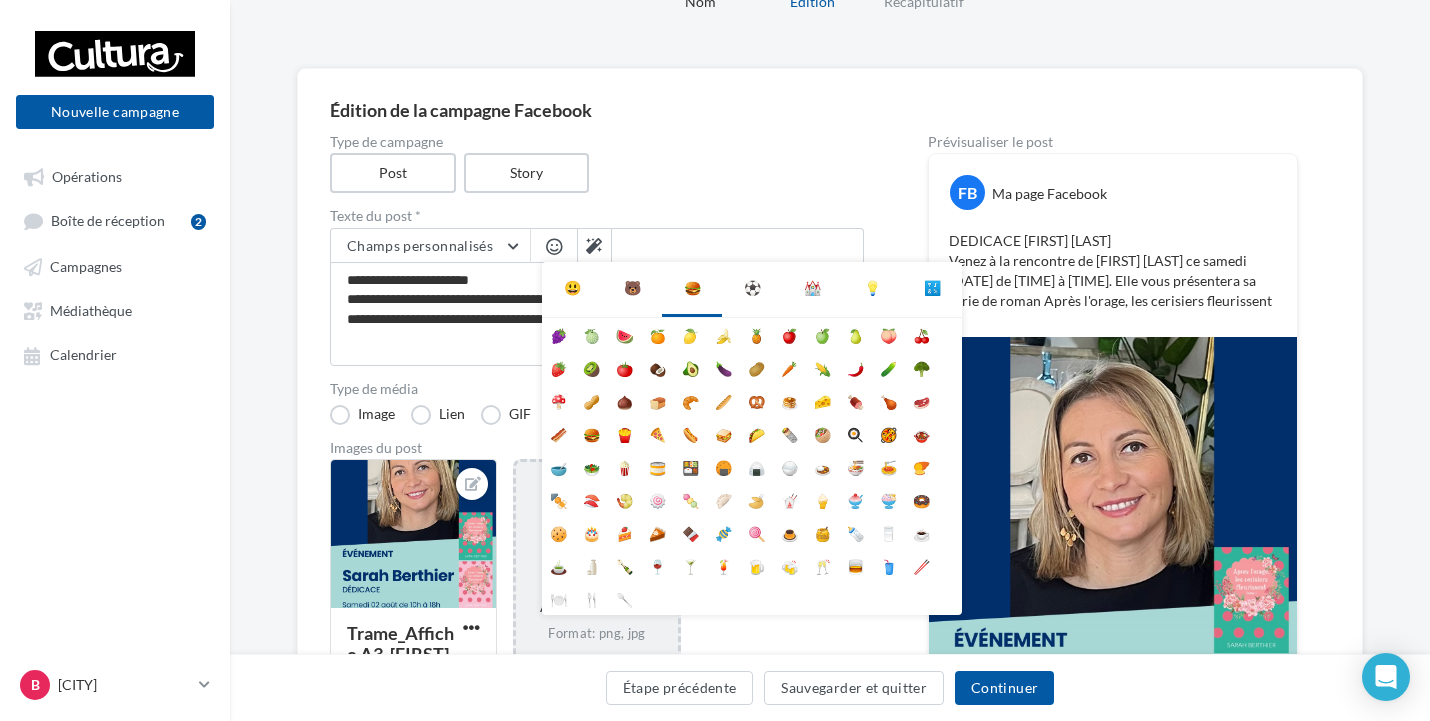 click on "🐻" at bounding box center (632, 288) 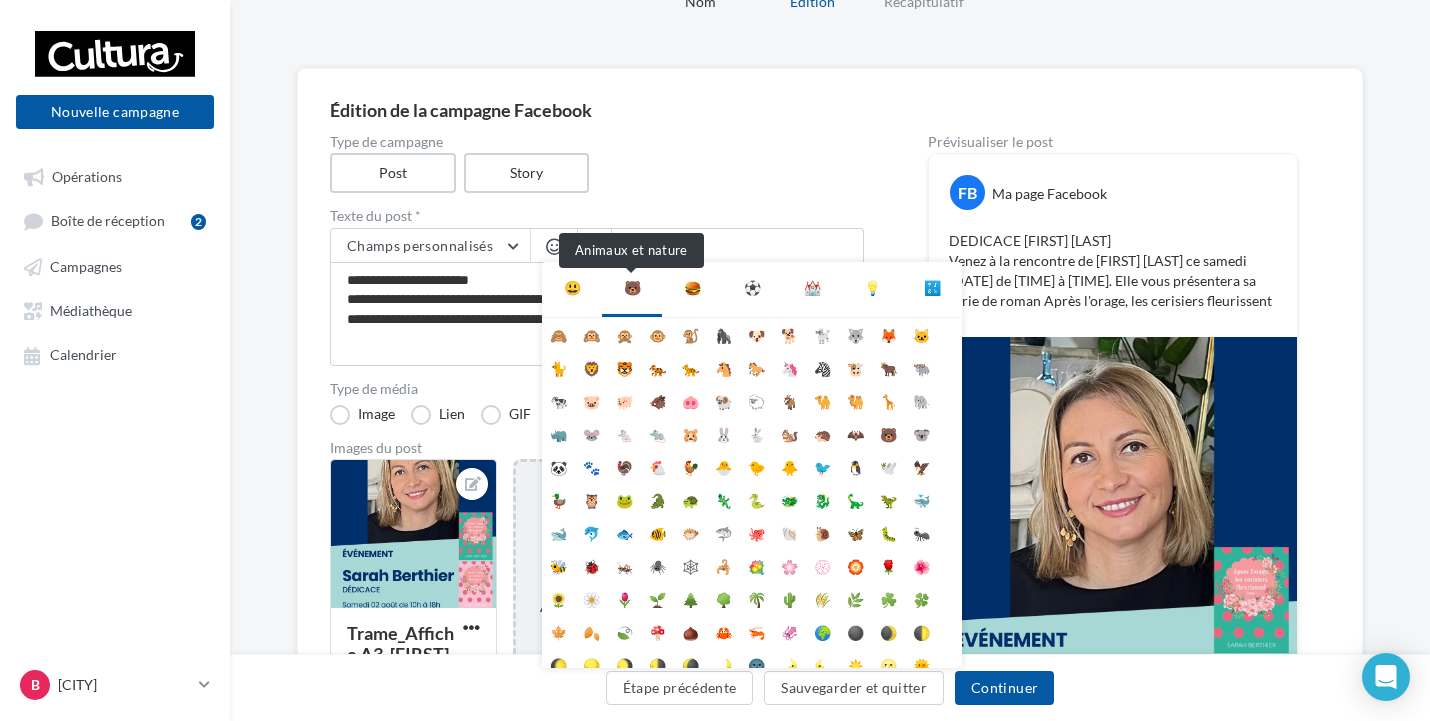 click on "🐻" at bounding box center (632, 288) 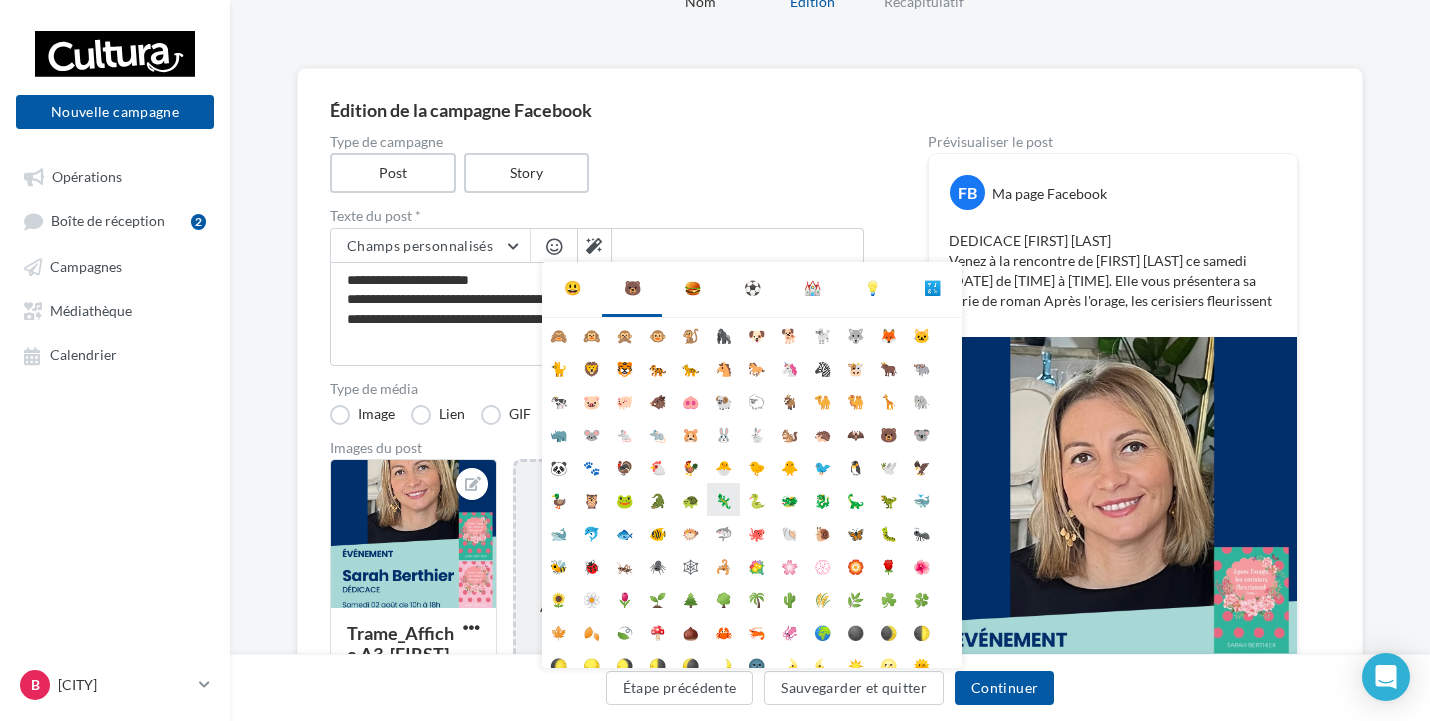scroll, scrollTop: 100, scrollLeft: 0, axis: vertical 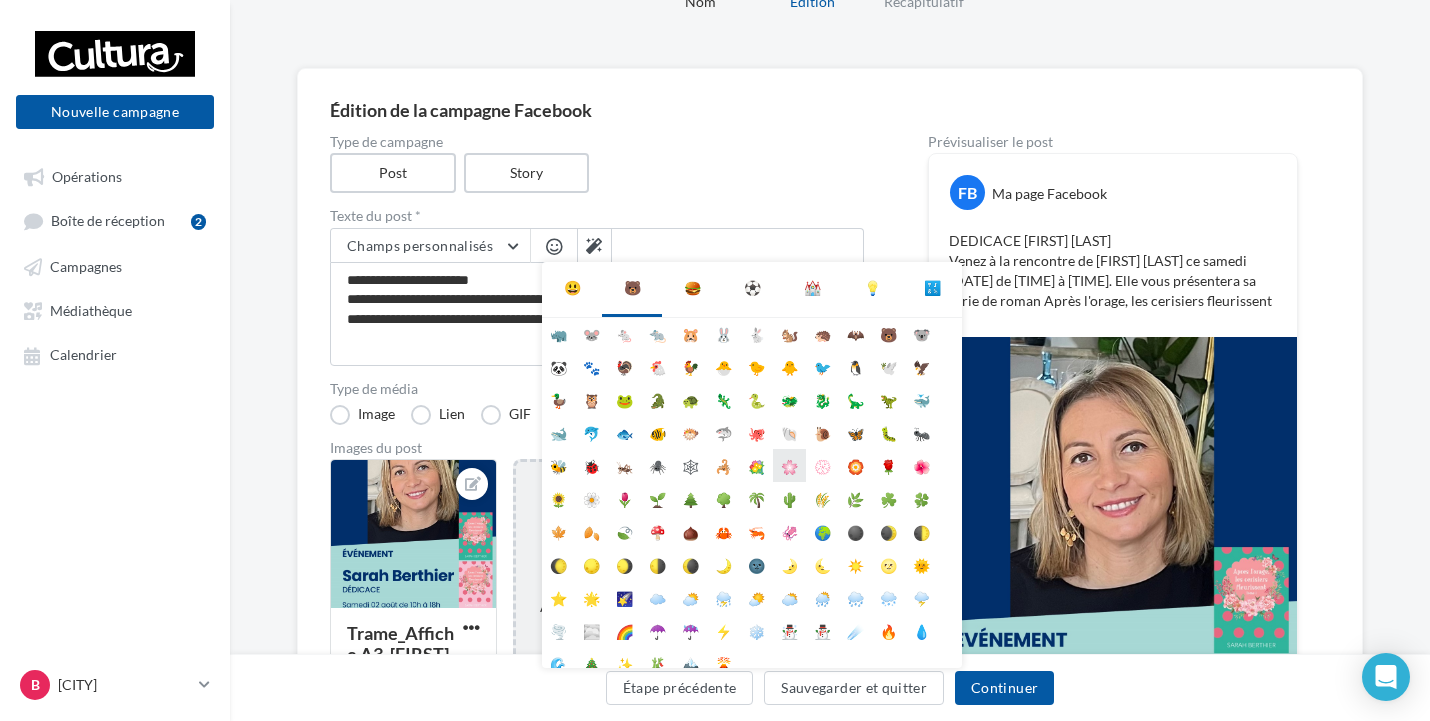 click on "🌸" at bounding box center (789, 465) 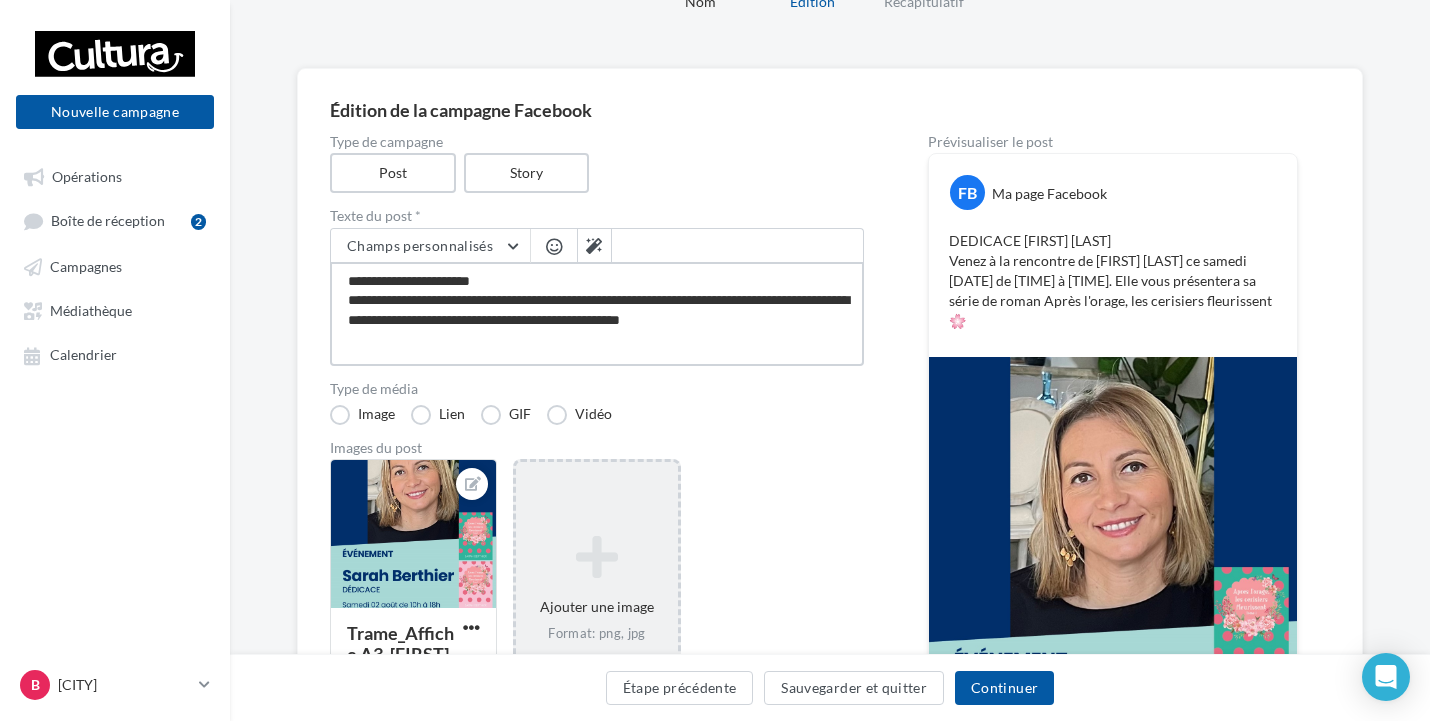 click on "**********" at bounding box center [597, 314] 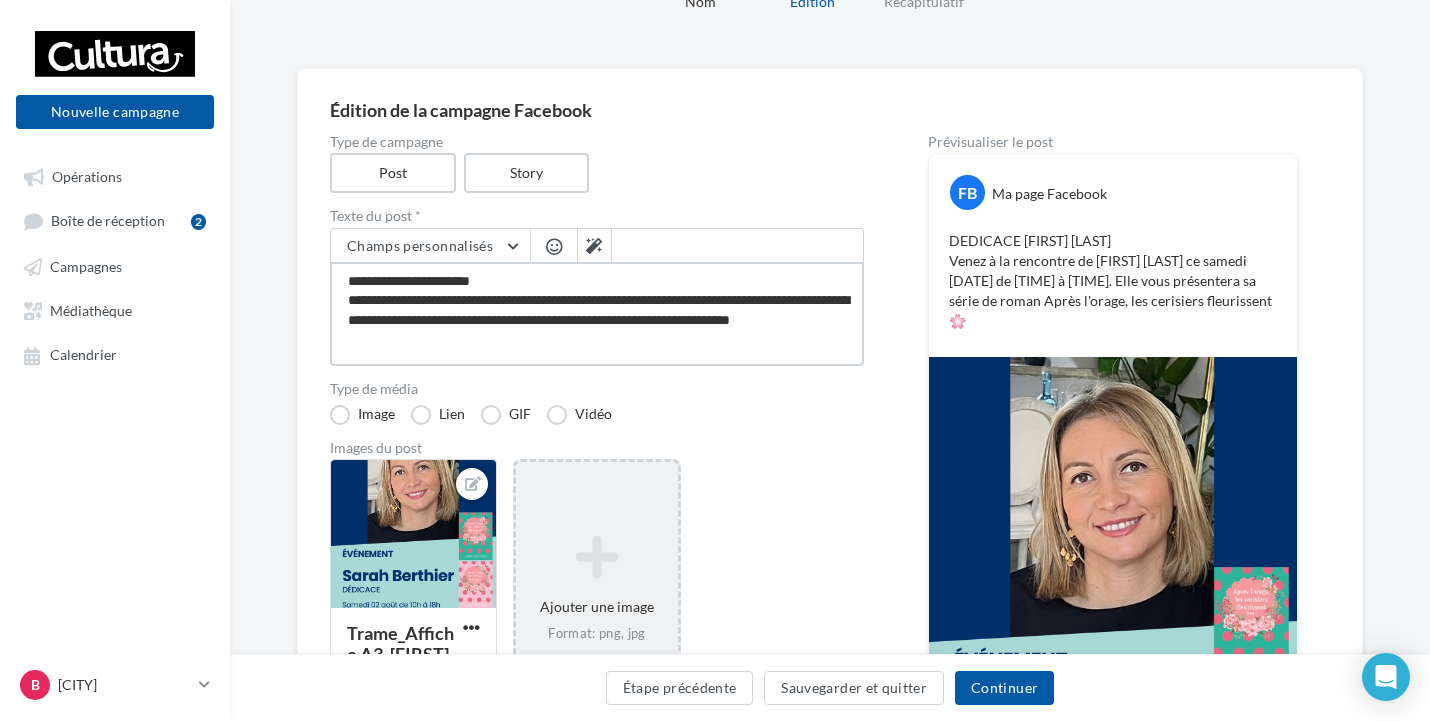 click on "**********" at bounding box center [597, 314] 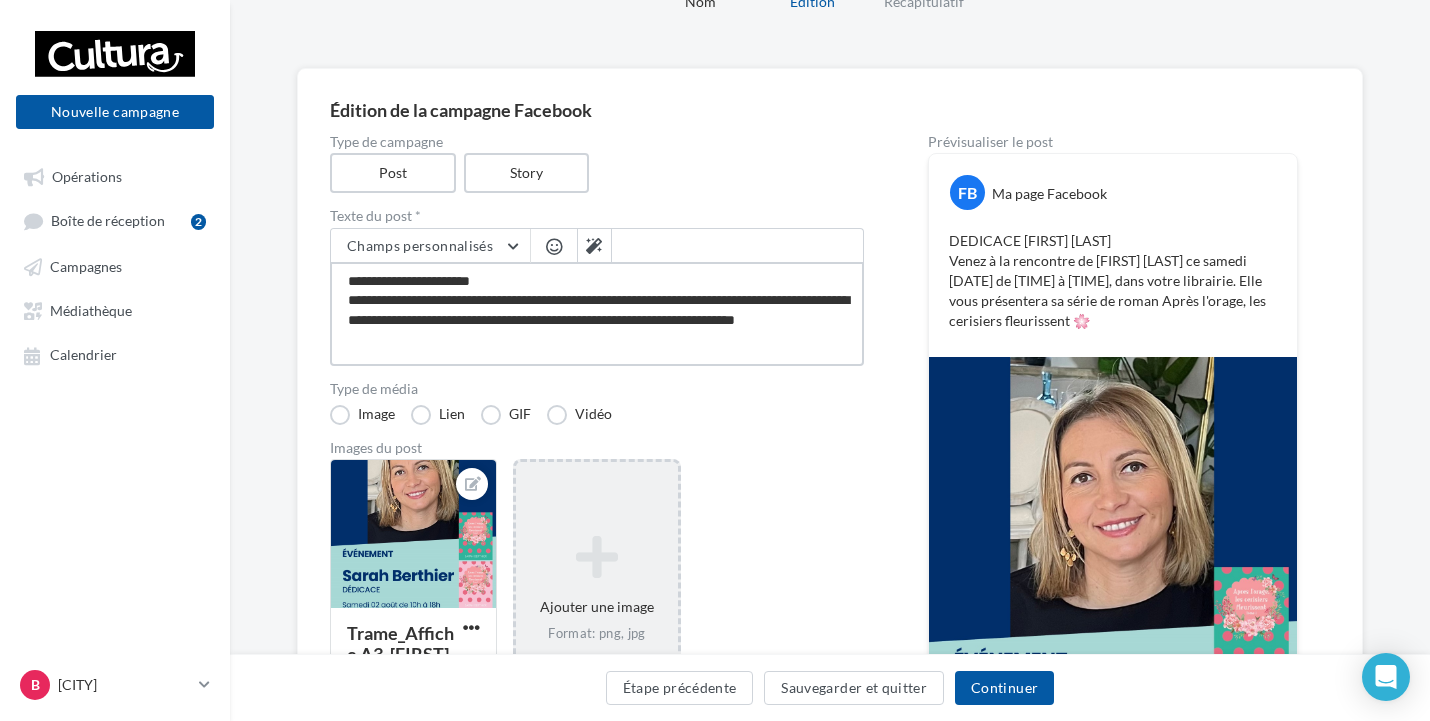 drag, startPoint x: 700, startPoint y: 297, endPoint x: 437, endPoint y: 321, distance: 264.09277 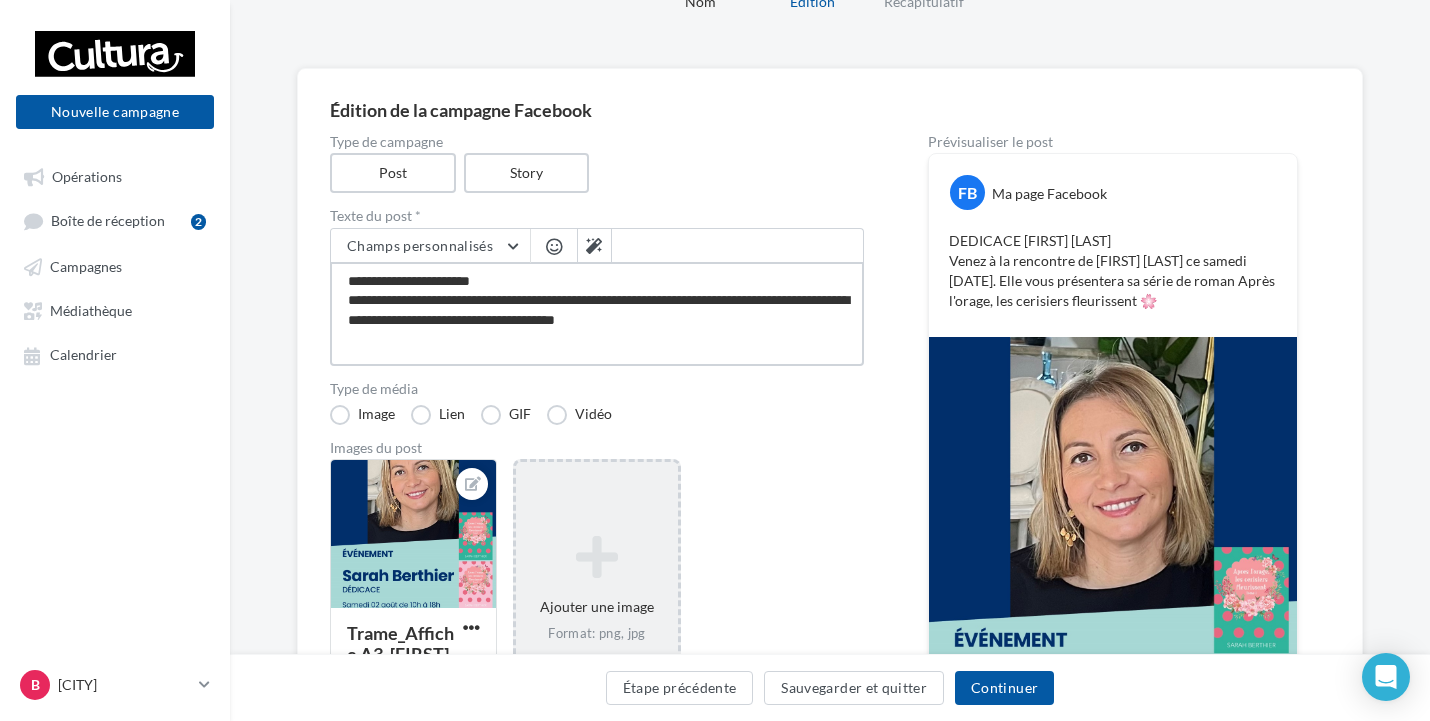 click on "**********" at bounding box center (597, 314) 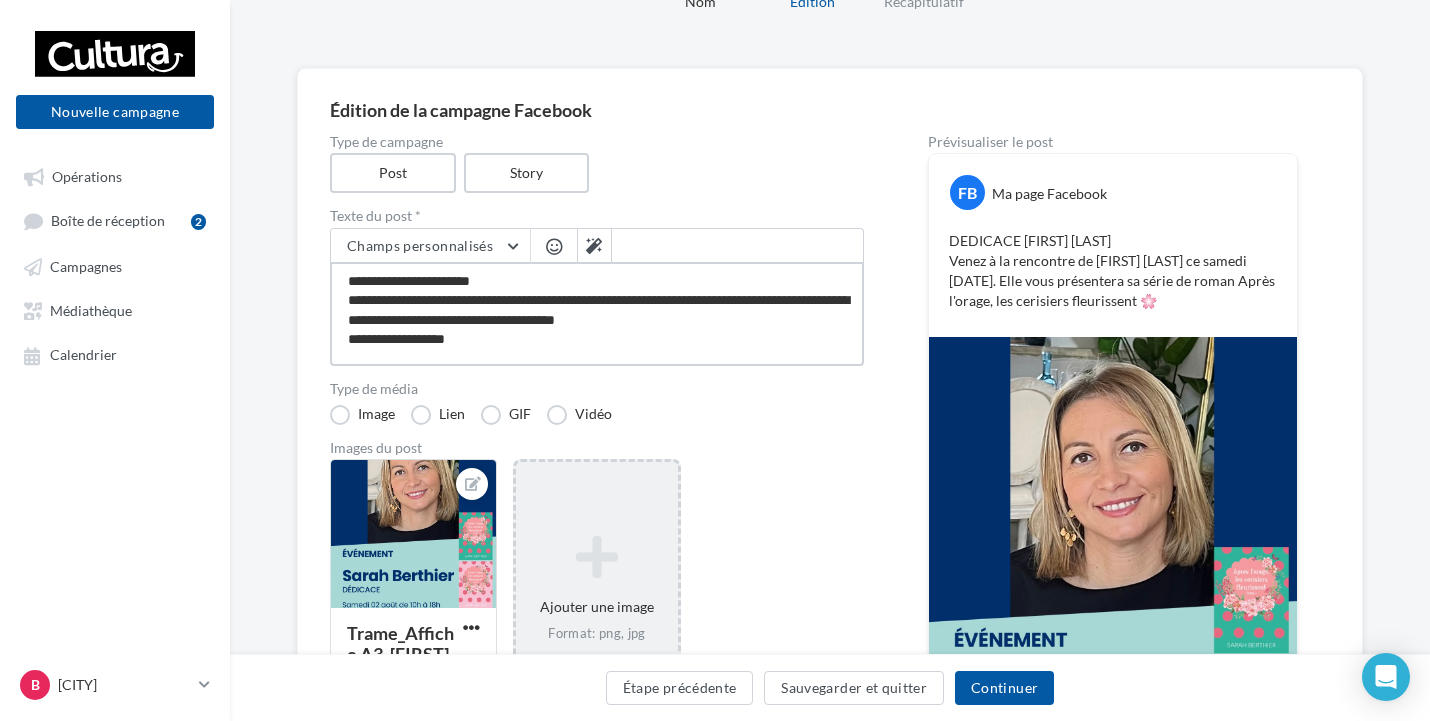 paste on "**********" 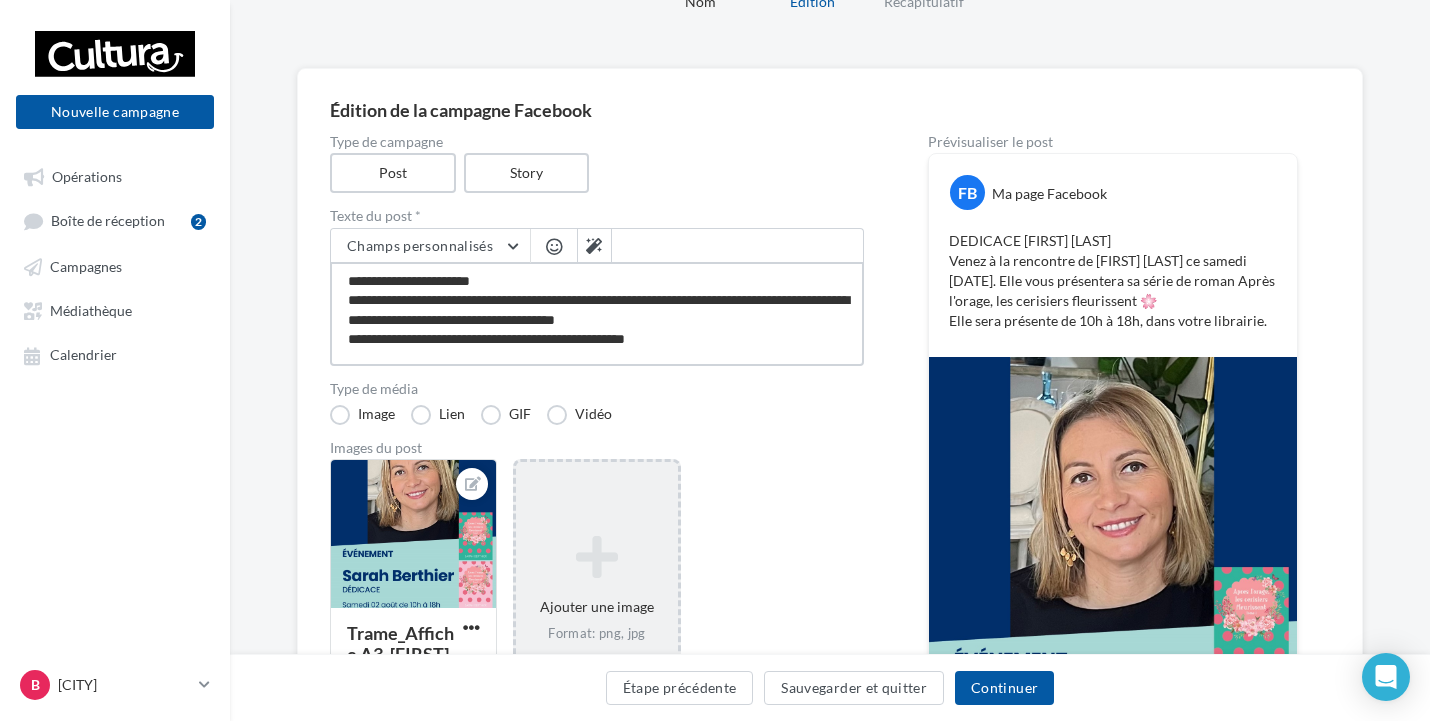 click on "**********" at bounding box center (597, 314) 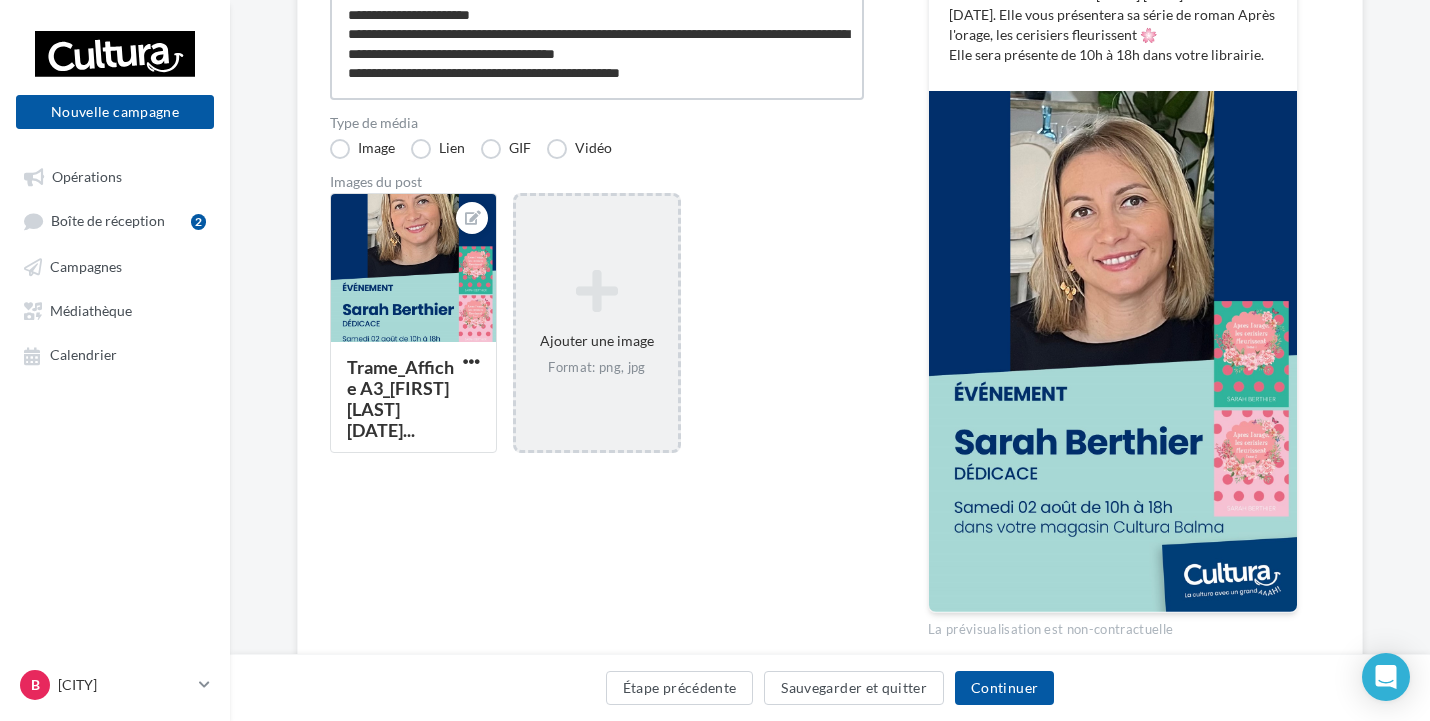 scroll, scrollTop: 251, scrollLeft: 0, axis: vertical 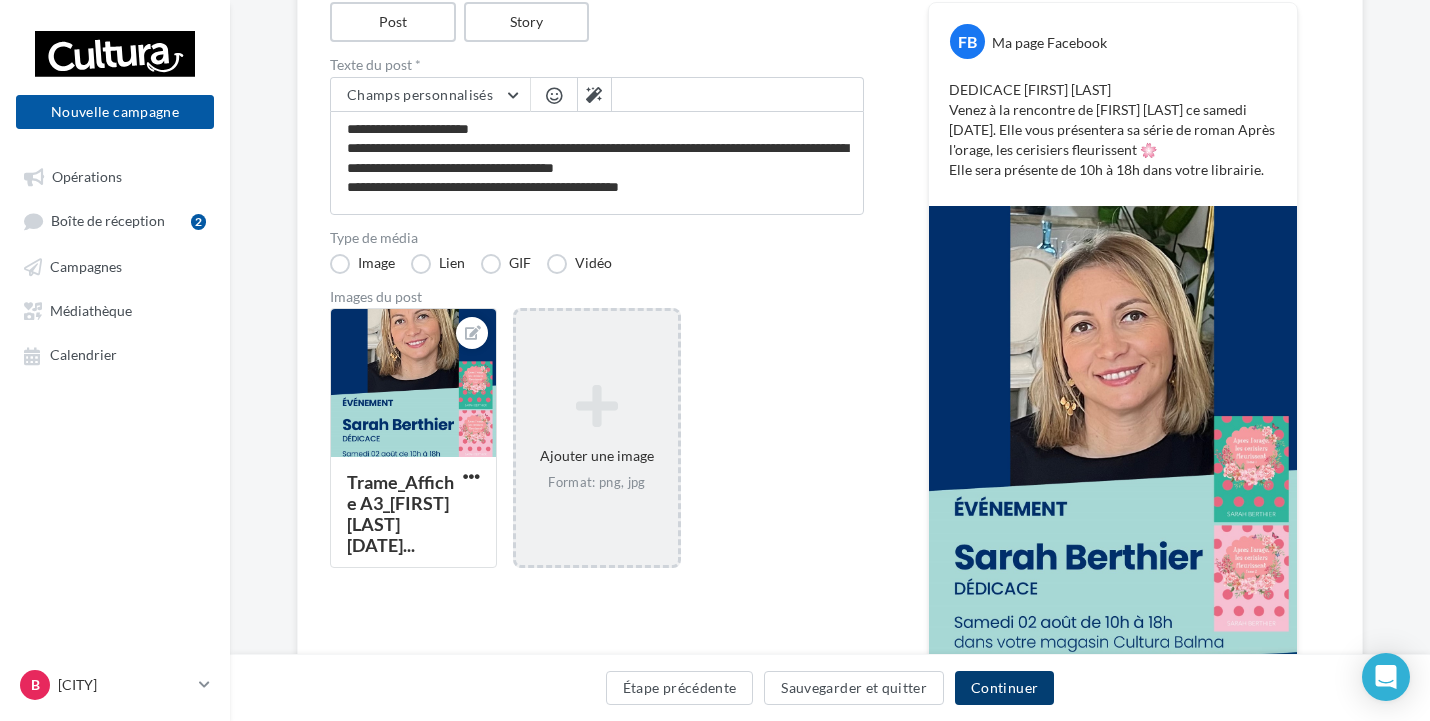 click on "Continuer" at bounding box center (1004, 688) 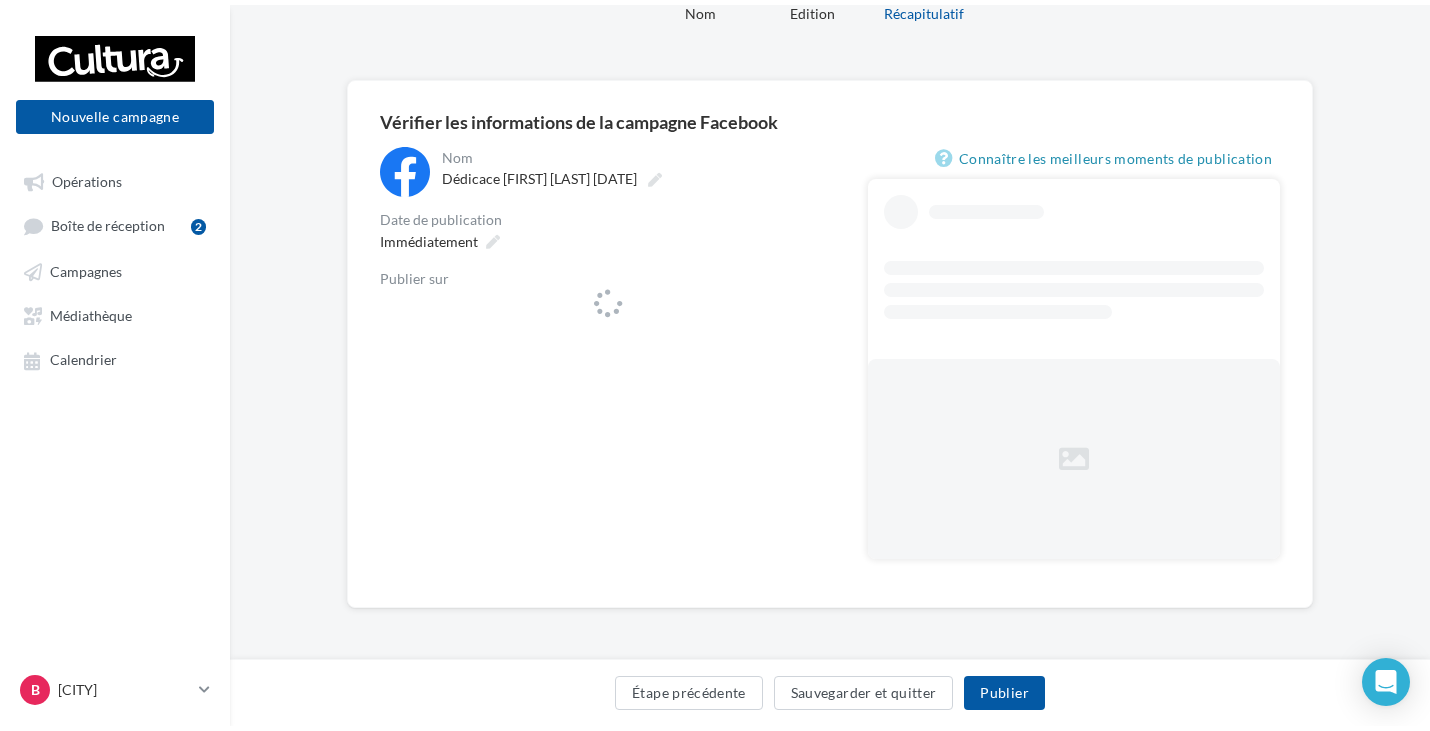 scroll, scrollTop: 0, scrollLeft: 0, axis: both 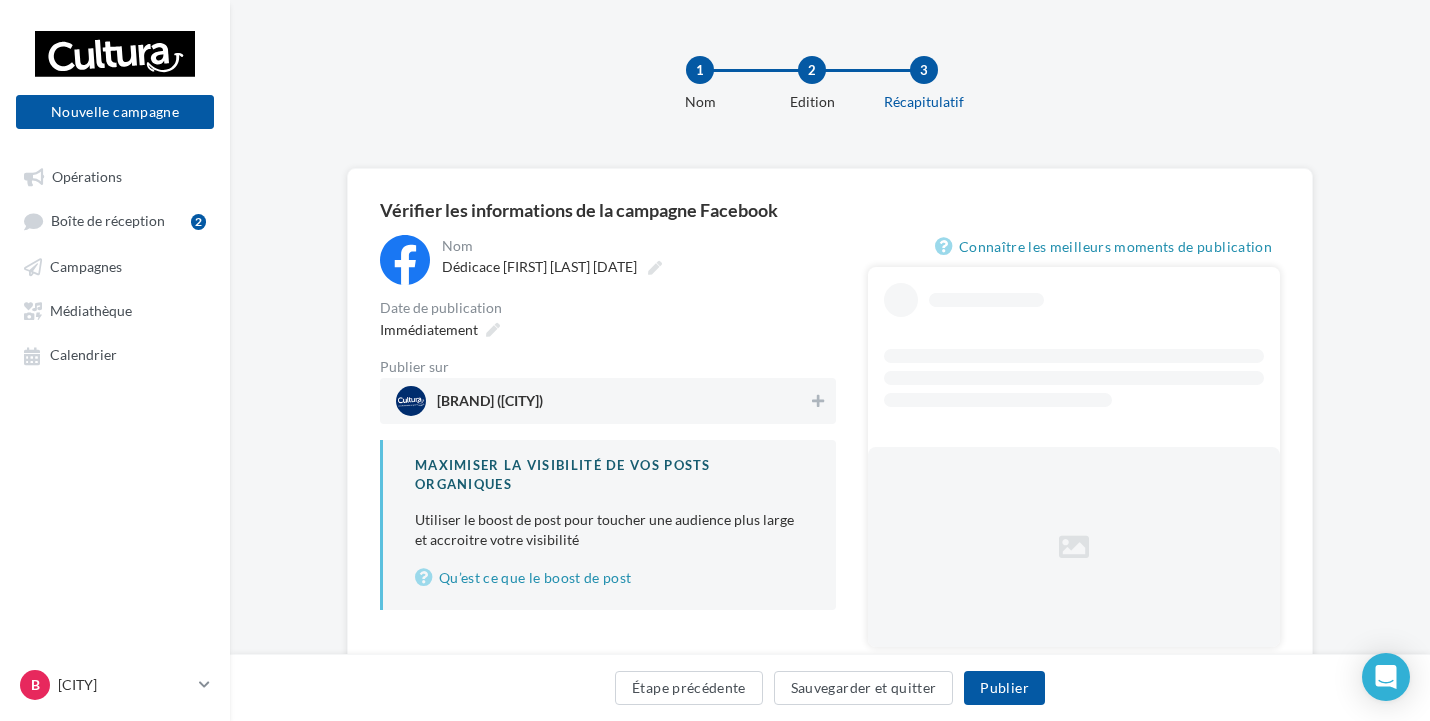 click on "Cultura Balma (Balma)" at bounding box center [602, 401] 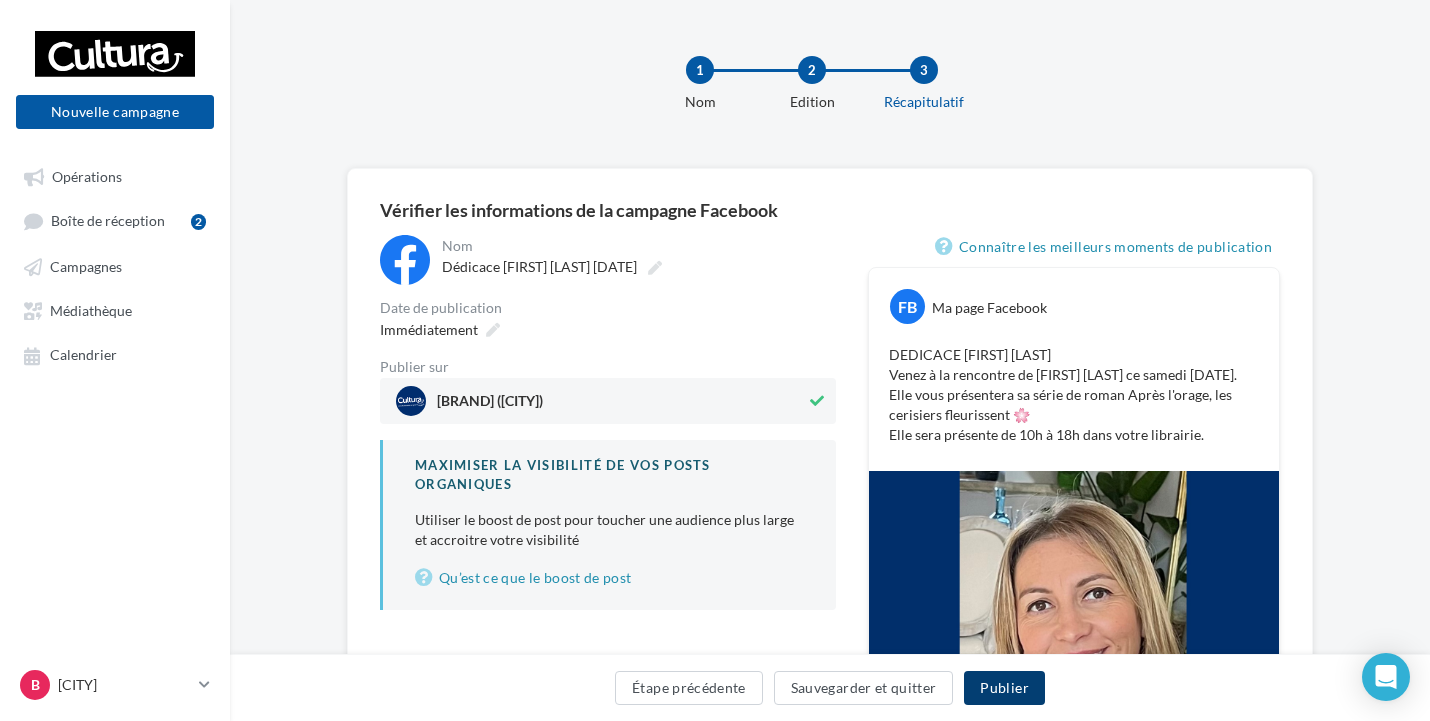 click on "Publier" at bounding box center [1004, 688] 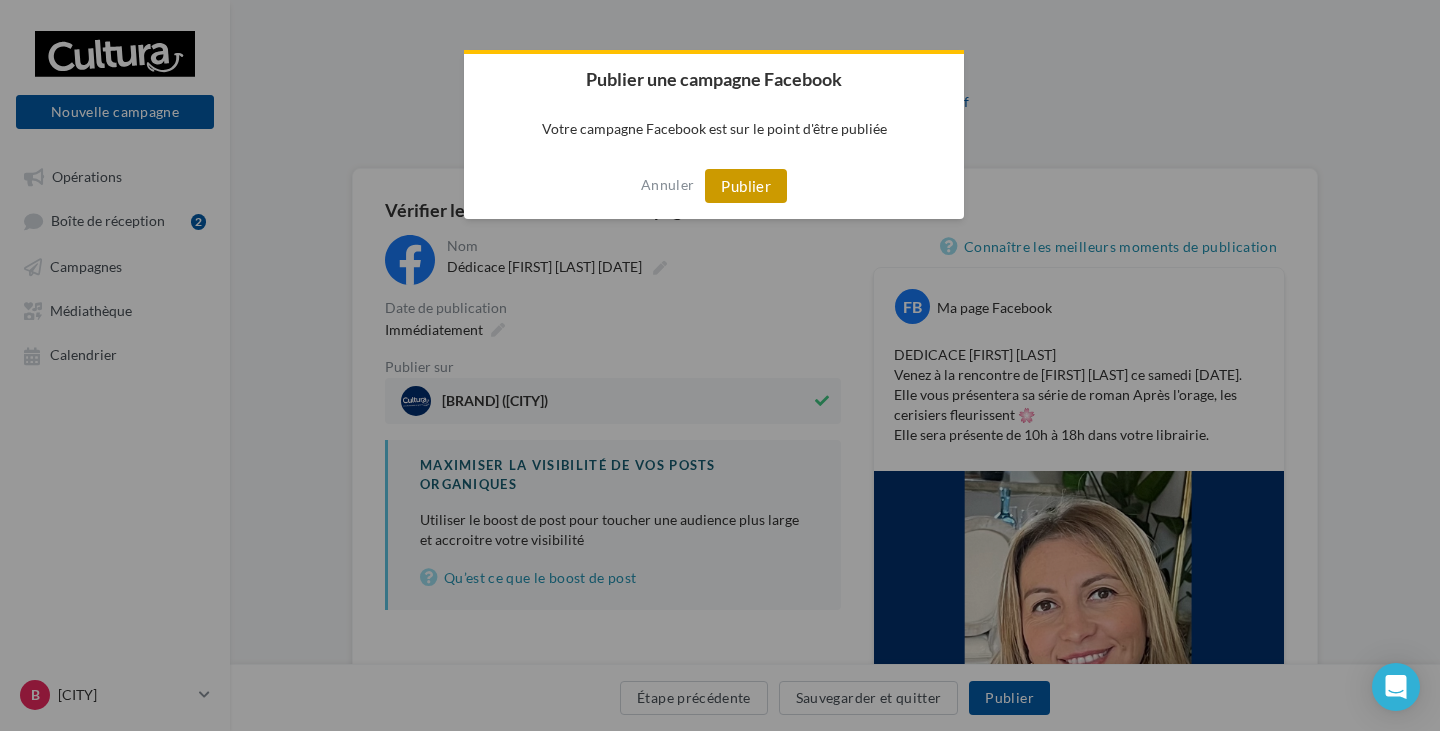 click on "Publier" at bounding box center [746, 186] 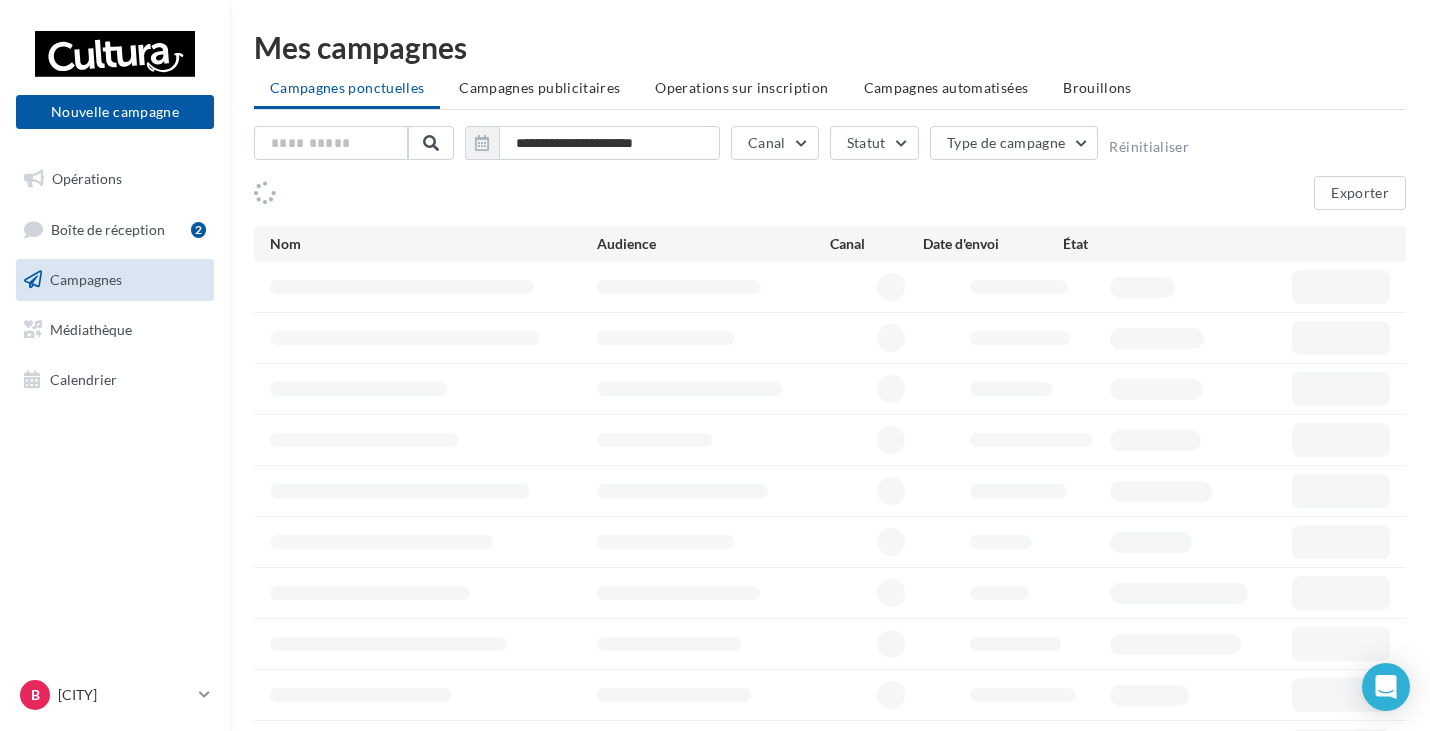 scroll, scrollTop: 0, scrollLeft: 0, axis: both 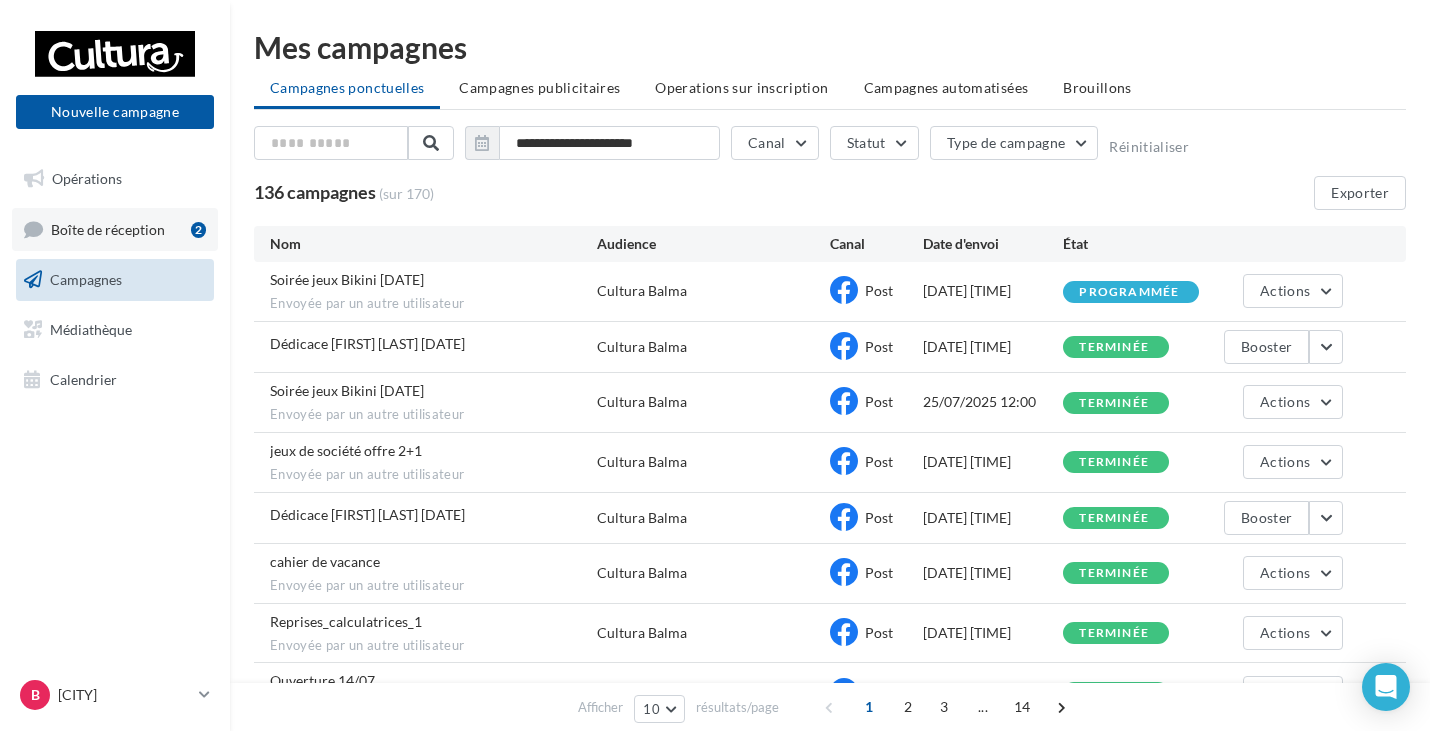 click on "Boîte de réception" at bounding box center (108, 228) 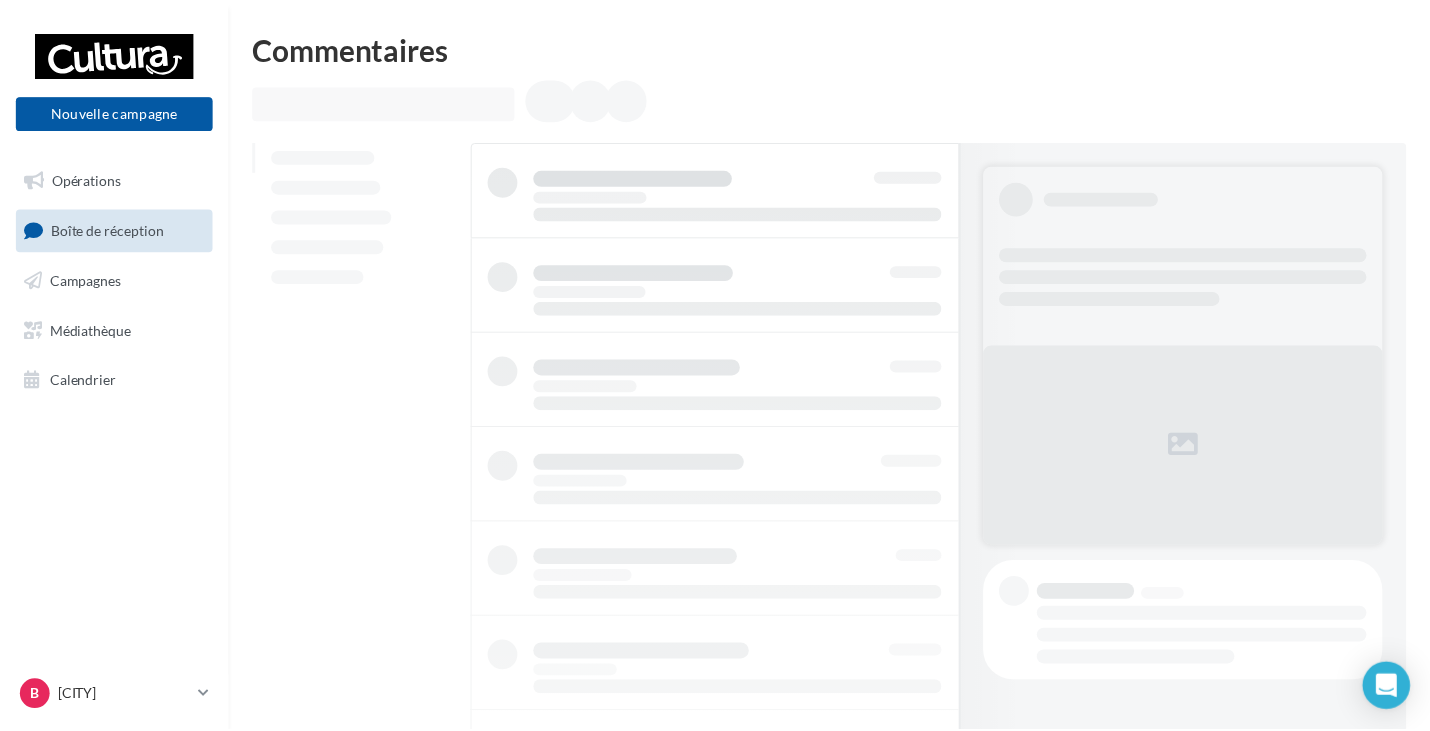 scroll, scrollTop: 0, scrollLeft: 0, axis: both 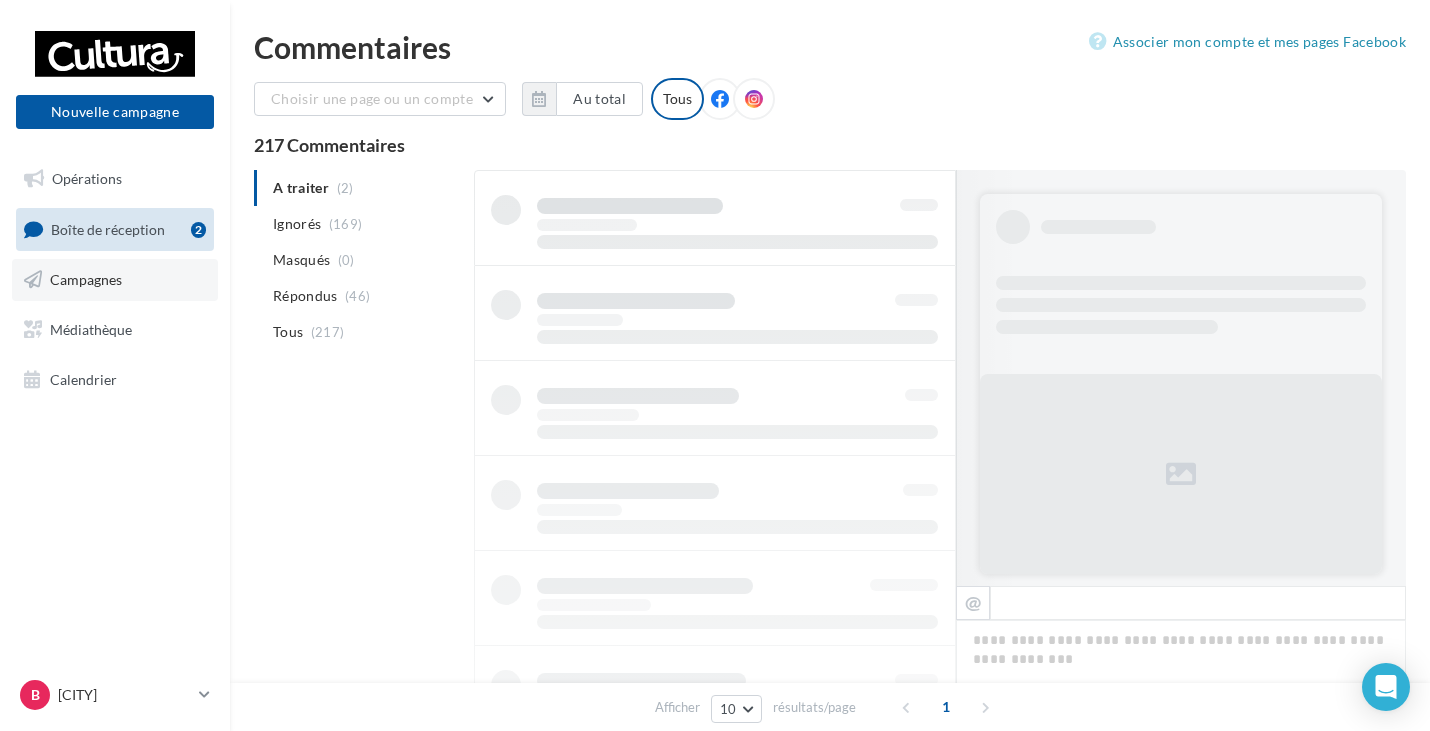 click on "Campagnes" at bounding box center [86, 279] 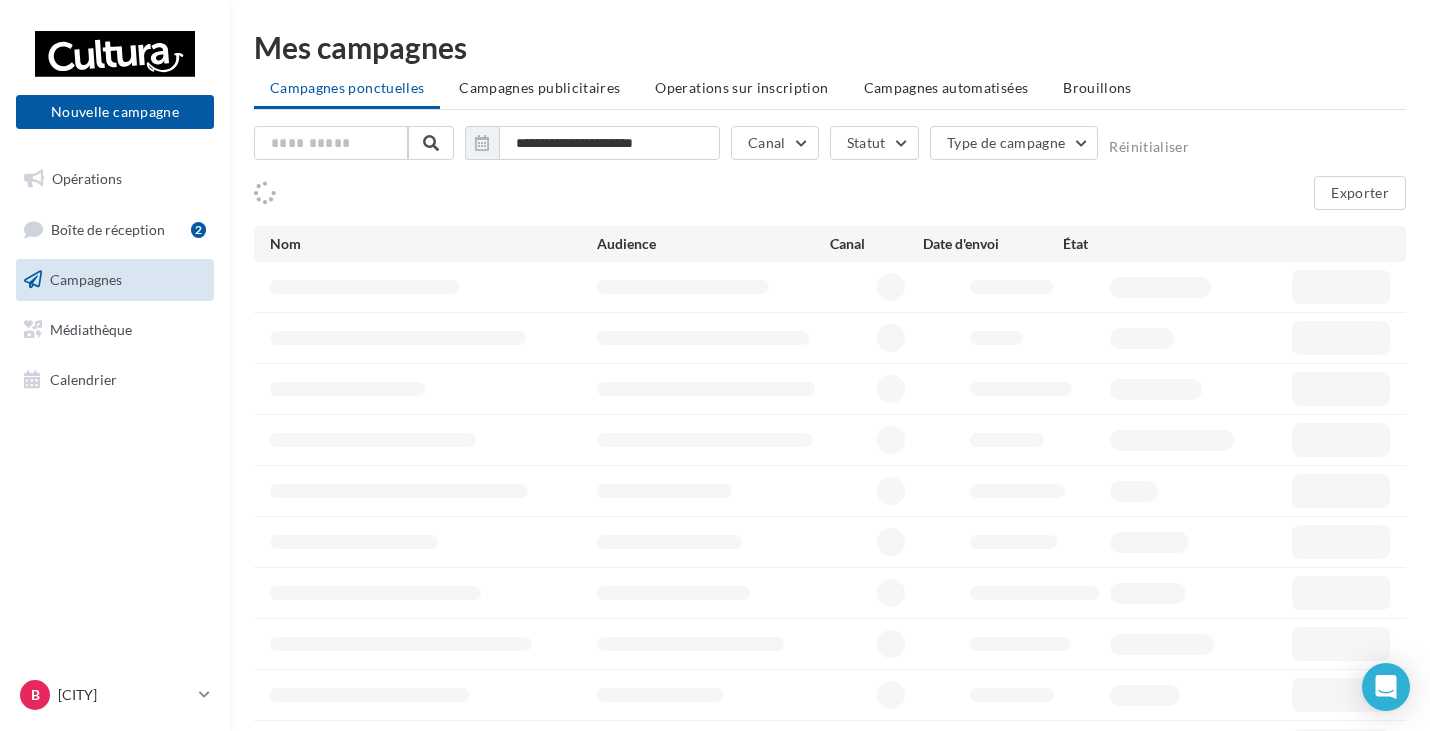 scroll, scrollTop: 0, scrollLeft: 0, axis: both 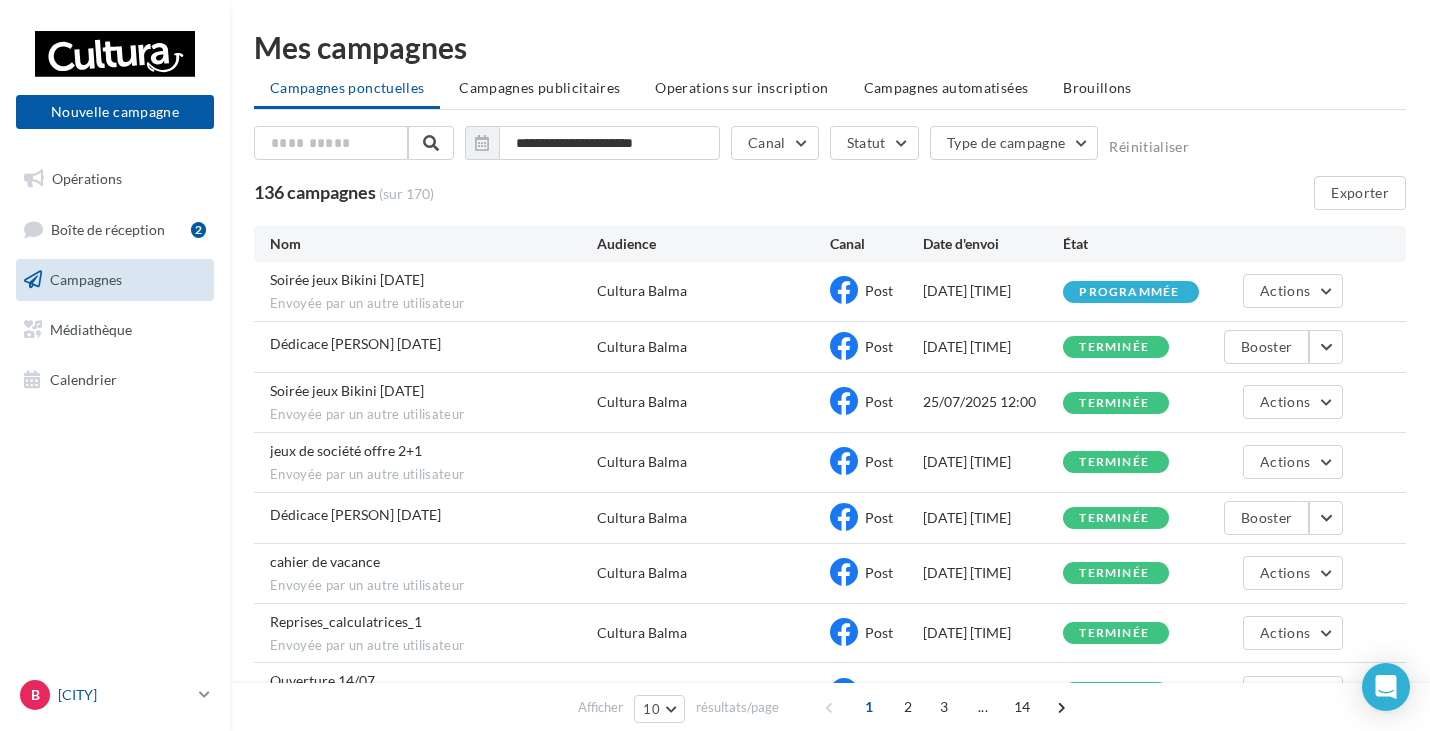 click on "[CITY]" at bounding box center [124, 695] 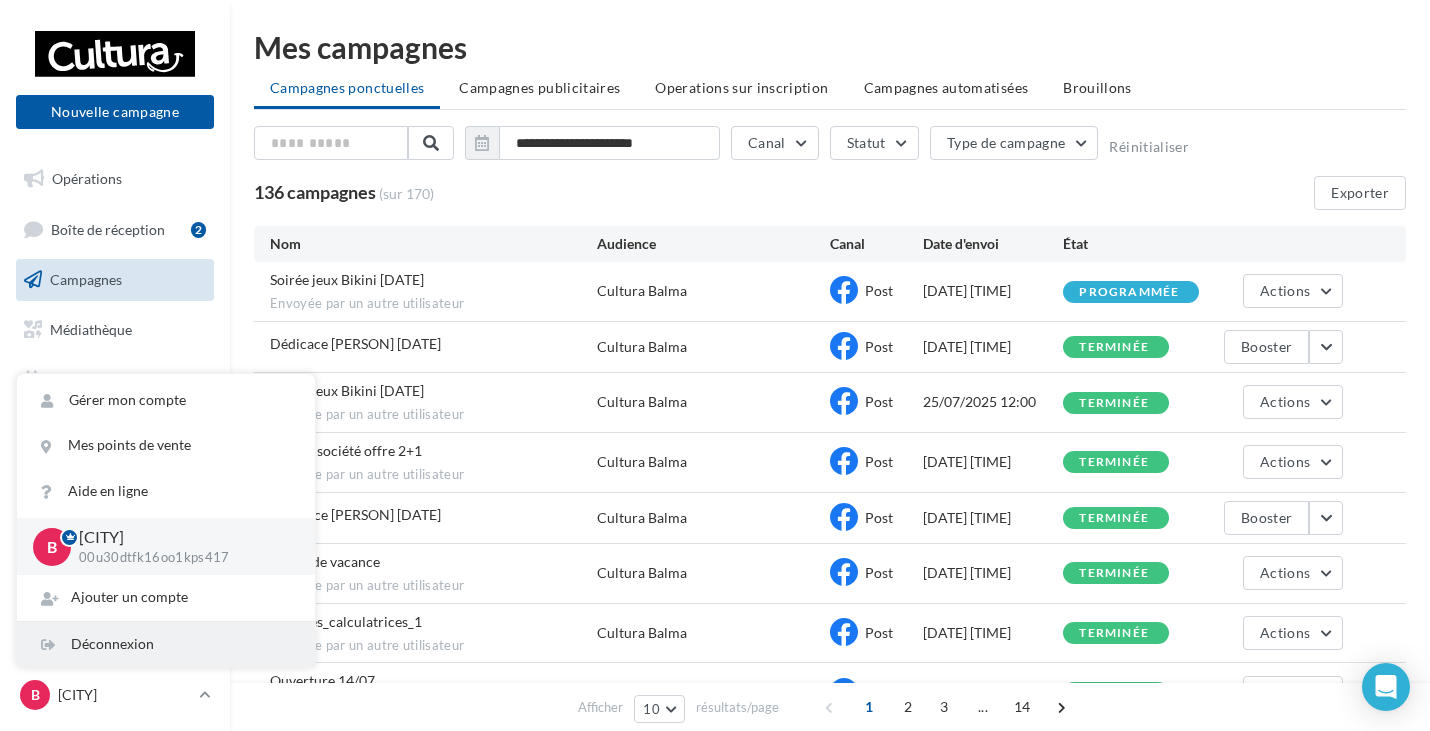 click on "Déconnexion" at bounding box center [166, 644] 